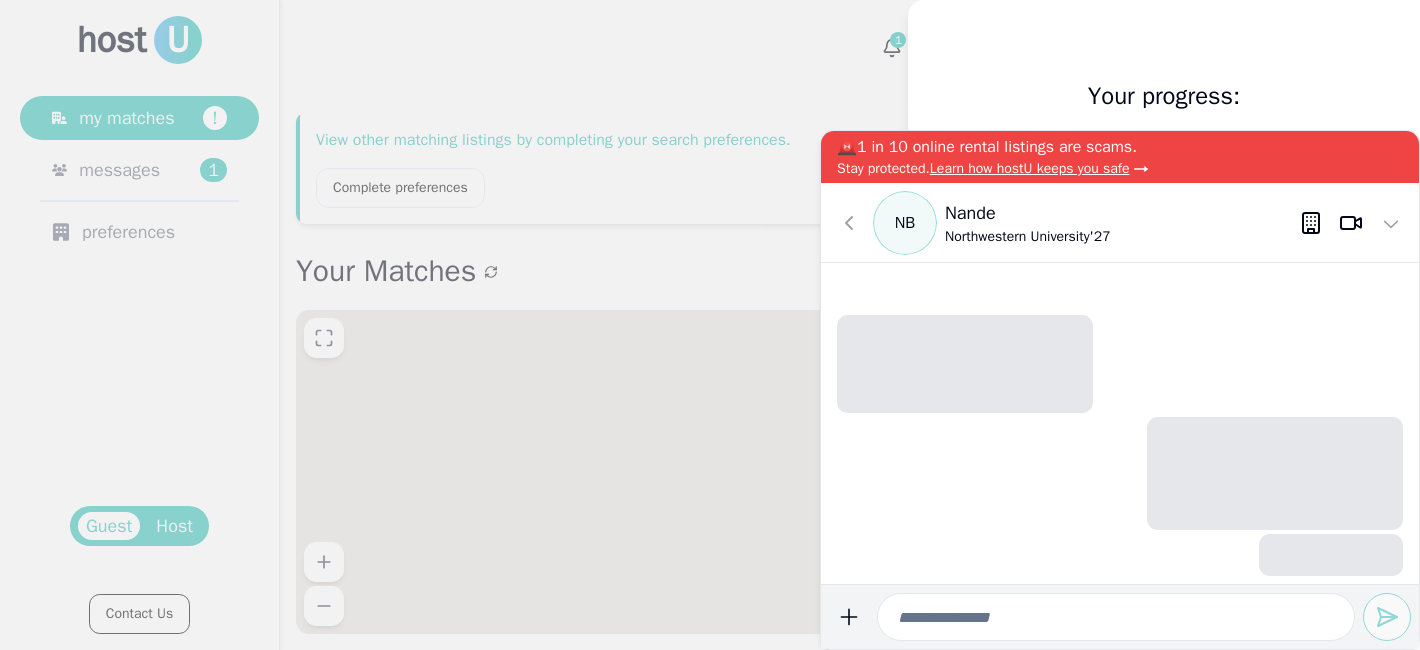 scroll, scrollTop: 0, scrollLeft: 0, axis: both 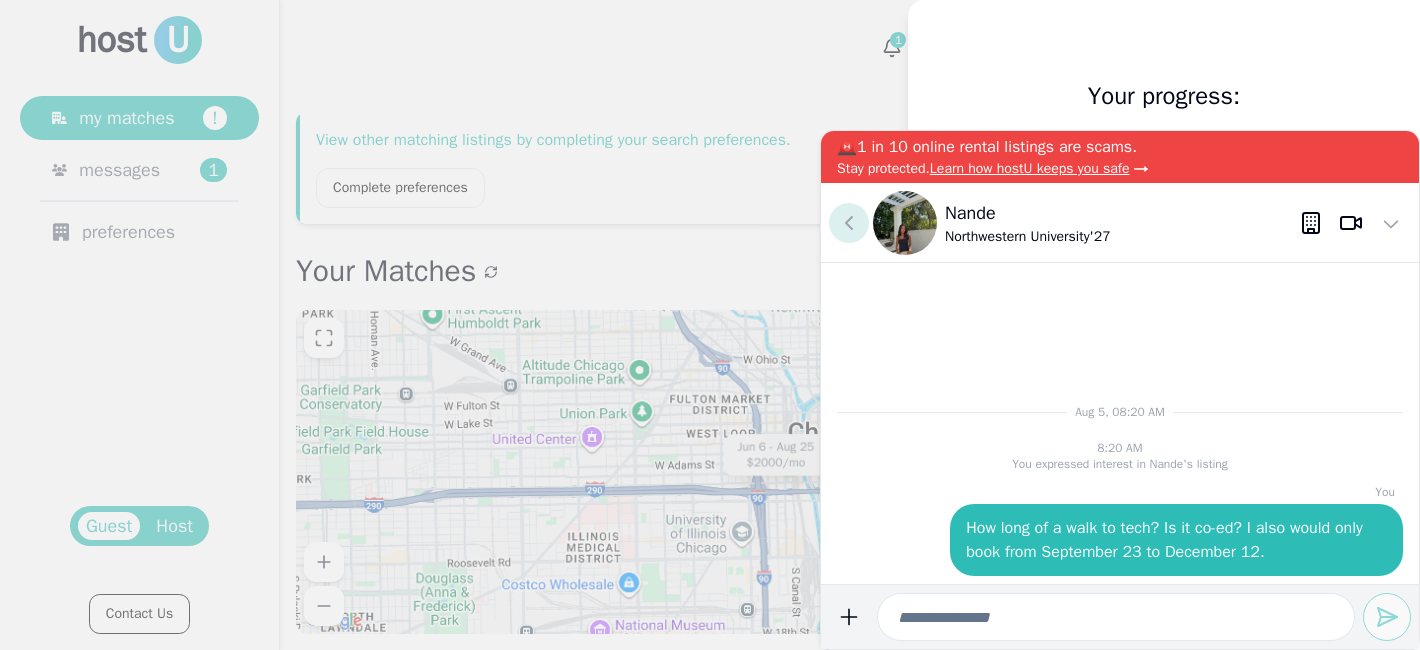 click 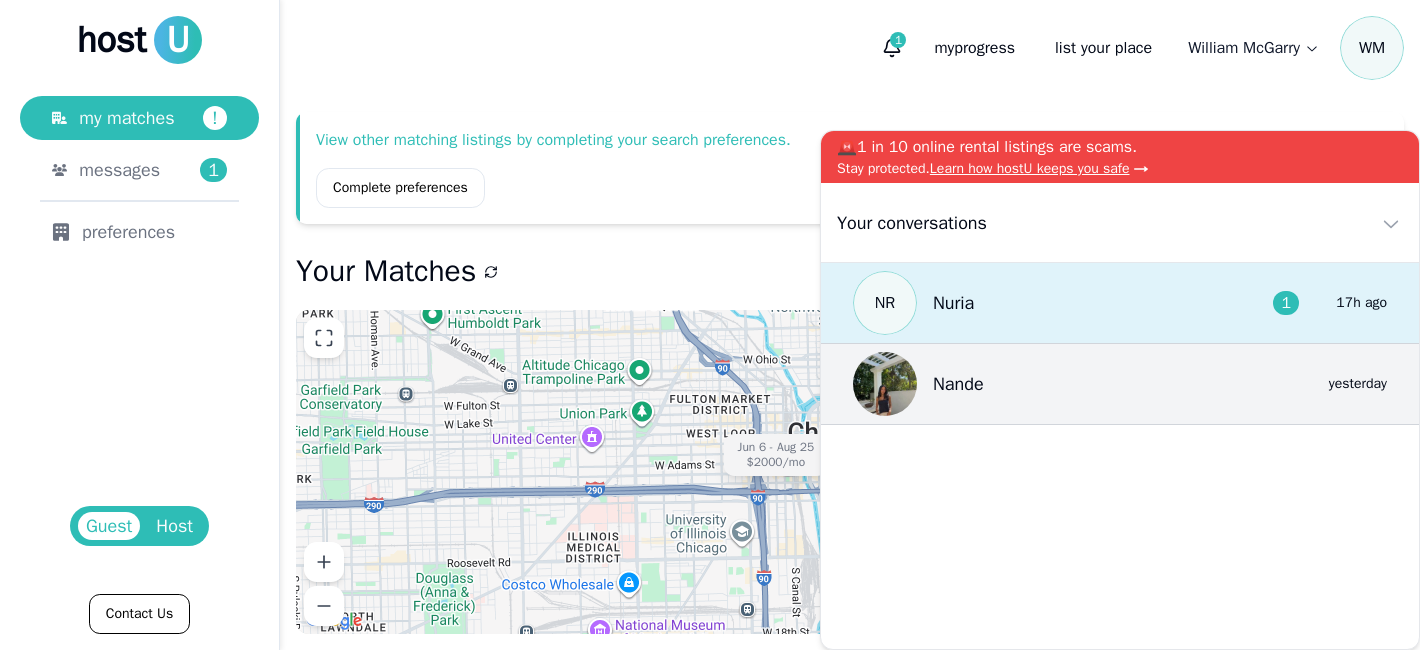 click on "N R Nuria 1 17h ago" at bounding box center [1120, 303] 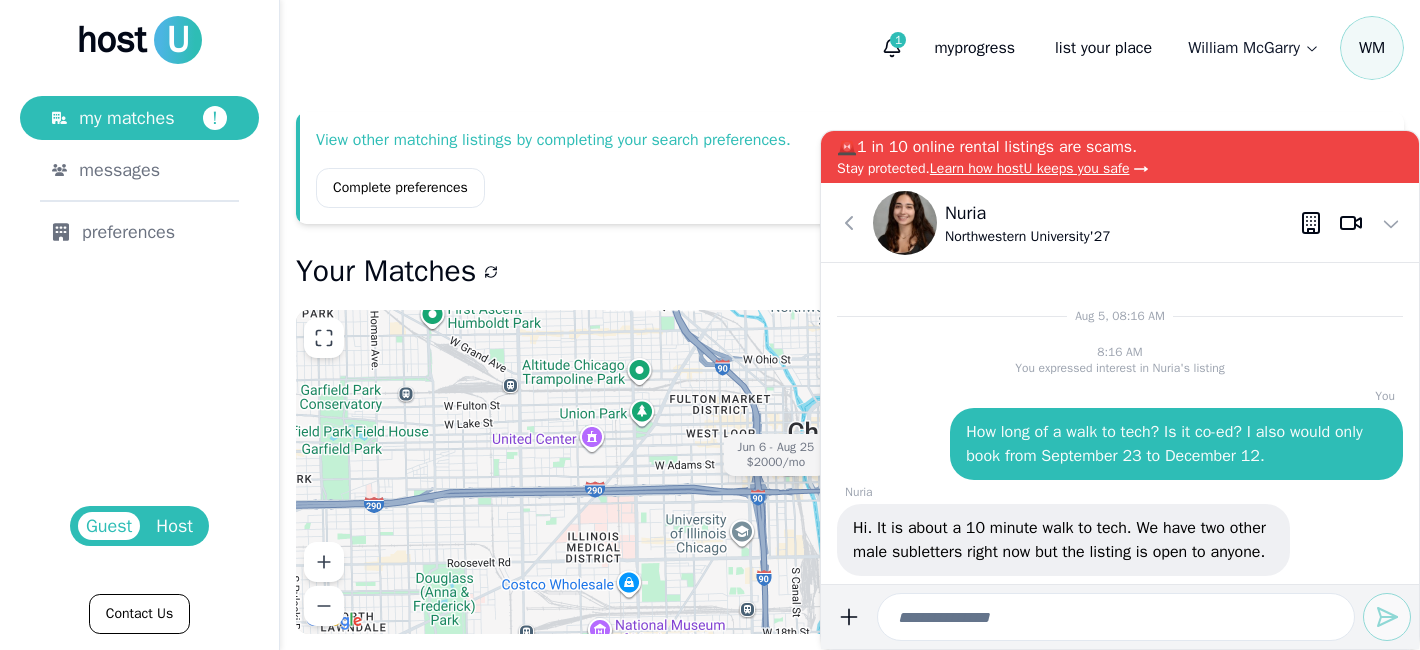 click at bounding box center [1116, 617] 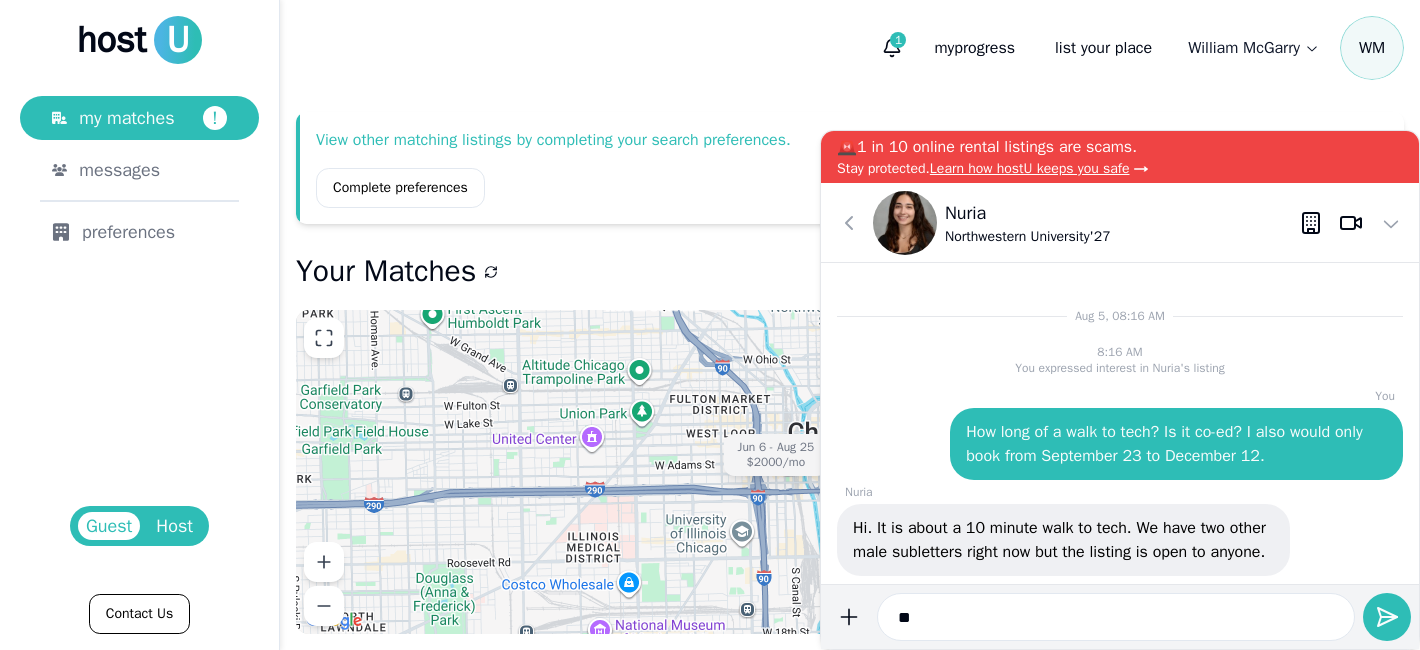 type on "*" 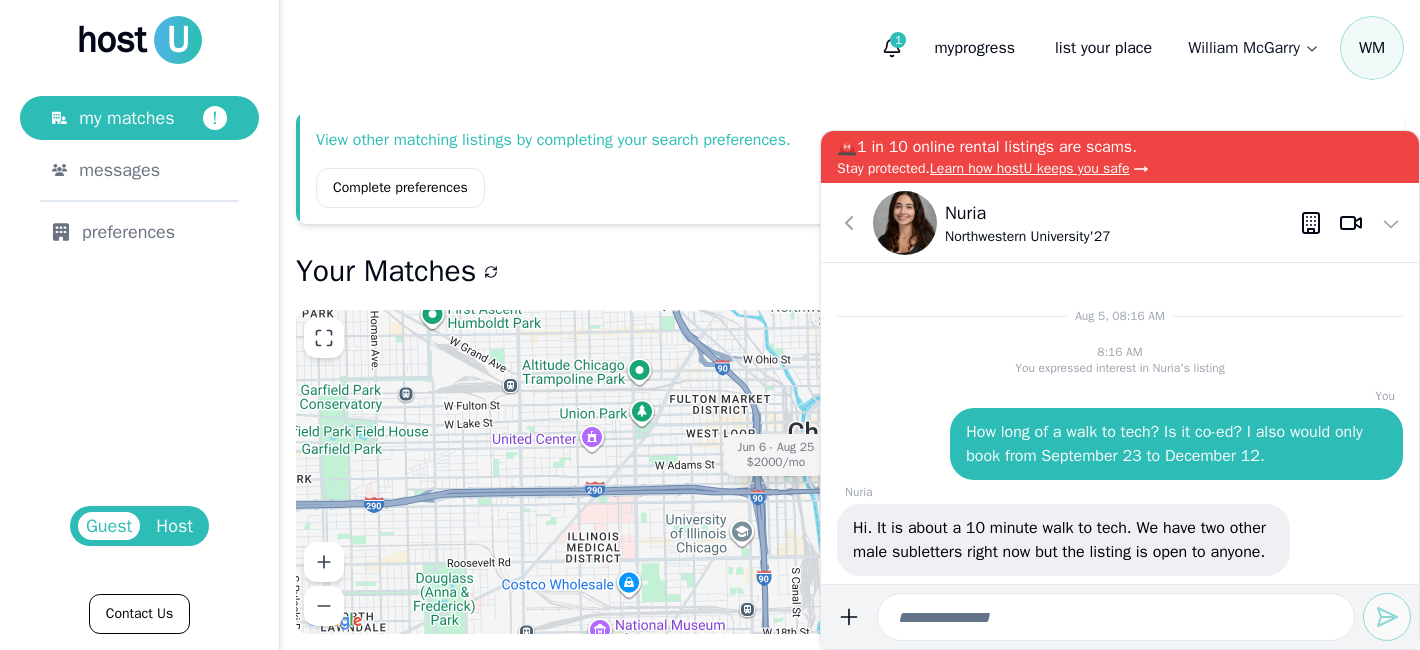 click at bounding box center (1116, 617) 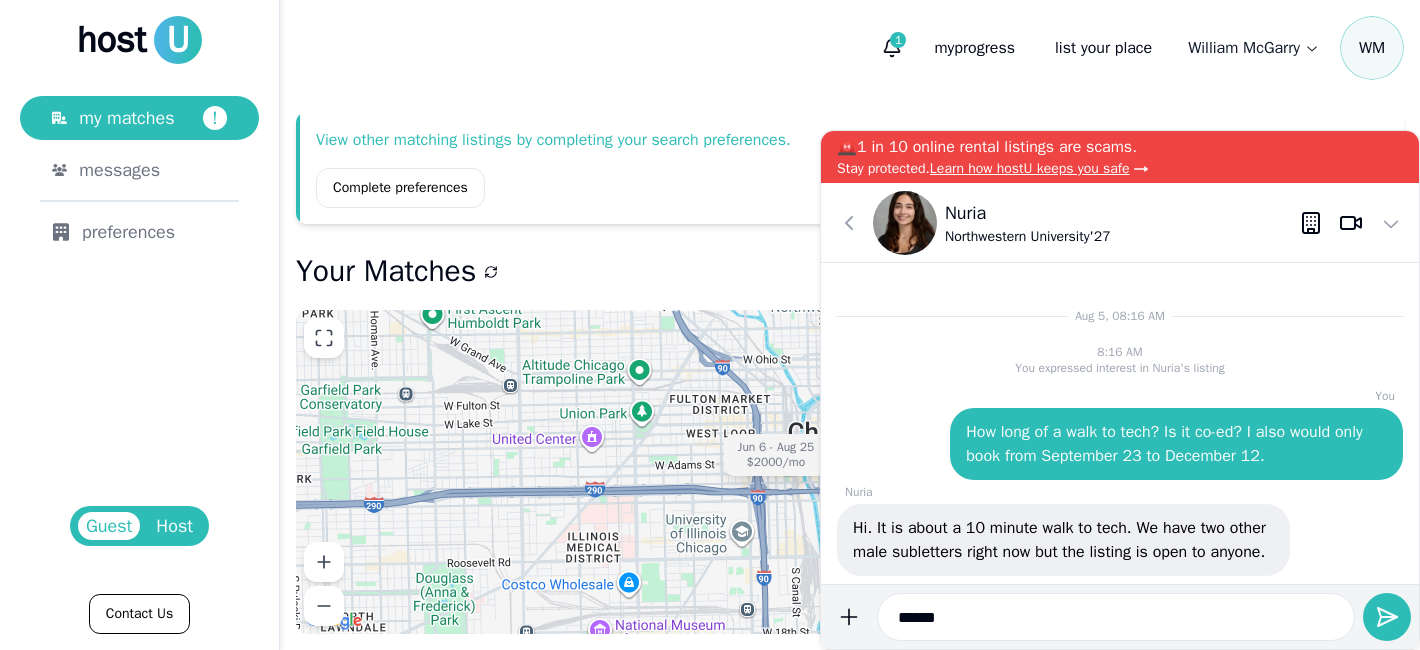drag, startPoint x: 966, startPoint y: 612, endPoint x: 774, endPoint y: 587, distance: 193.62076 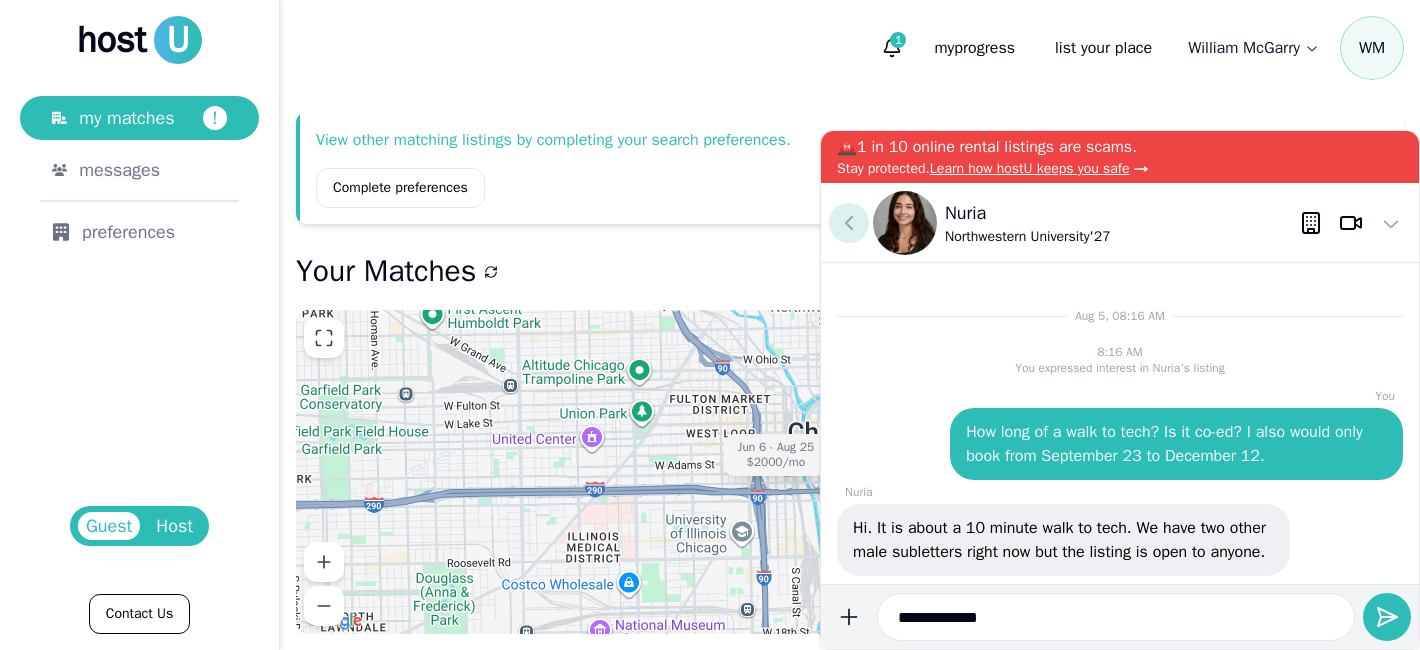 type on "**********" 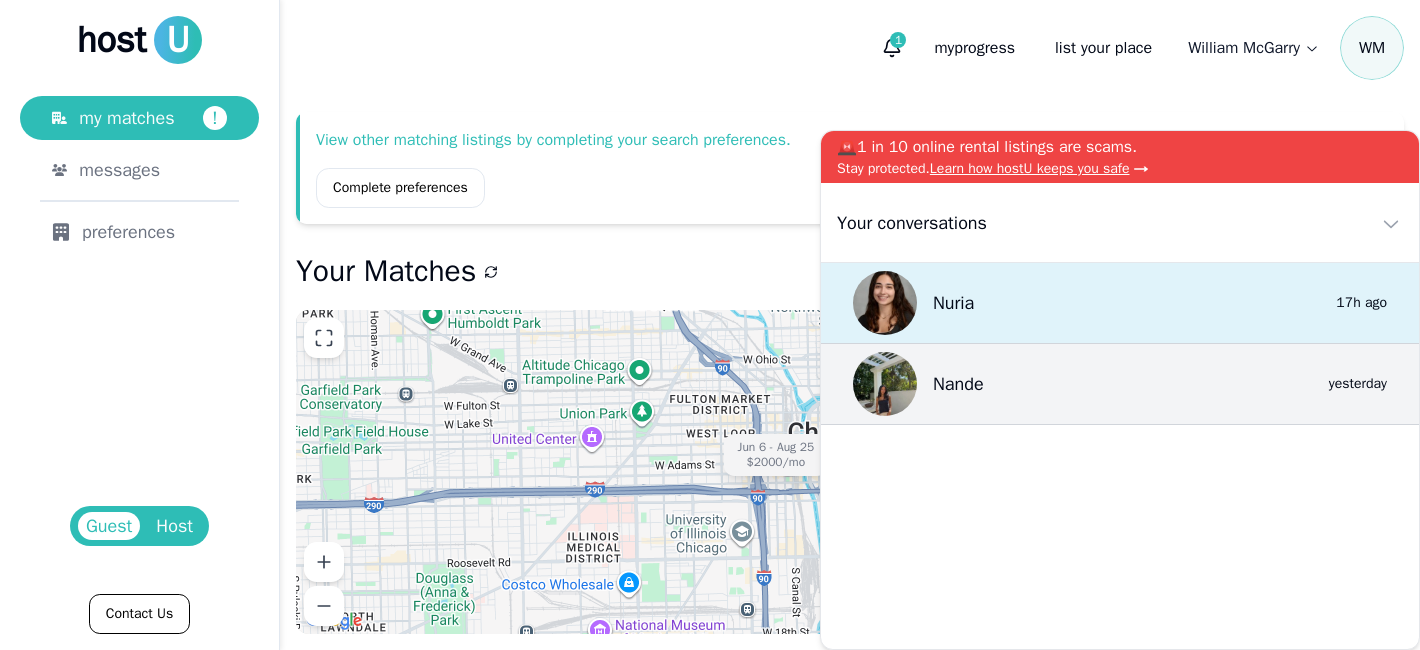 click on "Nuria" at bounding box center (913, 303) 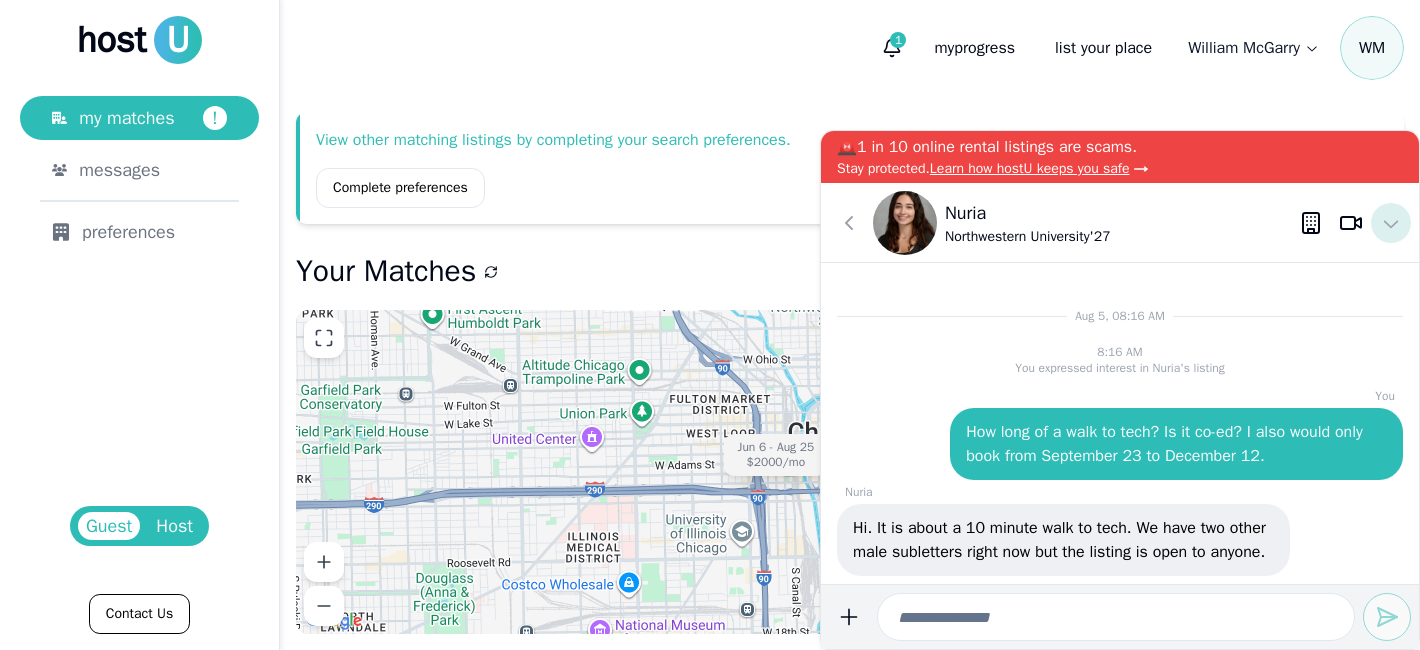 click 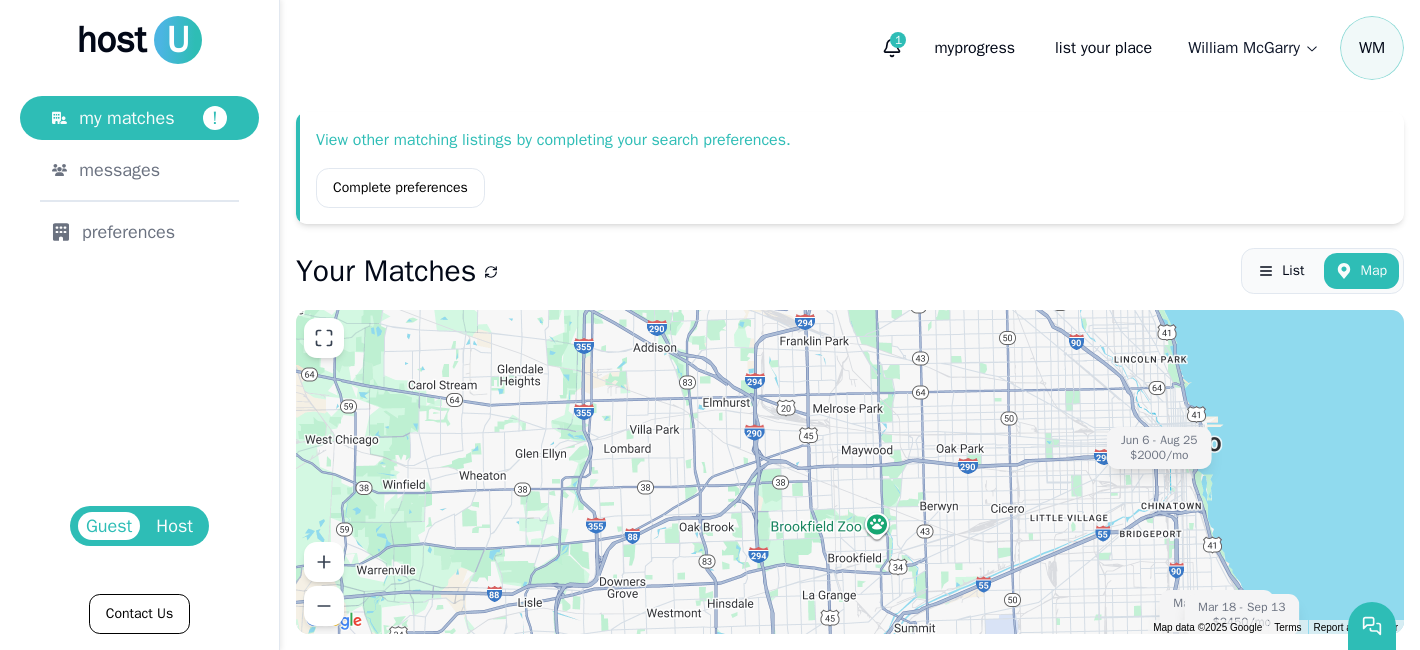 click on "Host" at bounding box center (174, 526) 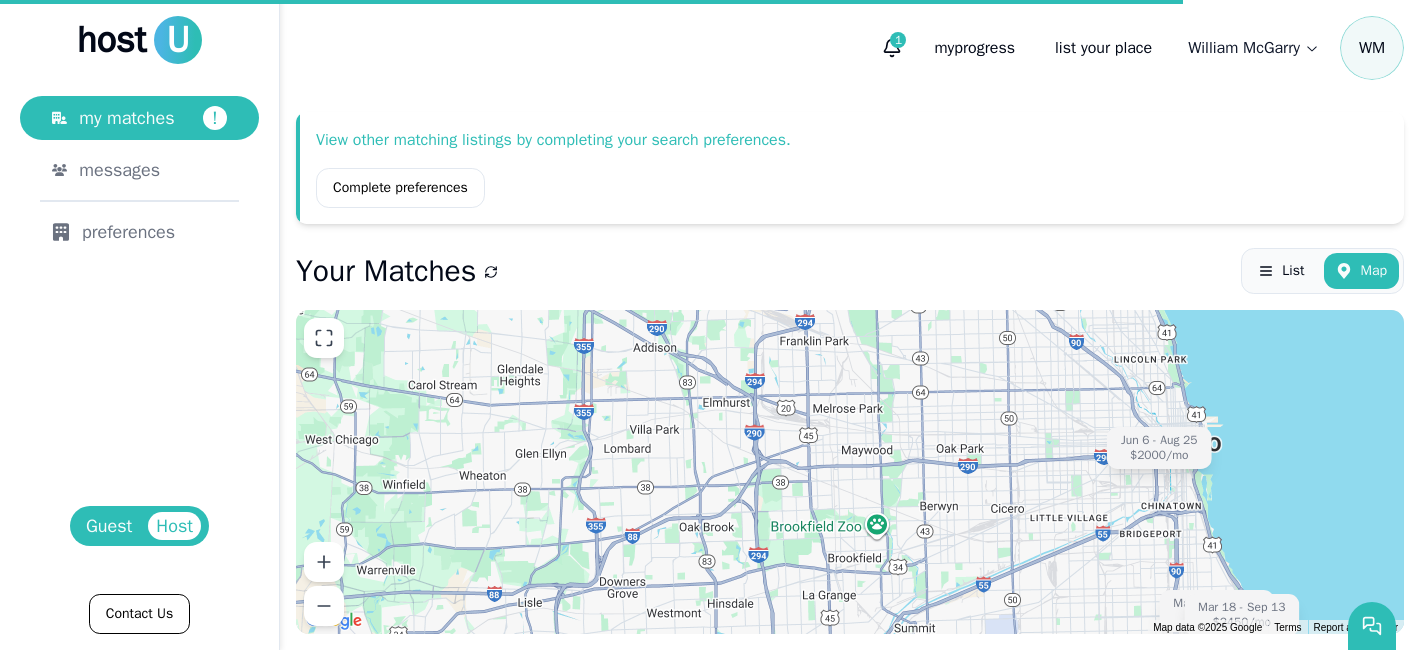 click on "Guest" at bounding box center [109, 526] 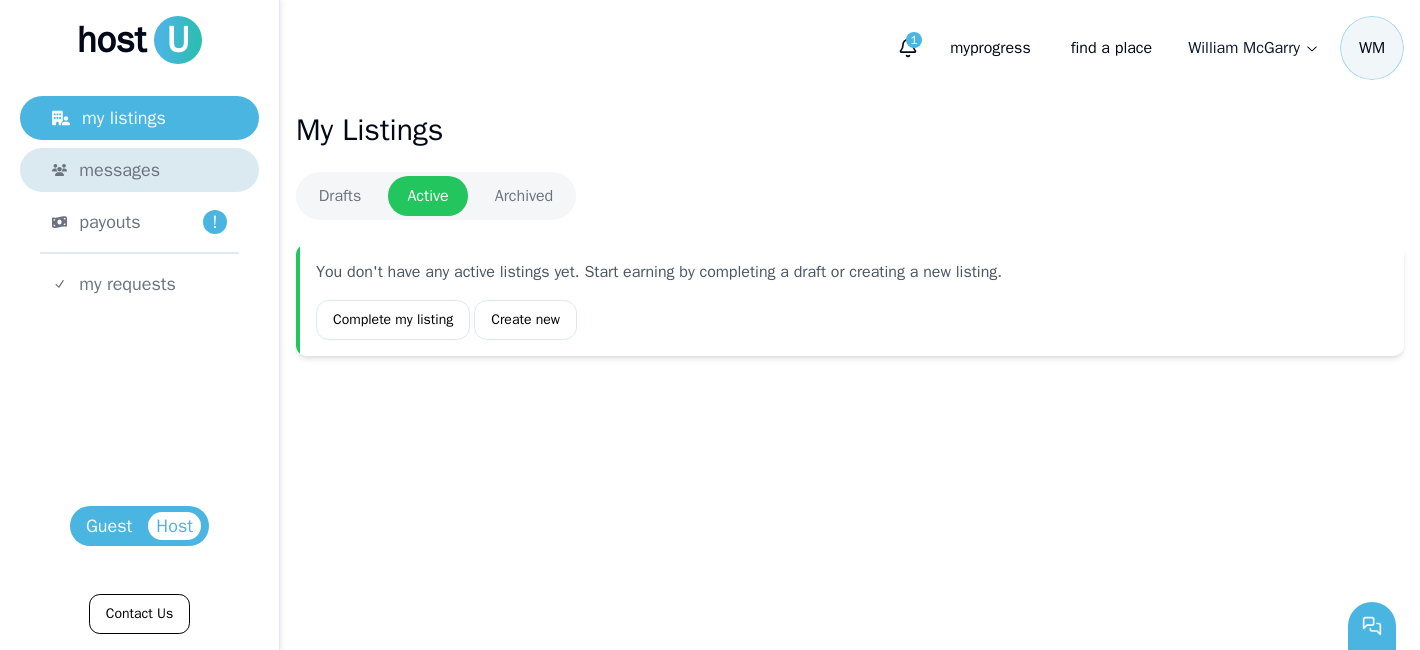 click on "messages" at bounding box center [119, 170] 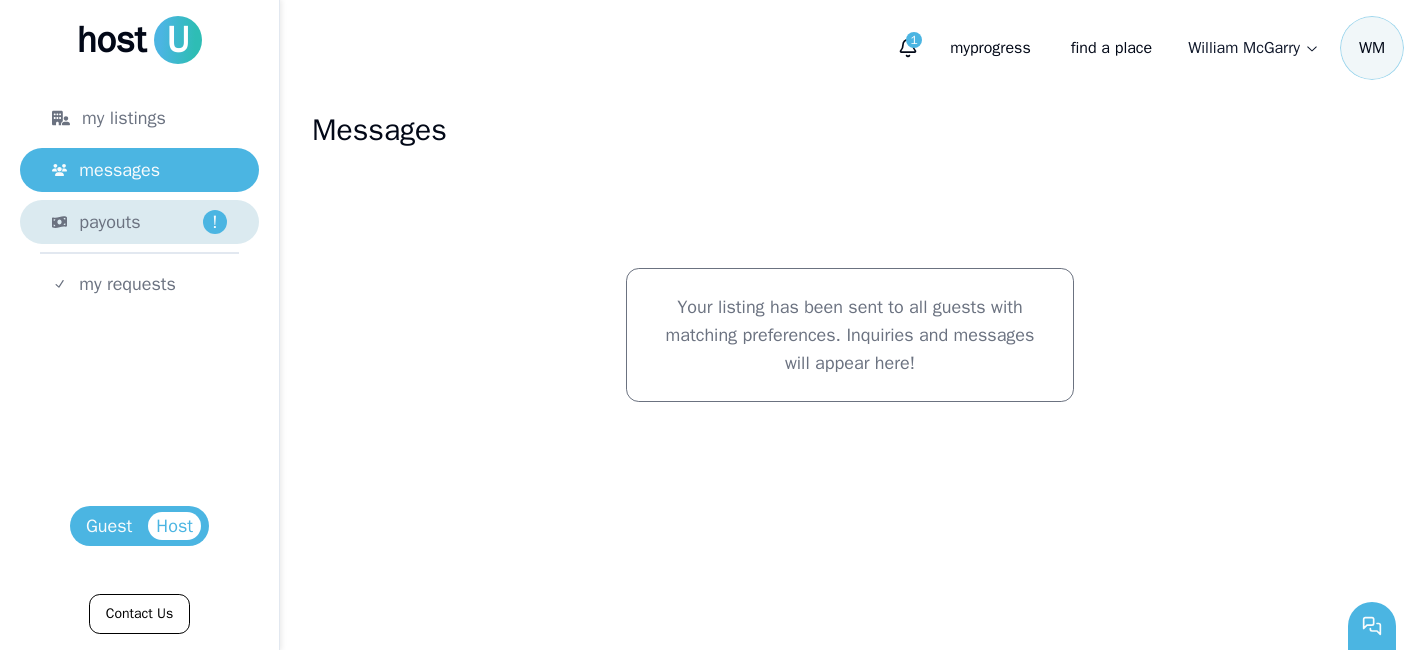 click on "payouts !" at bounding box center (153, 222) 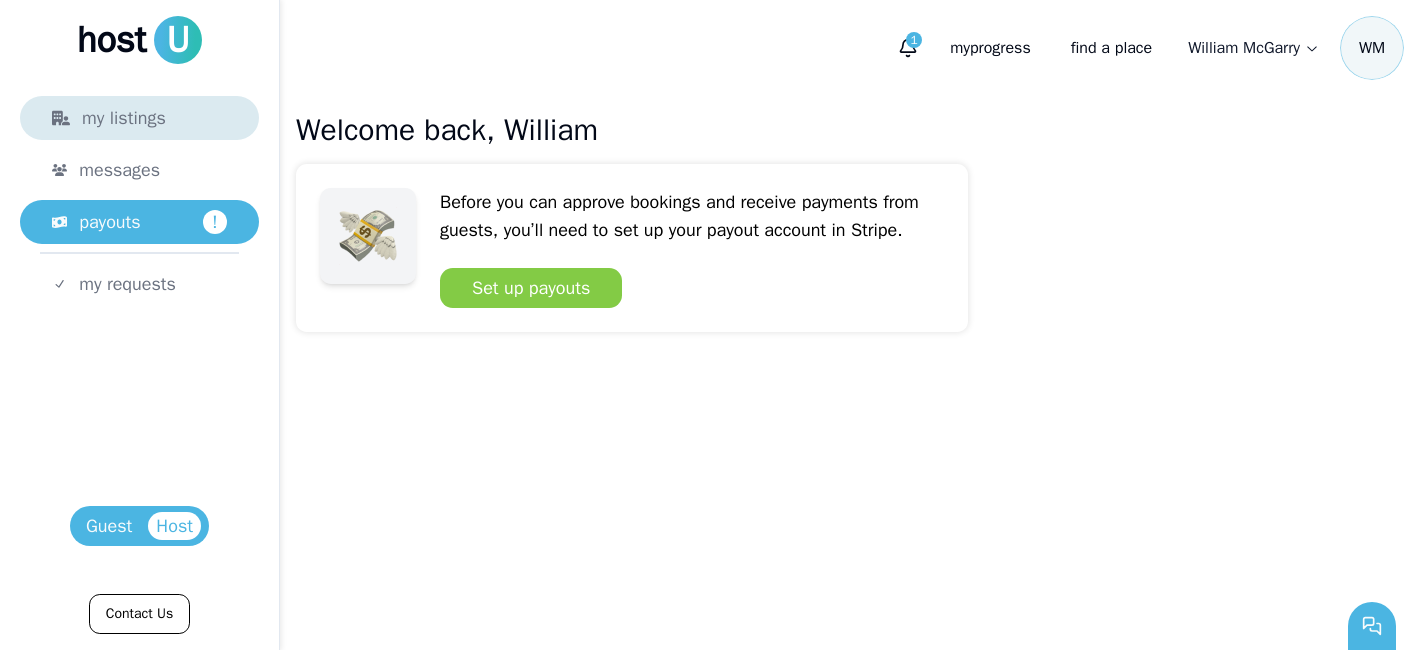 click on "my listings" at bounding box center (139, 118) 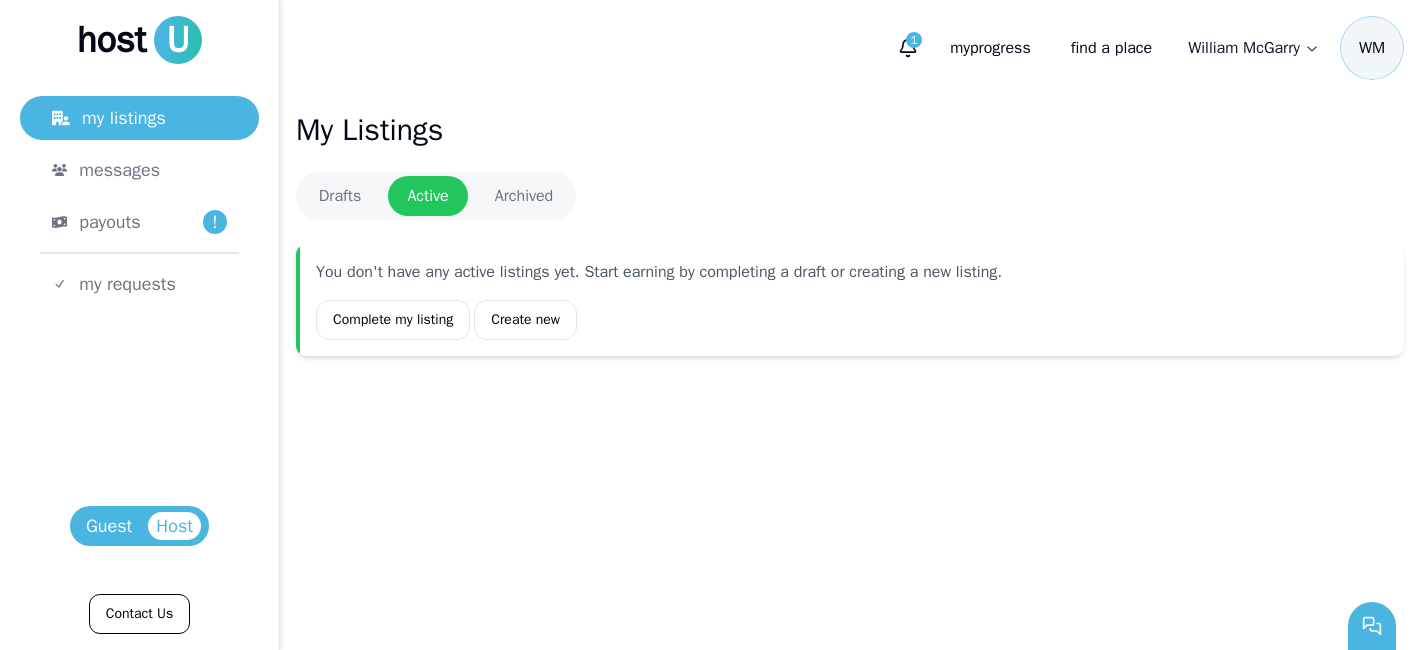 click on "Drafts" at bounding box center (340, 196) 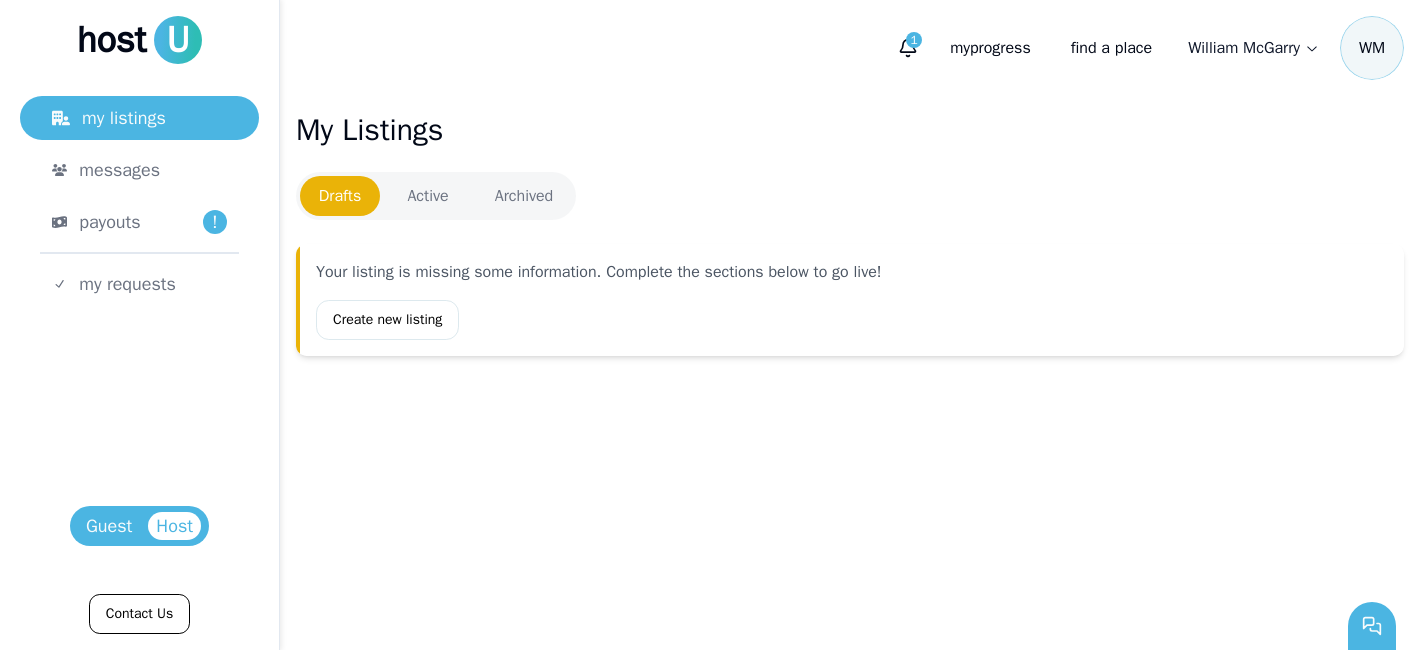 click on "my listings messages payouts ! my requests" at bounding box center (139, 201) 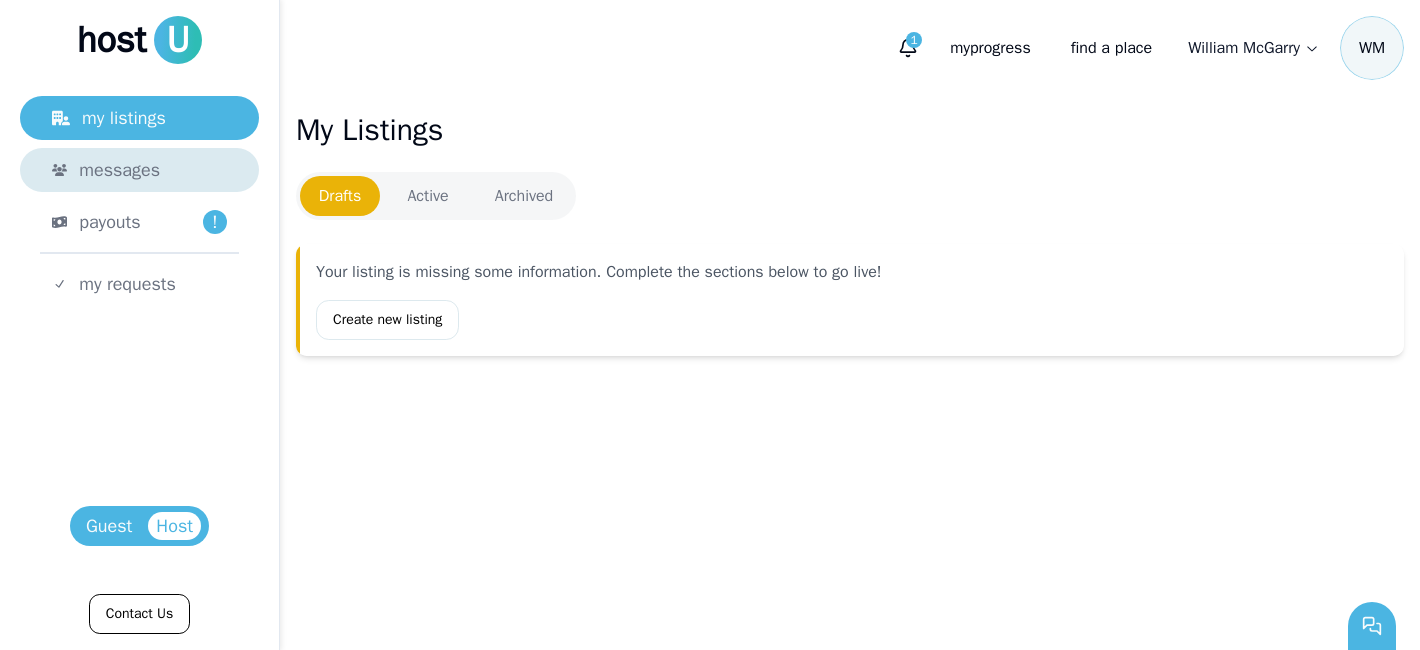click on "messages" at bounding box center (119, 170) 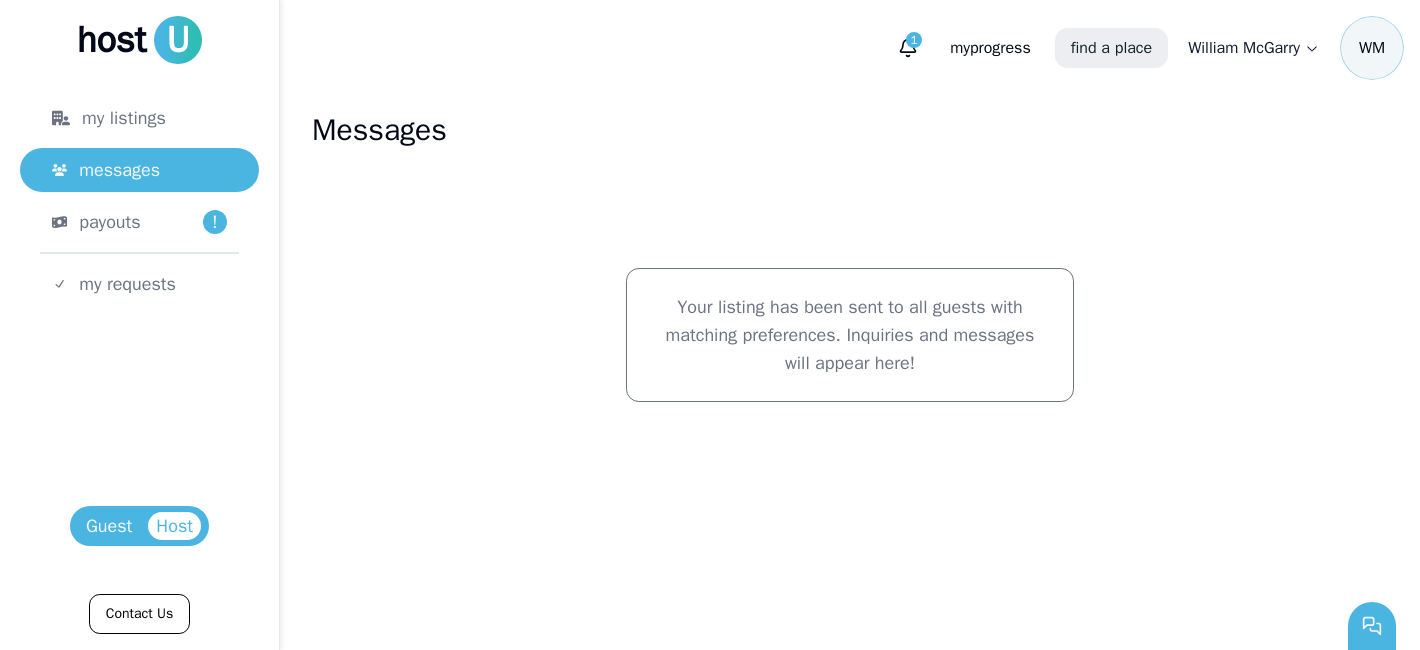 click on "find a place" at bounding box center (1111, 48) 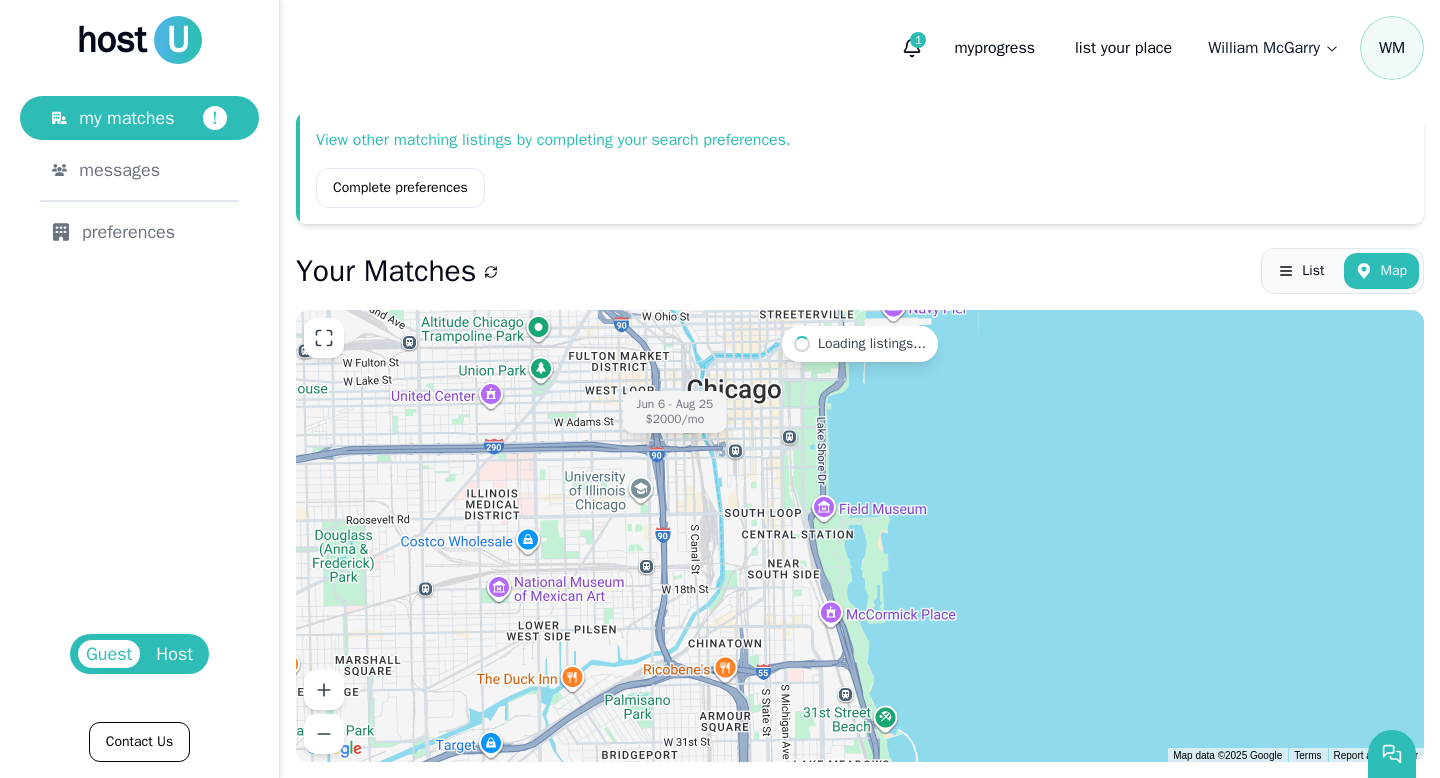 drag, startPoint x: 769, startPoint y: 414, endPoint x: 760, endPoint y: 590, distance: 176.22997 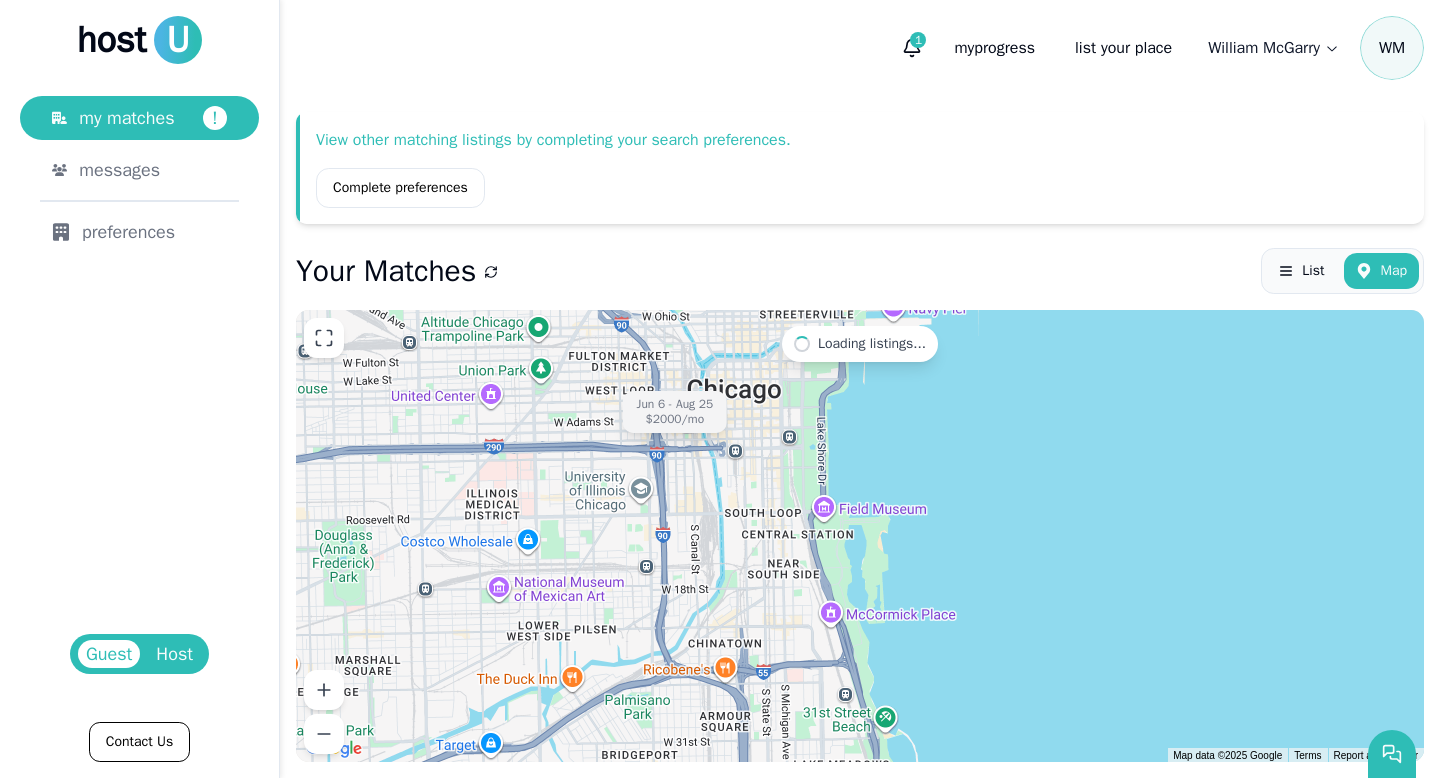 click on "Mar 17 - Sep 26 $1300 /mo Jun 6 - Aug 25 $2000 /mo Mar 18 - Sep 13 $2450 /mo" at bounding box center [860, 536] 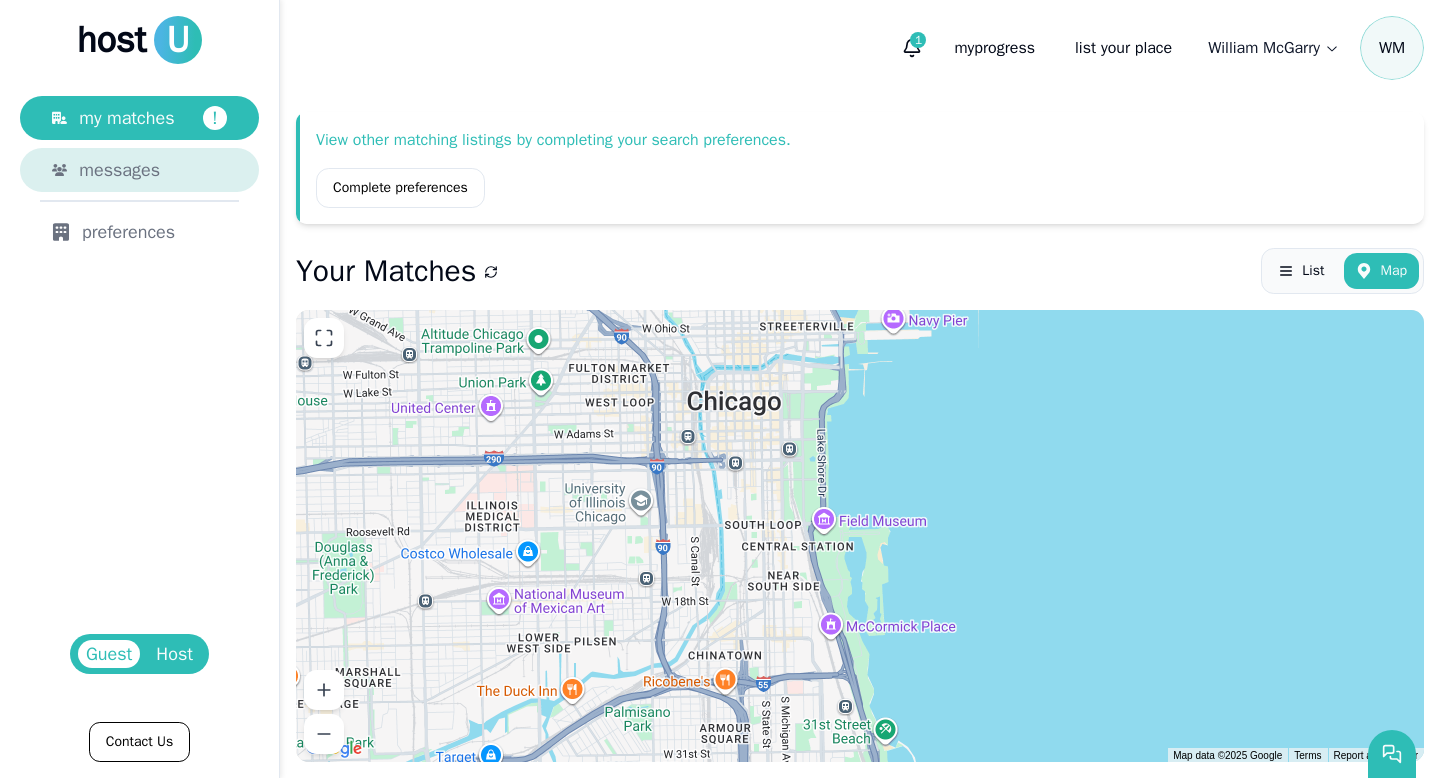 click on "messages" at bounding box center (153, 170) 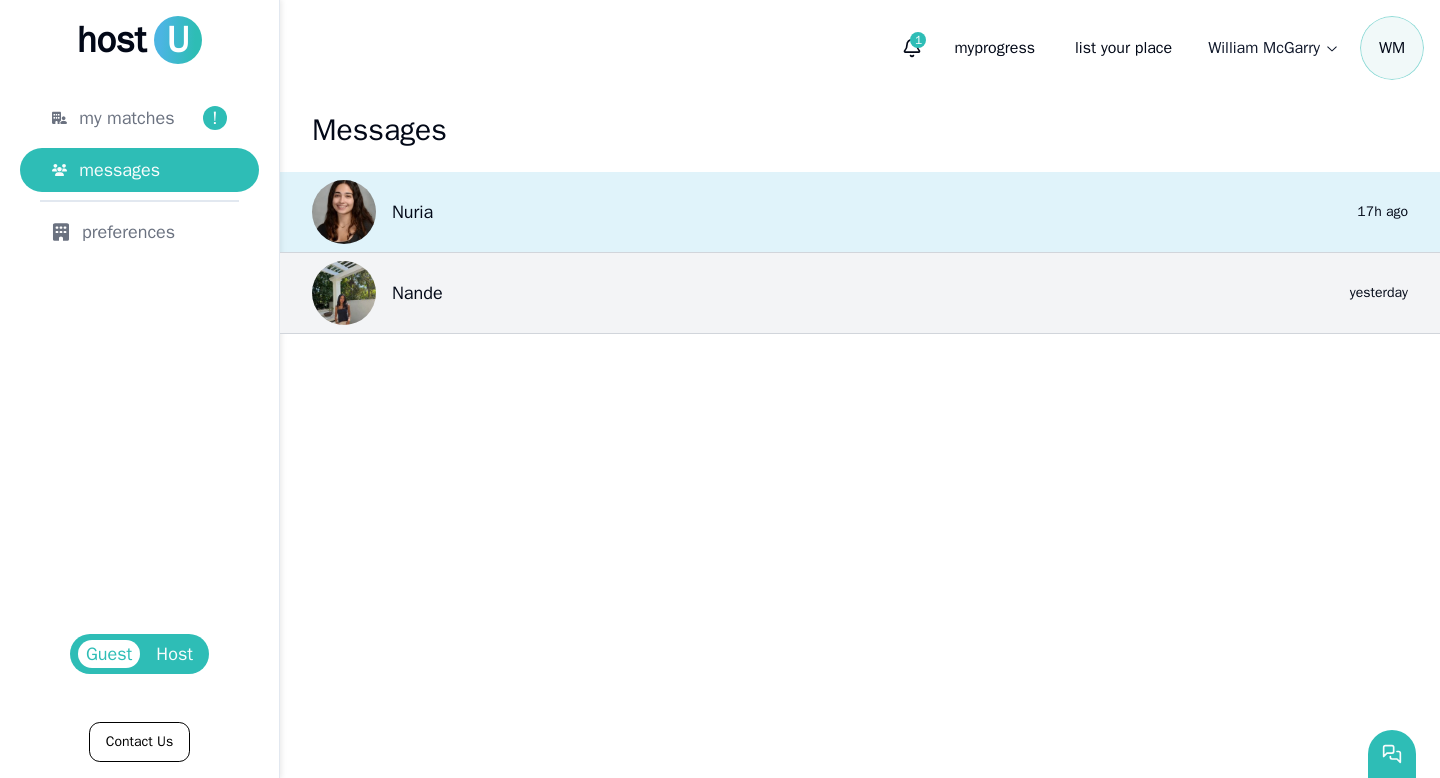 click at bounding box center [344, 212] 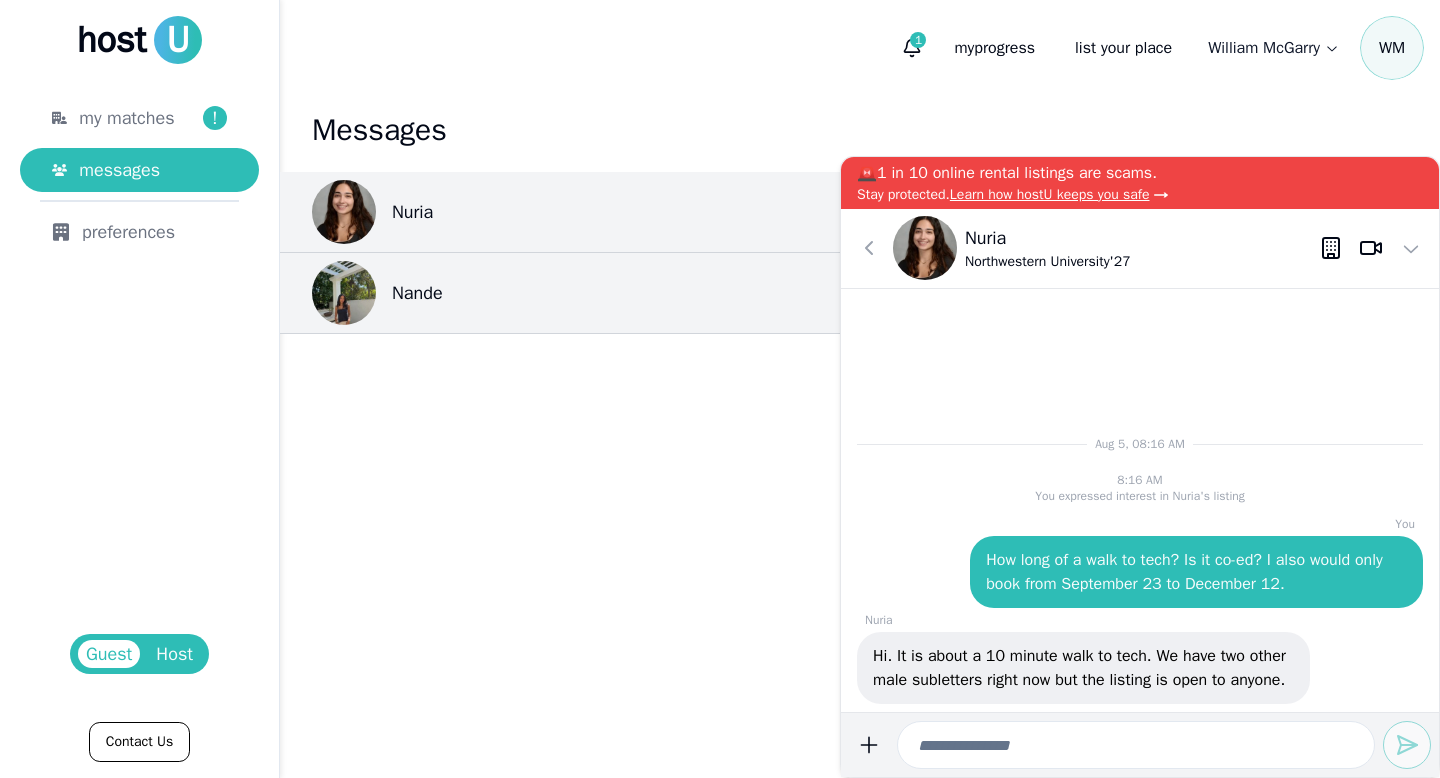 click on "Nuria" at bounding box center (1048, 238) 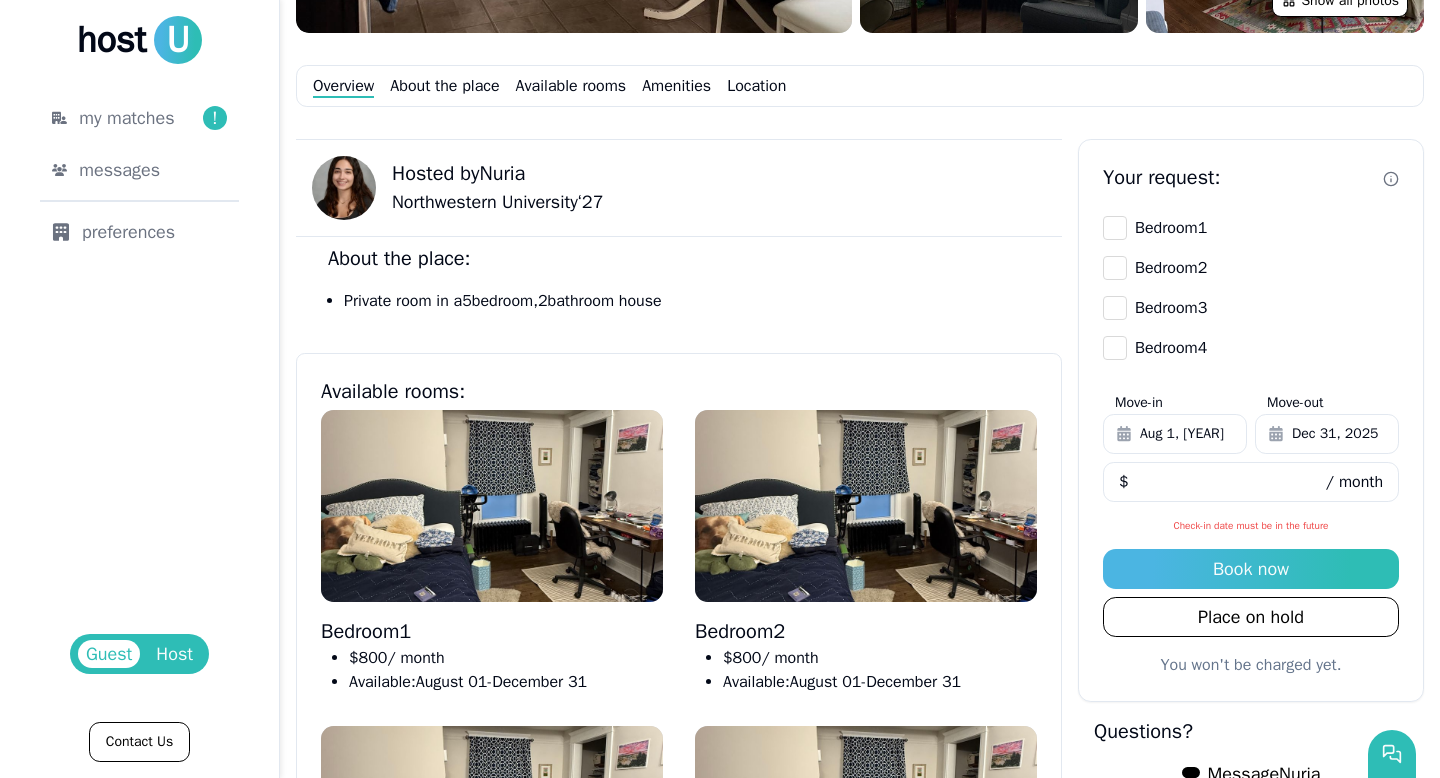 scroll, scrollTop: 777, scrollLeft: 0, axis: vertical 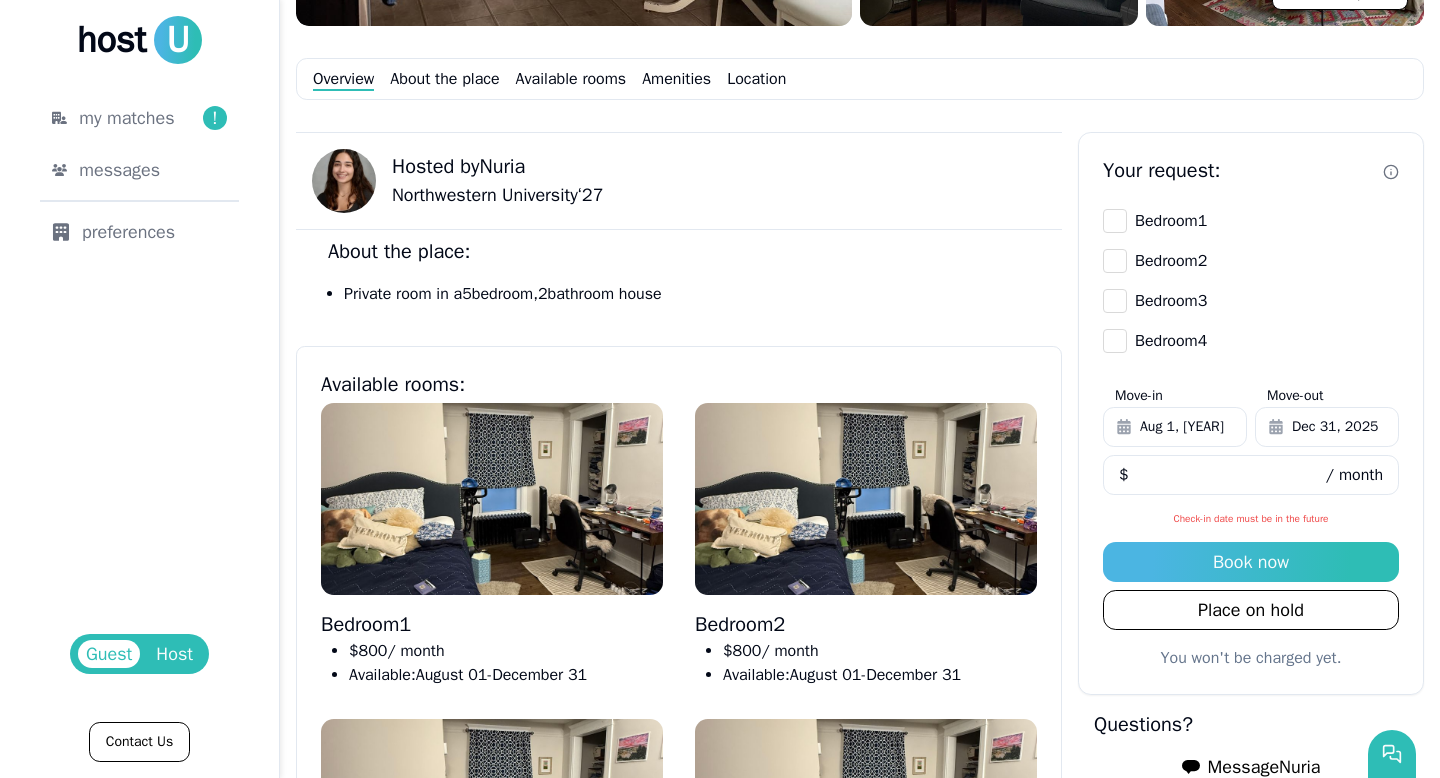 click on "*** $ / month" at bounding box center [1251, 471] 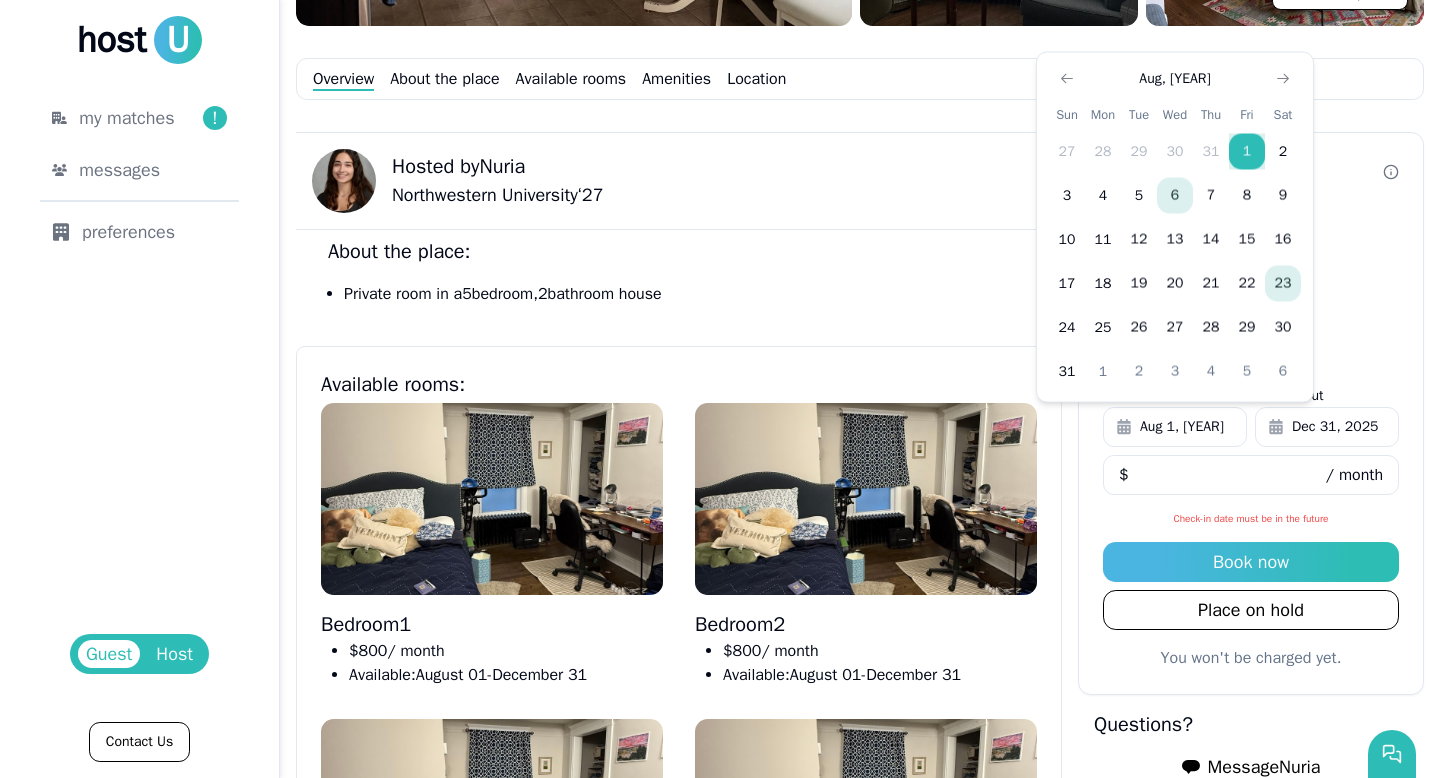 click on "23" at bounding box center (1283, 284) 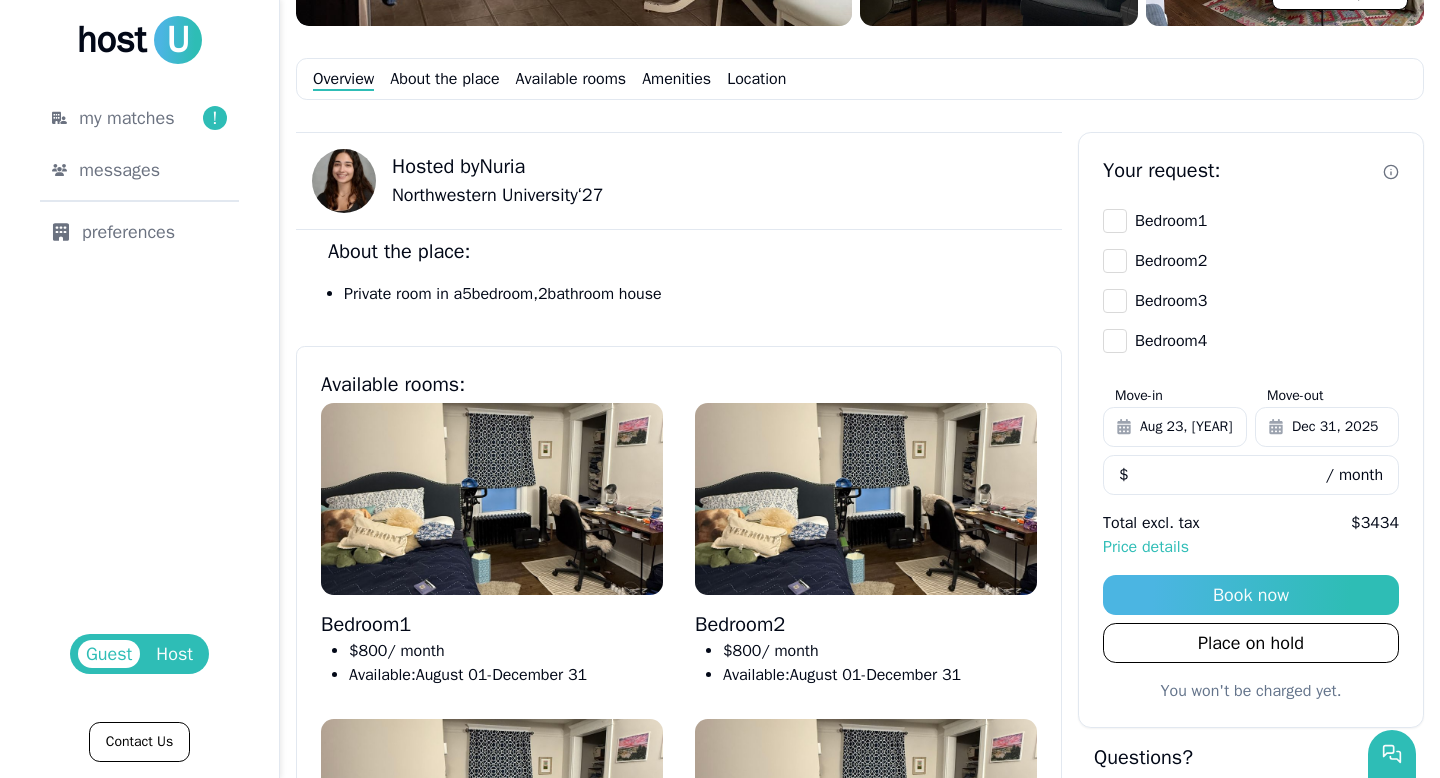 click on "Aug 23, [YEAR]" at bounding box center (1186, 427) 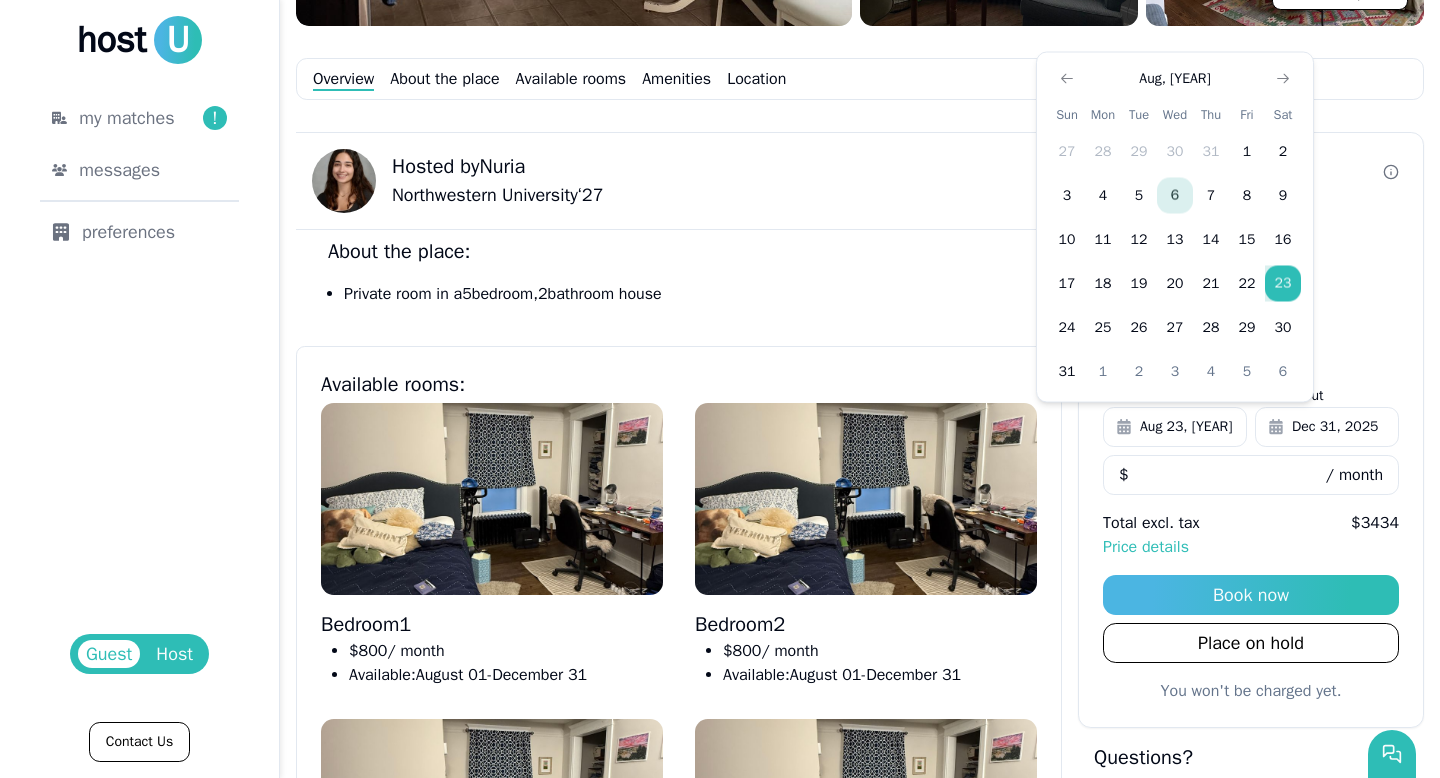 click on "Aug, [YEAR] Sun Mon Tue Wed Thu Fri Sat 27 28 29 30 31 1 2 3 4 5 6 7 8 9 10 11 12 13 14 15 16 17 18 19 20 21 22 23 24 25 26 27 28 29 30 31 1 2 3 4 5 6" at bounding box center (1175, 227) 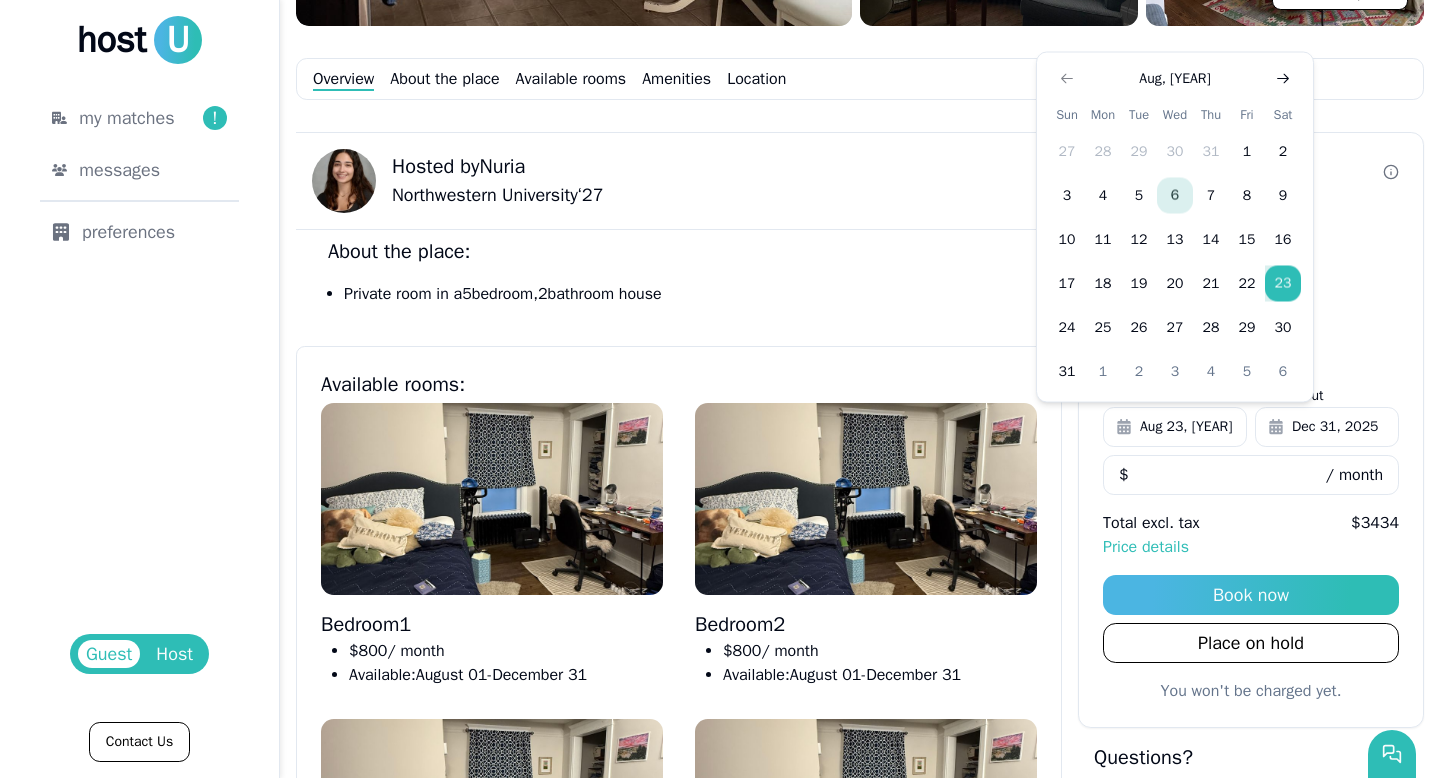 click 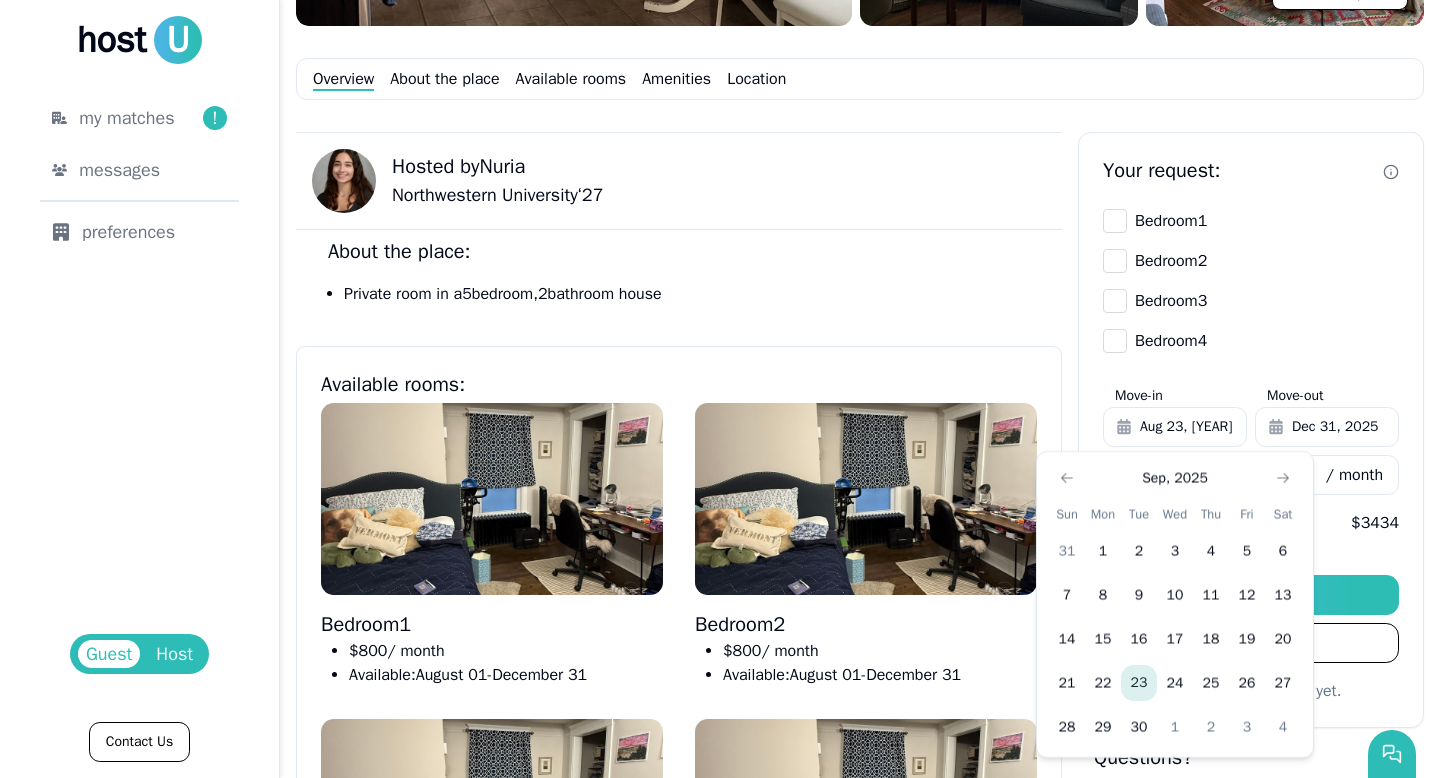 click on "23" at bounding box center [1139, 683] 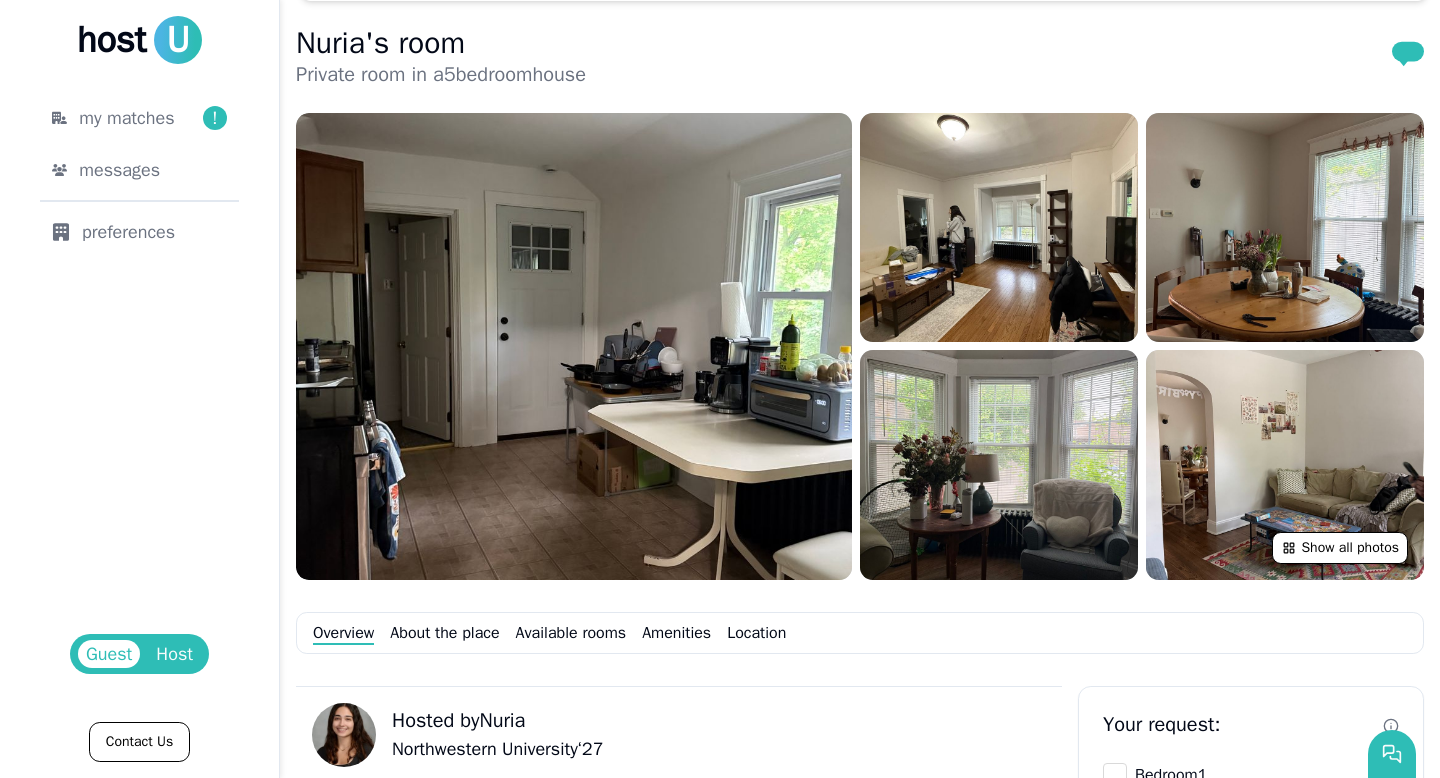scroll, scrollTop: 0, scrollLeft: 0, axis: both 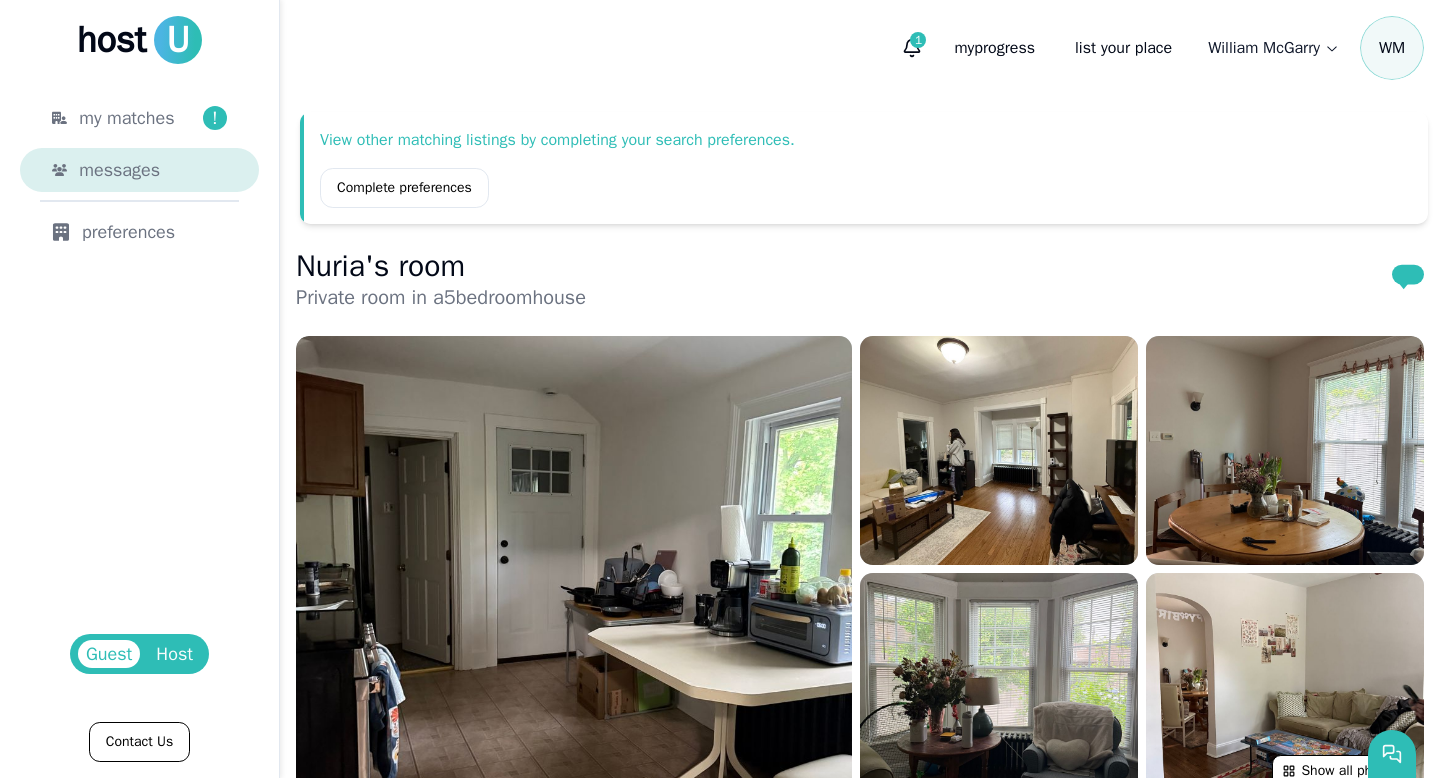 click on "messages" at bounding box center (119, 170) 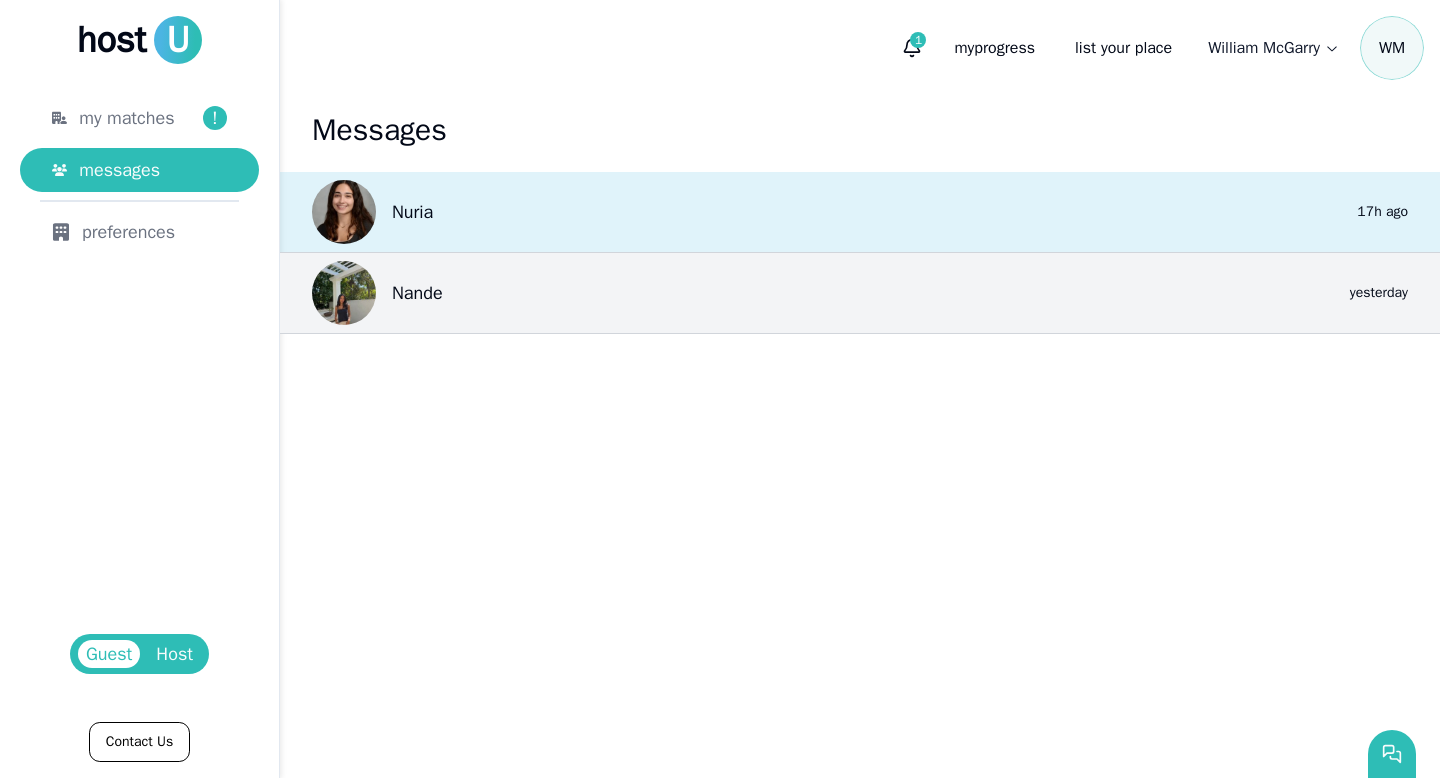 click on "Nuria 0 17h ago" at bounding box center (860, 212) 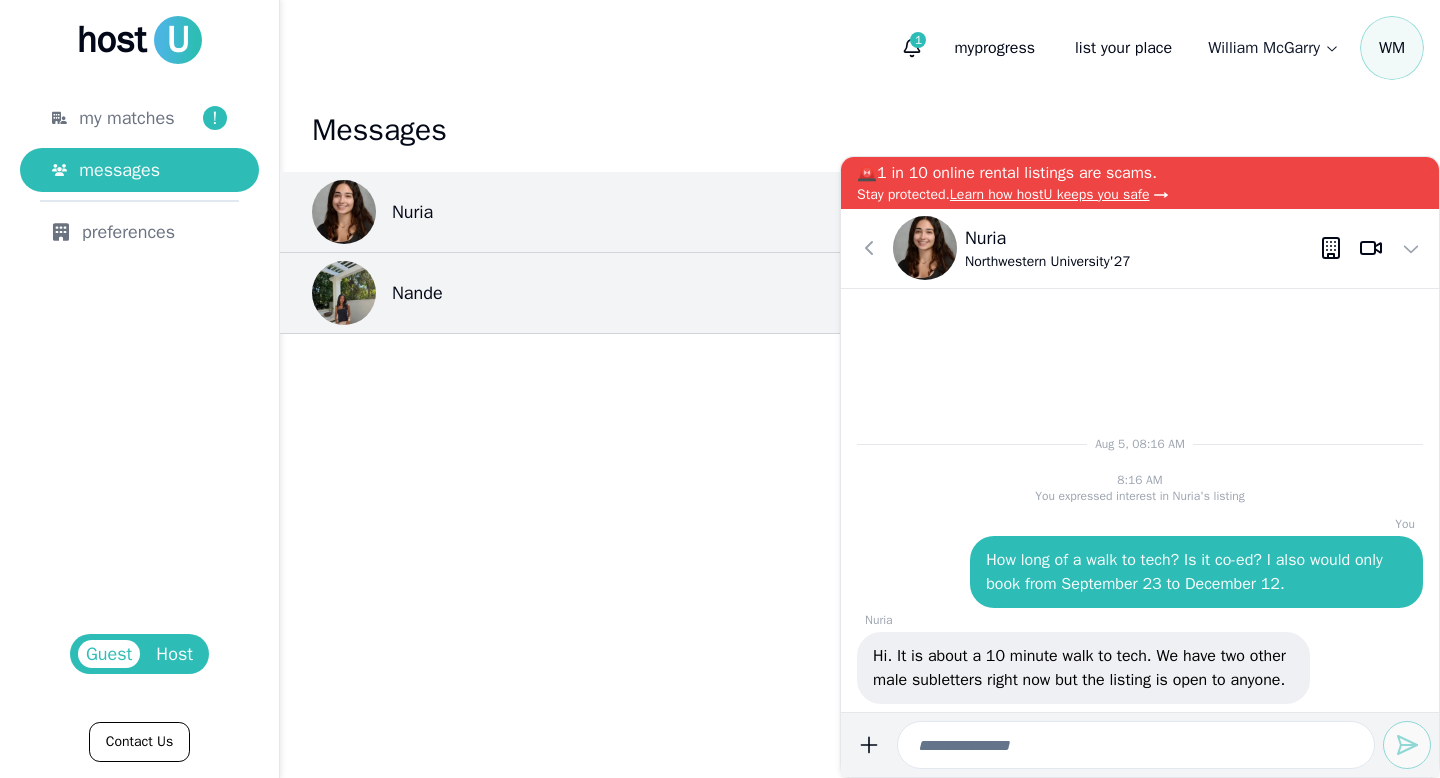 click 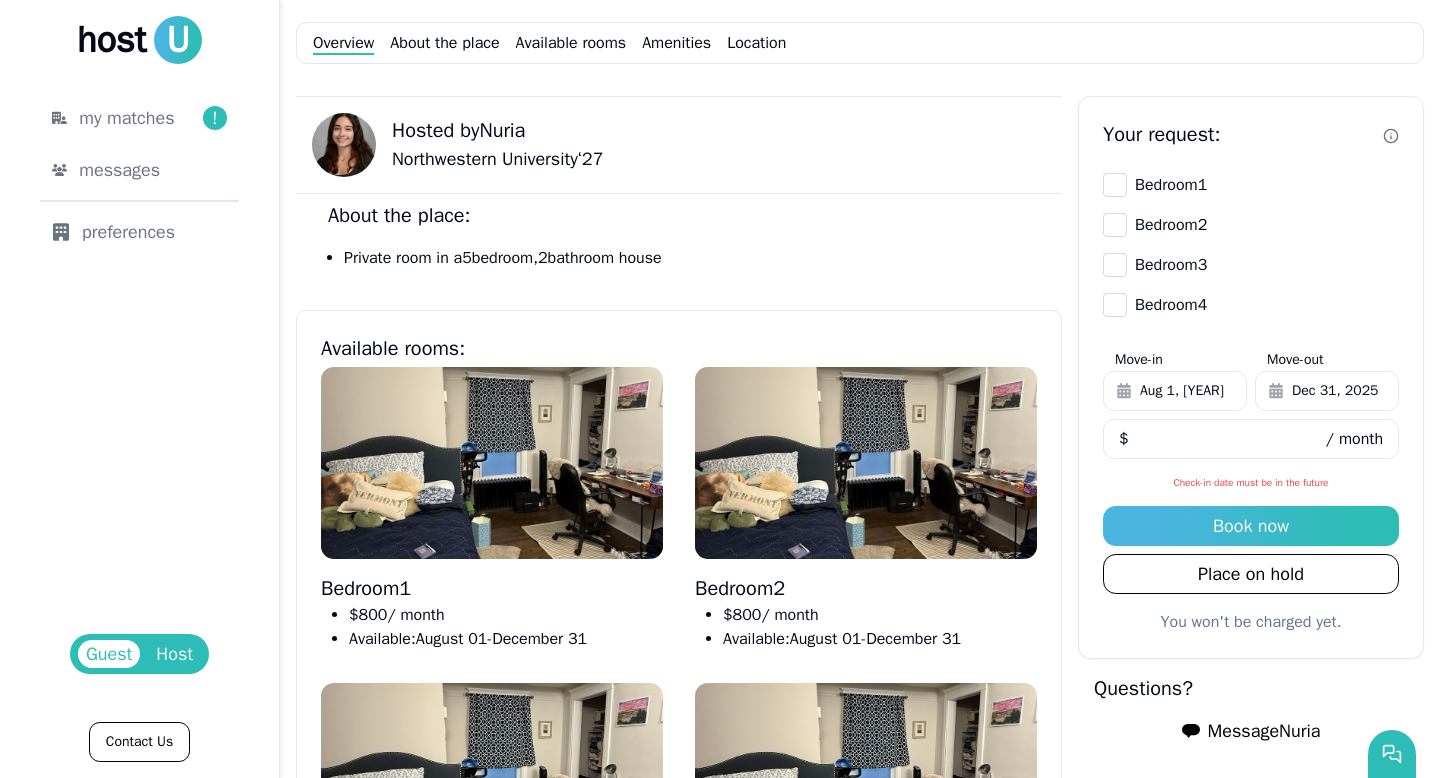 scroll, scrollTop: 851, scrollLeft: 0, axis: vertical 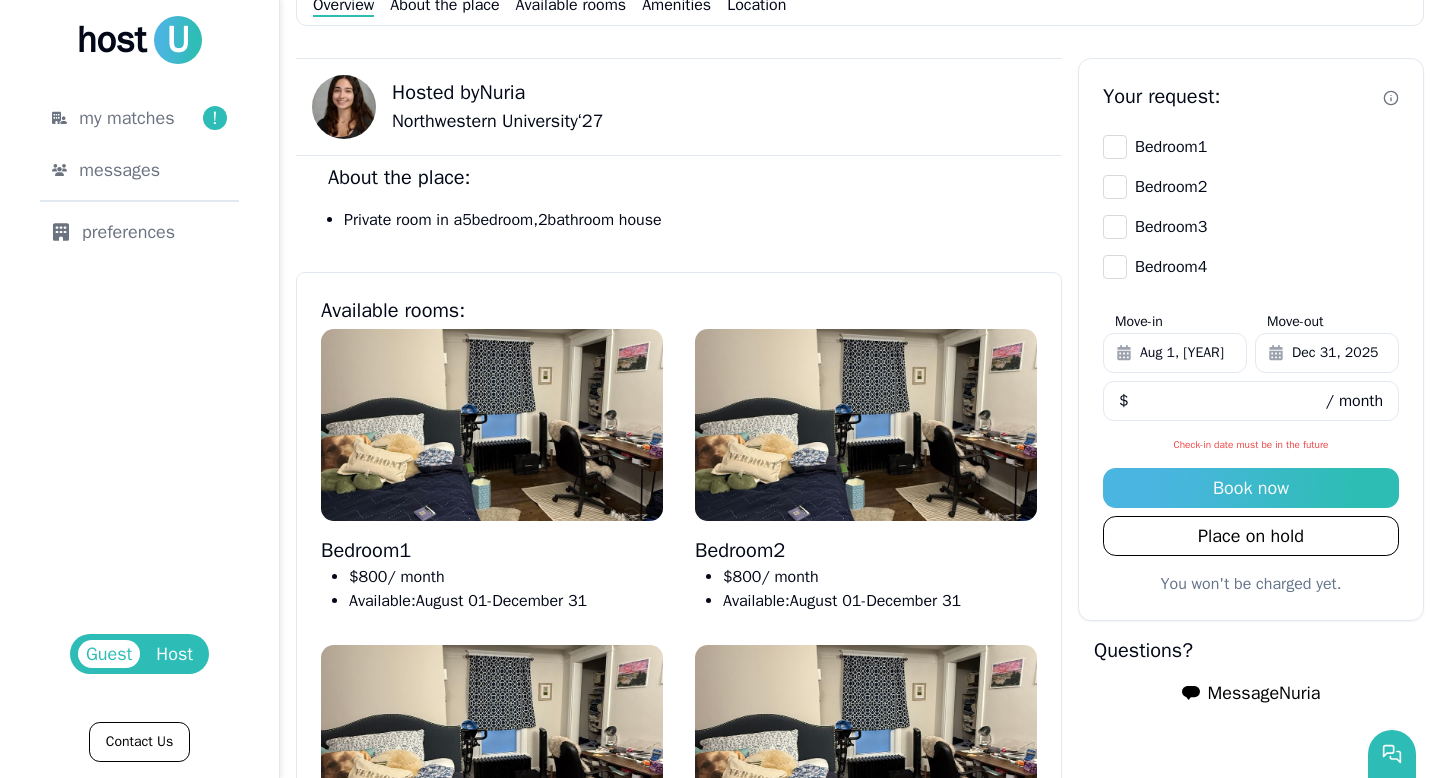 click on "Aug 1, [YEAR]" at bounding box center (1182, 353) 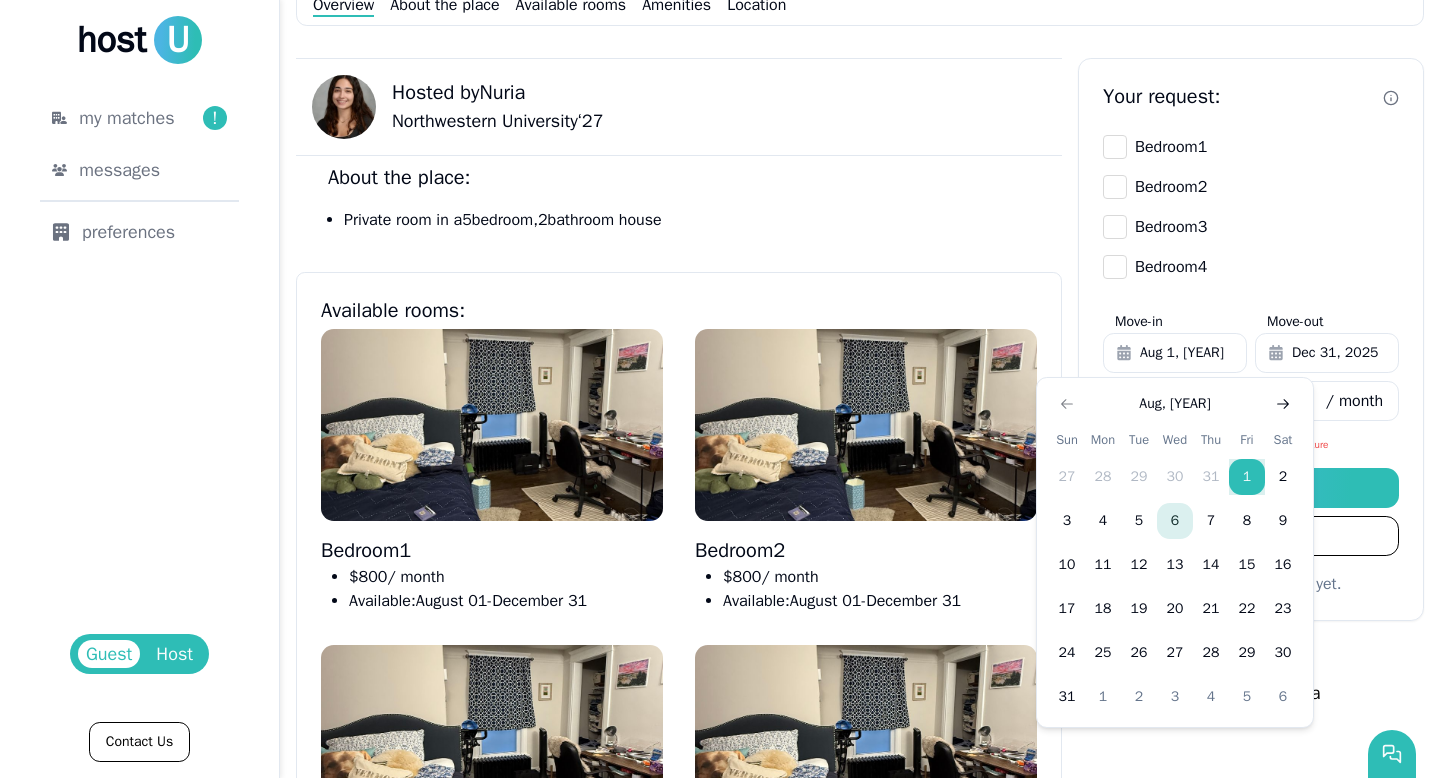 click 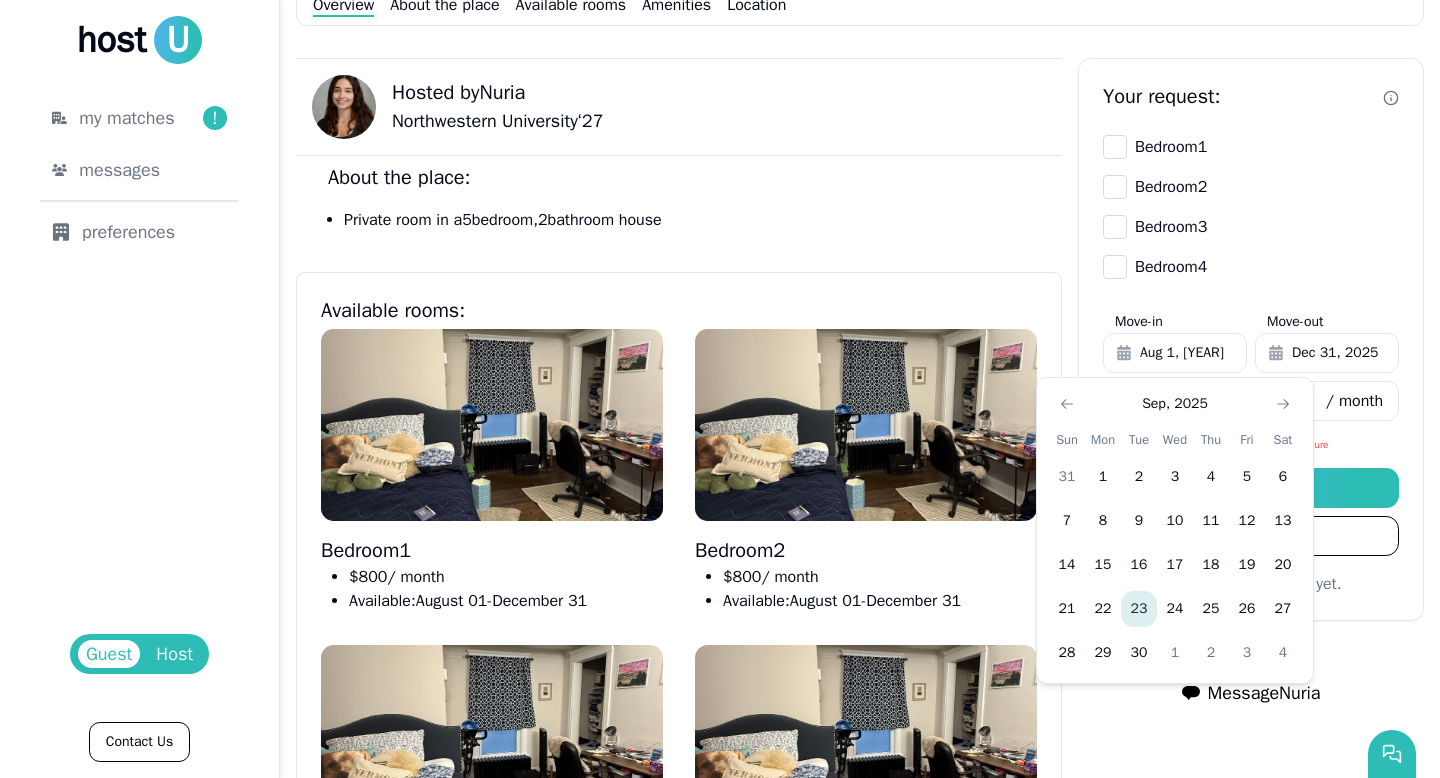click on "23" at bounding box center [1139, 609] 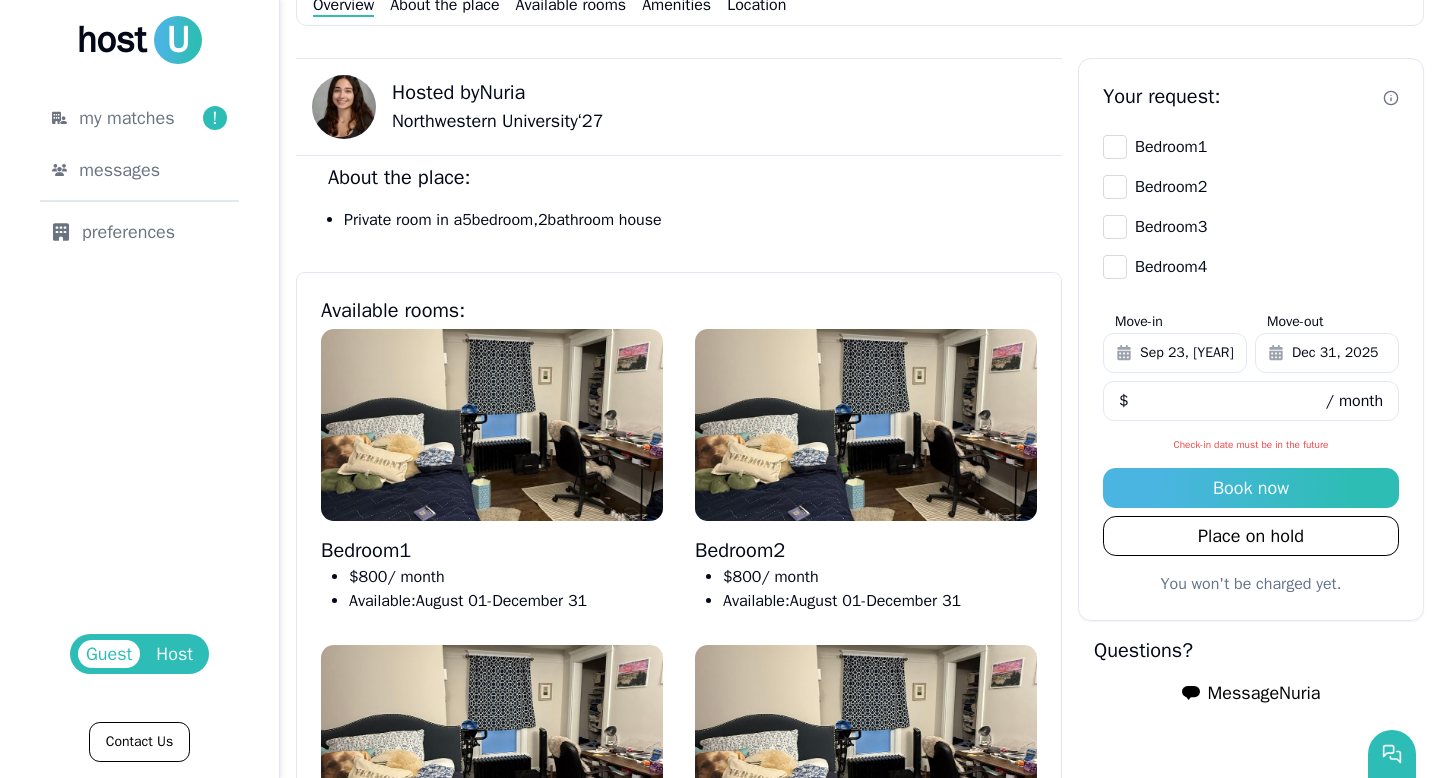 click on "Dec 31, 2025" at bounding box center (1335, 353) 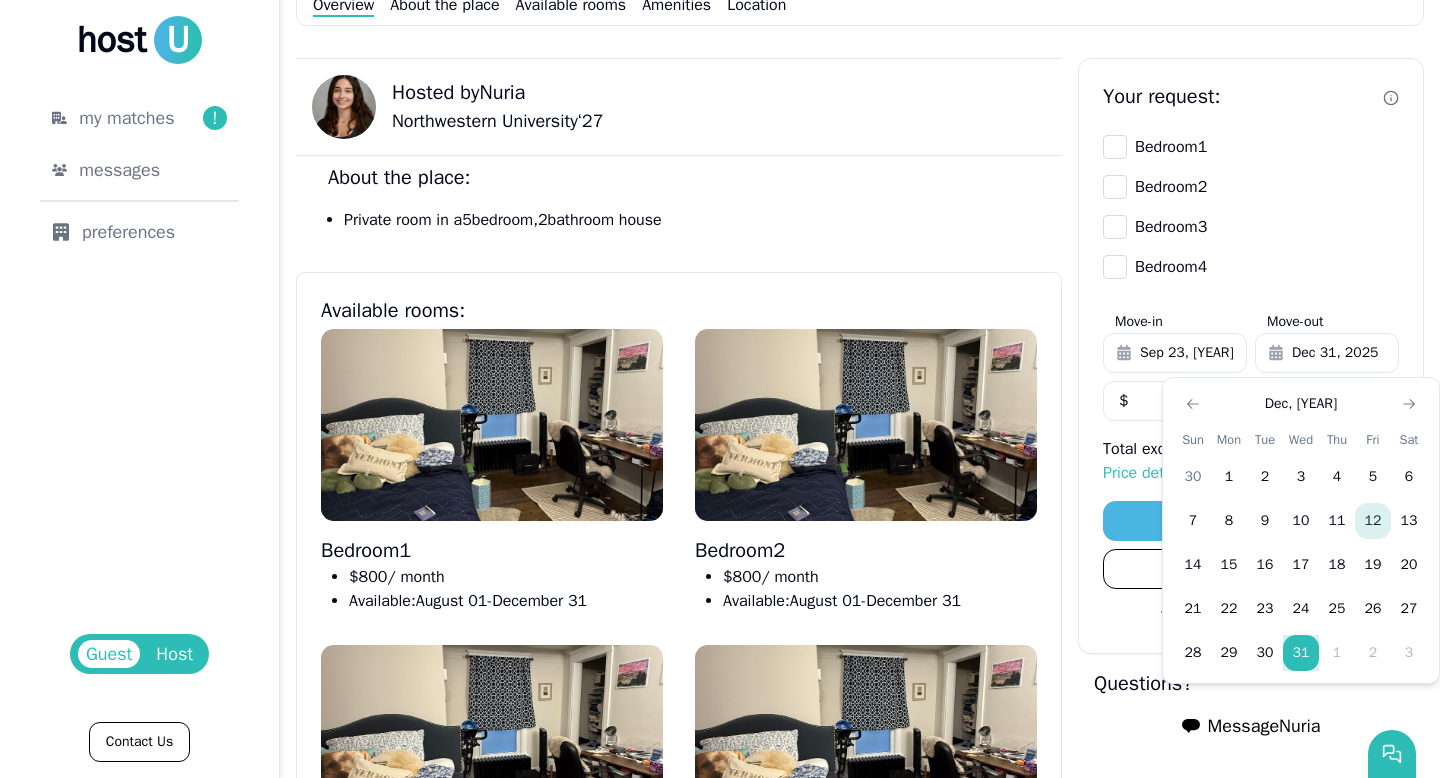 click on "12" at bounding box center [1373, 521] 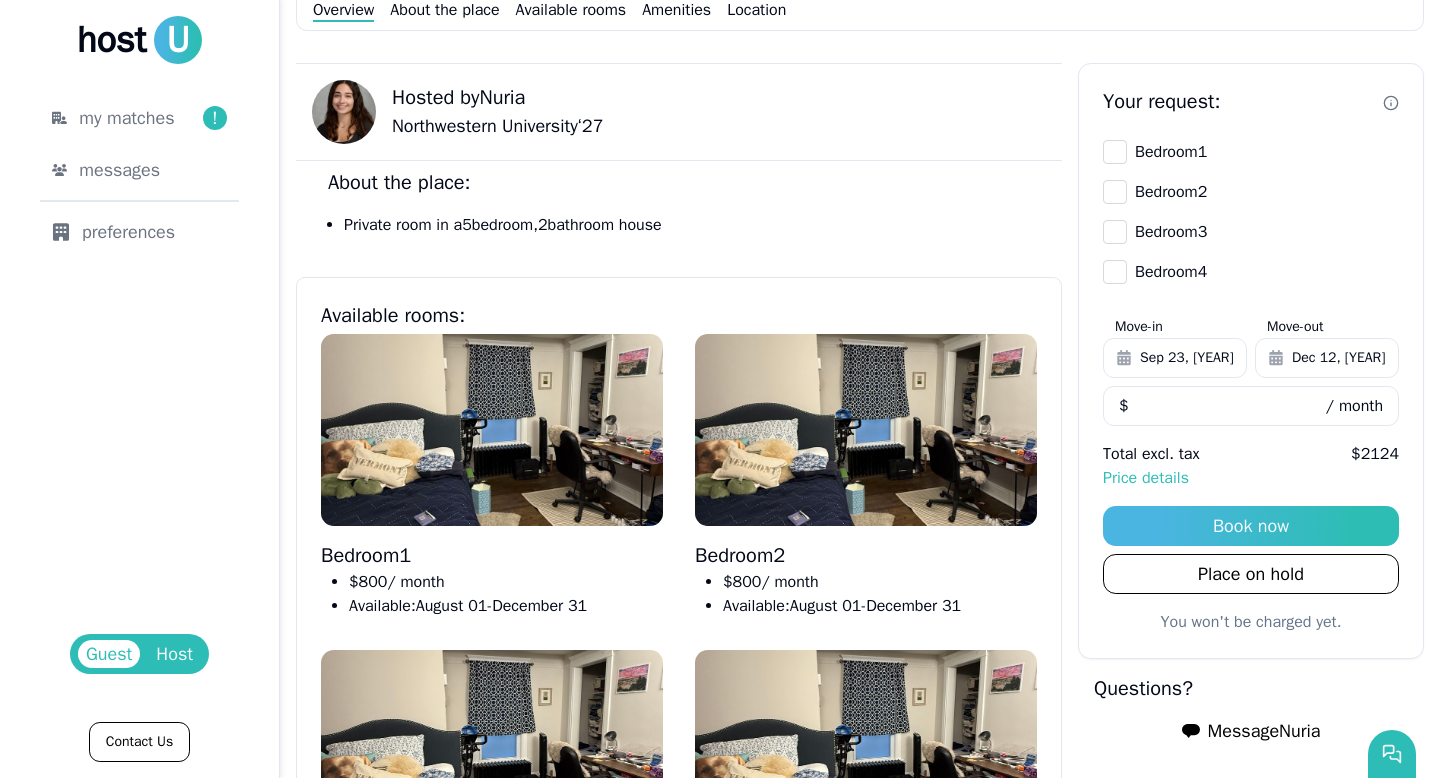 scroll, scrollTop: 850, scrollLeft: 0, axis: vertical 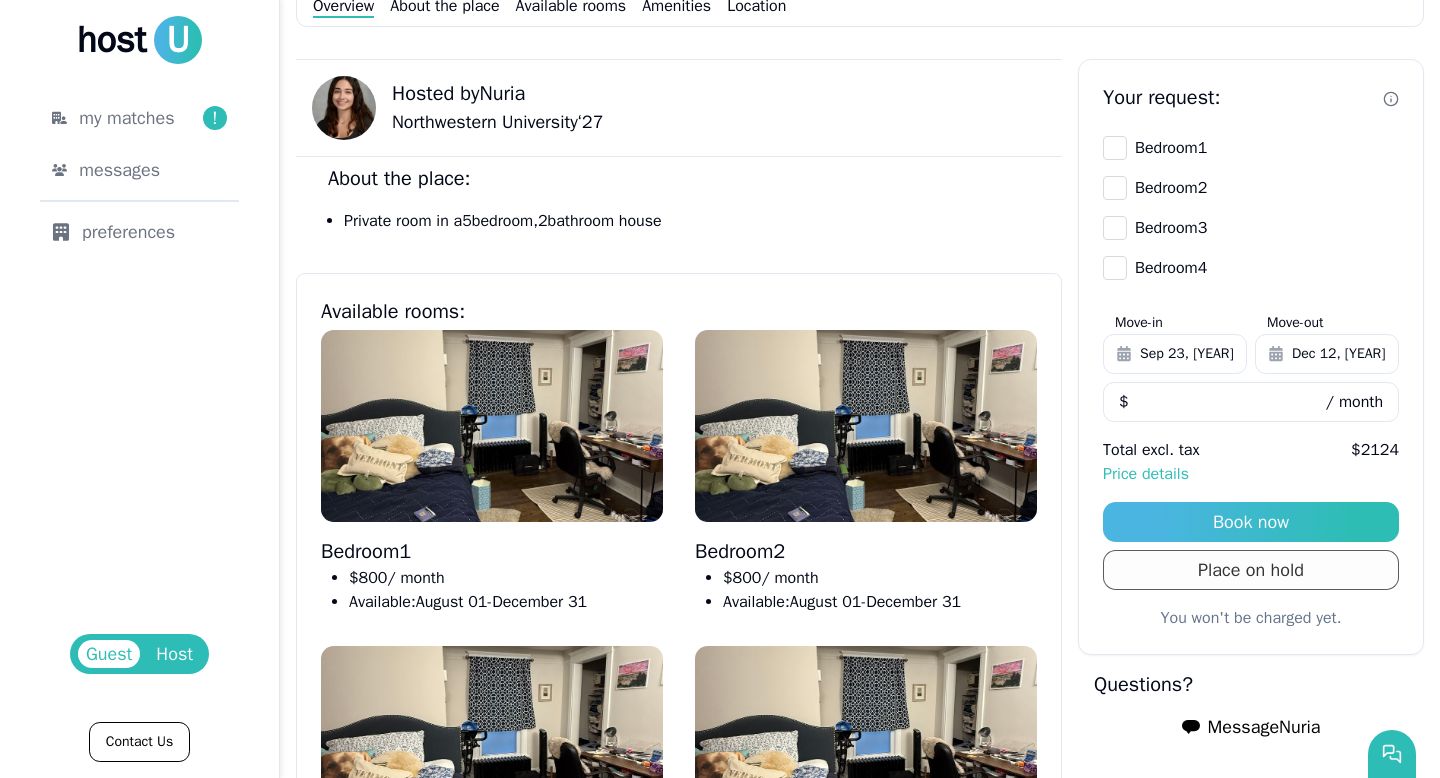 click on "Place on hold" at bounding box center [1251, 570] 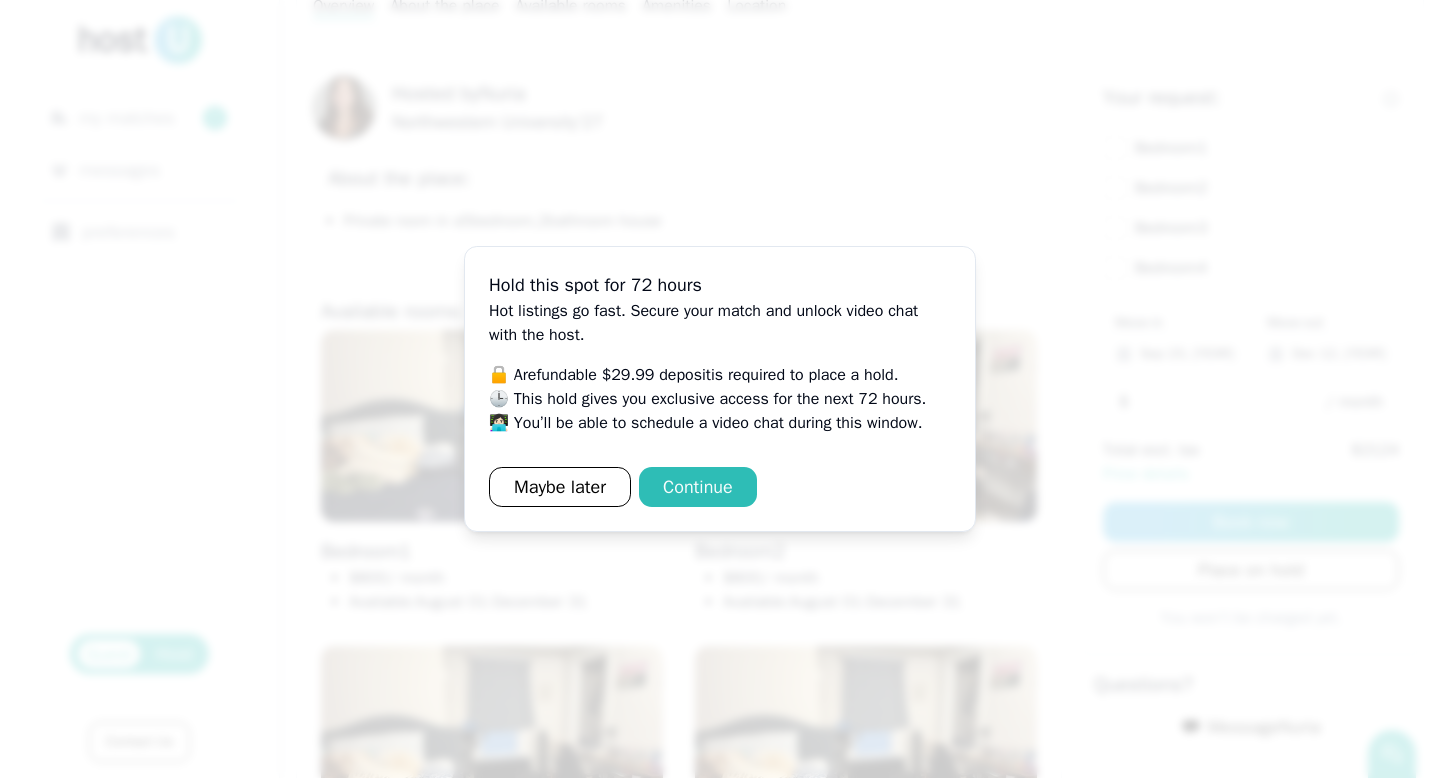 click at bounding box center (720, 389) 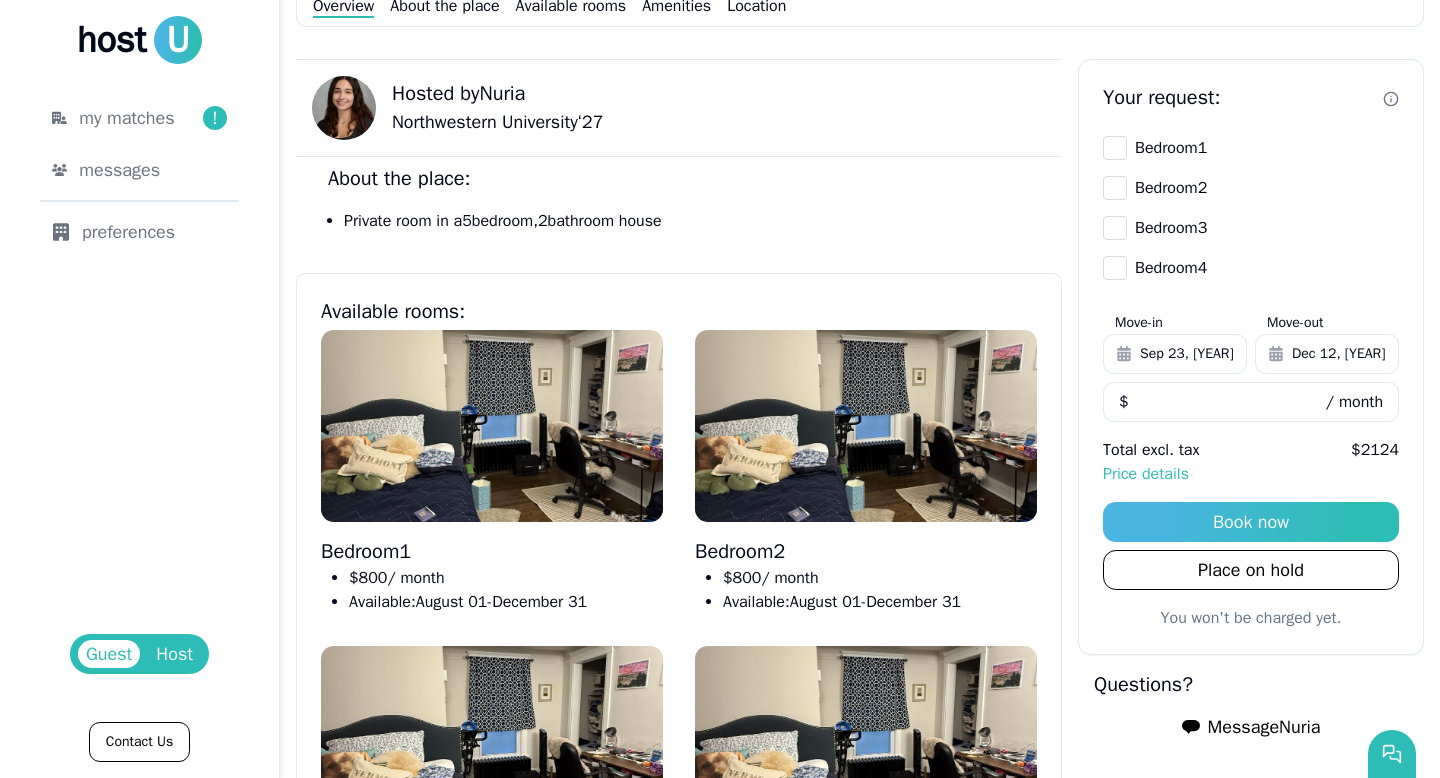 scroll, scrollTop: 0, scrollLeft: 0, axis: both 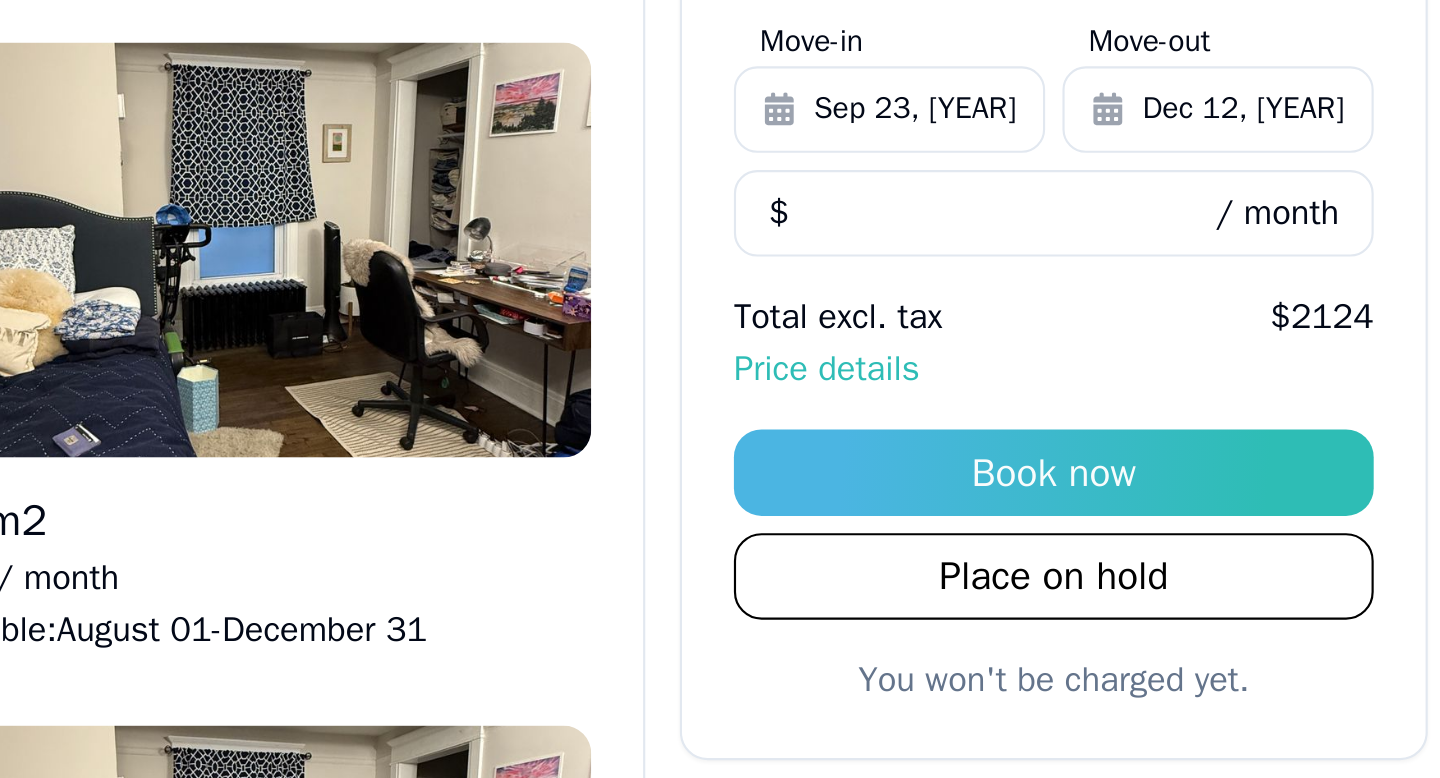 click on "Price details" at bounding box center [1251, 431] 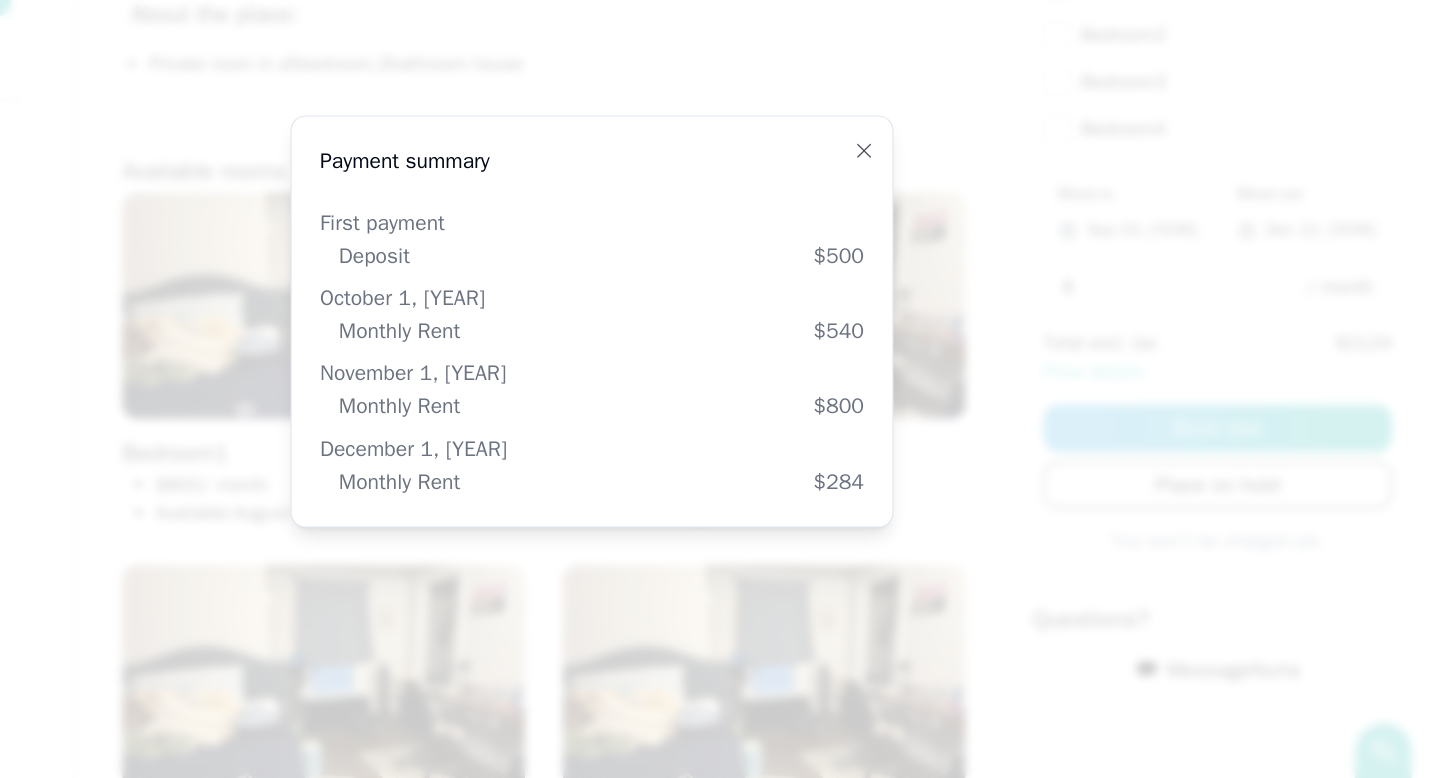scroll, scrollTop: 0, scrollLeft: 0, axis: both 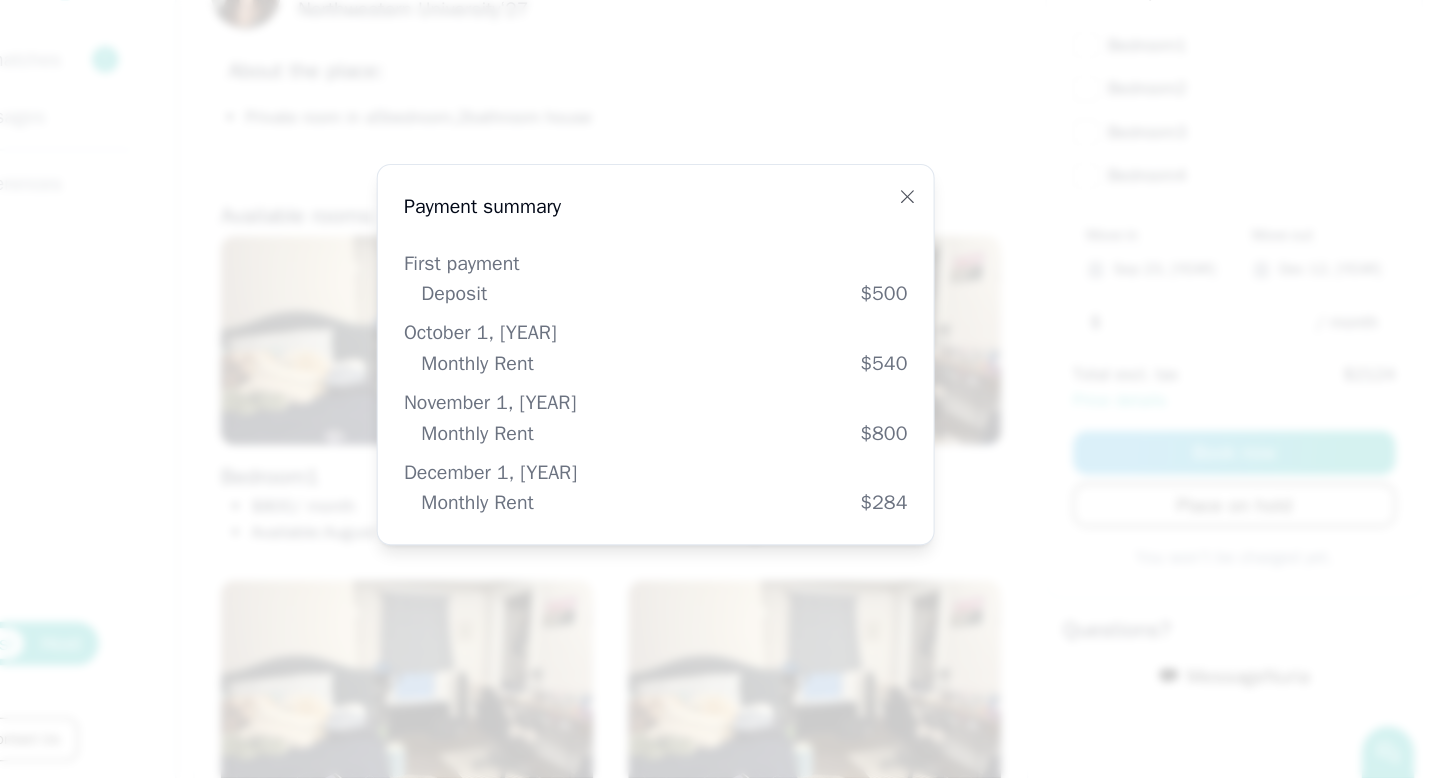 click on "Payment summary" at bounding box center (720, 253) 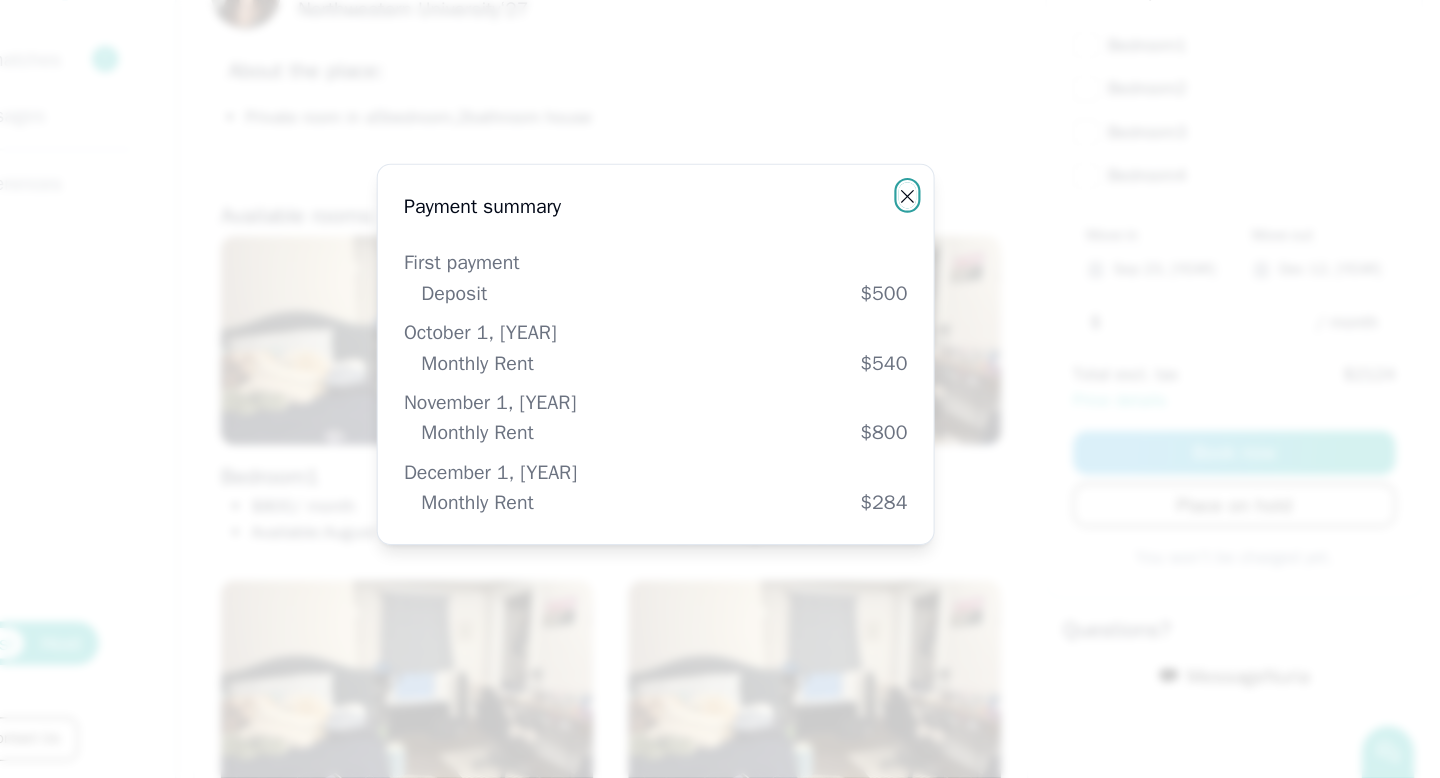 click 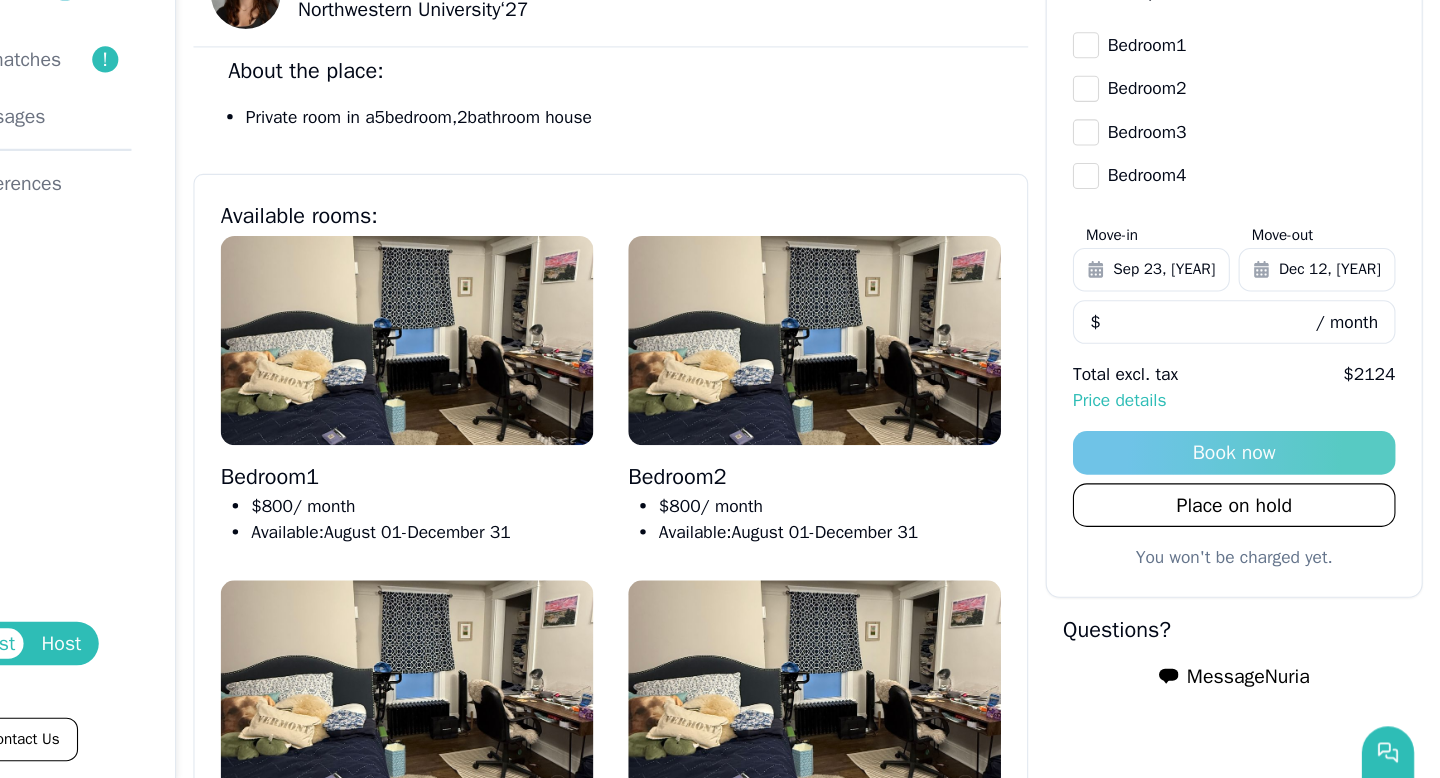 click on "Book now" at bounding box center (1251, 479) 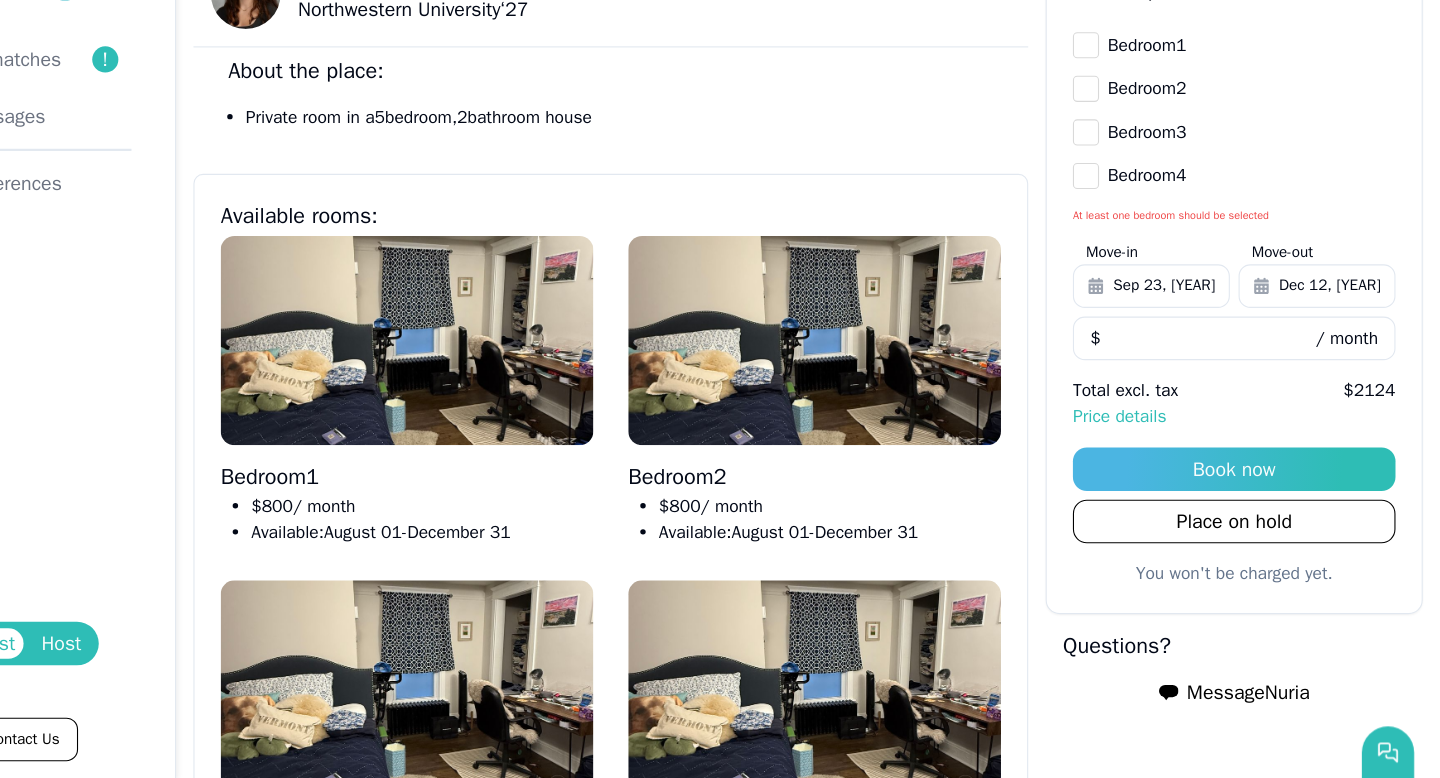 scroll, scrollTop: 0, scrollLeft: 0, axis: both 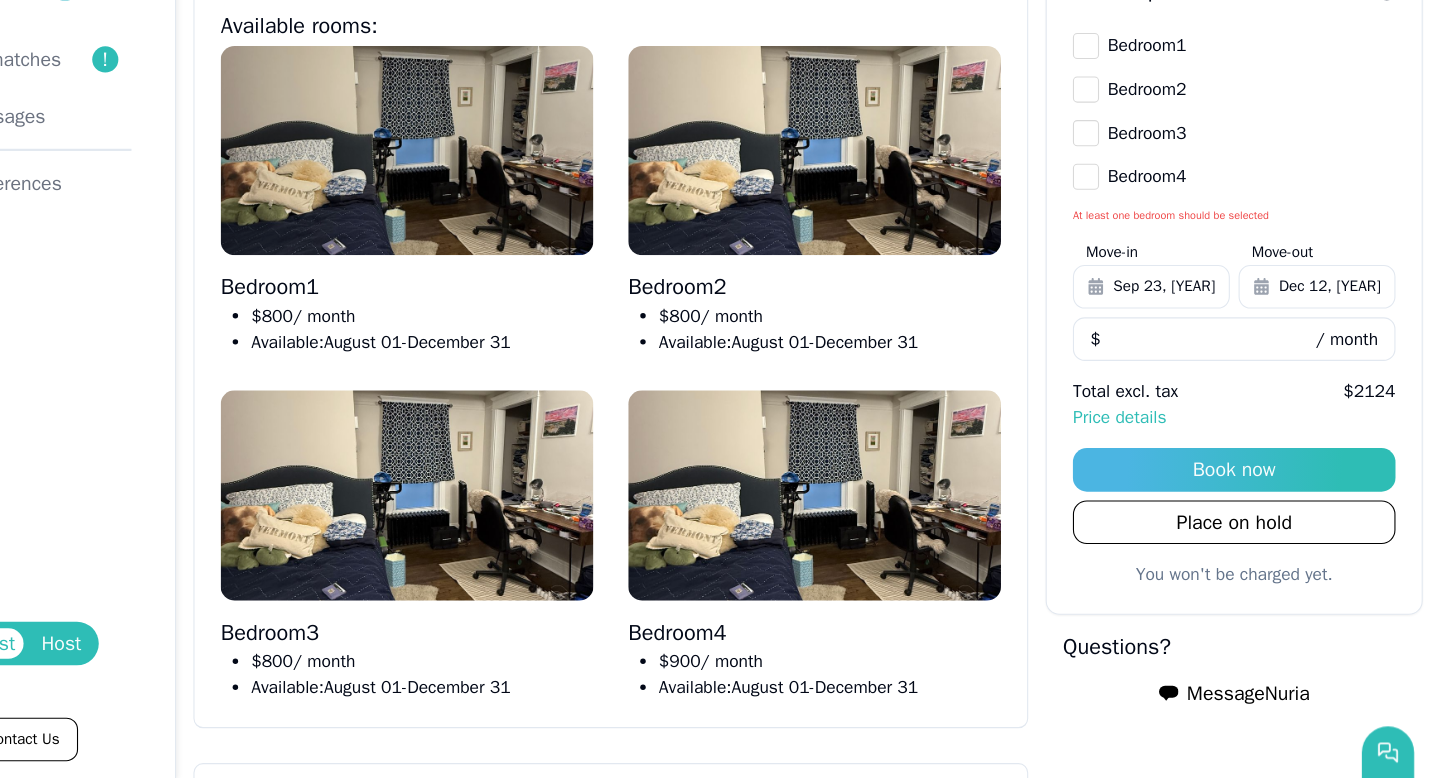 click at bounding box center (492, 202) 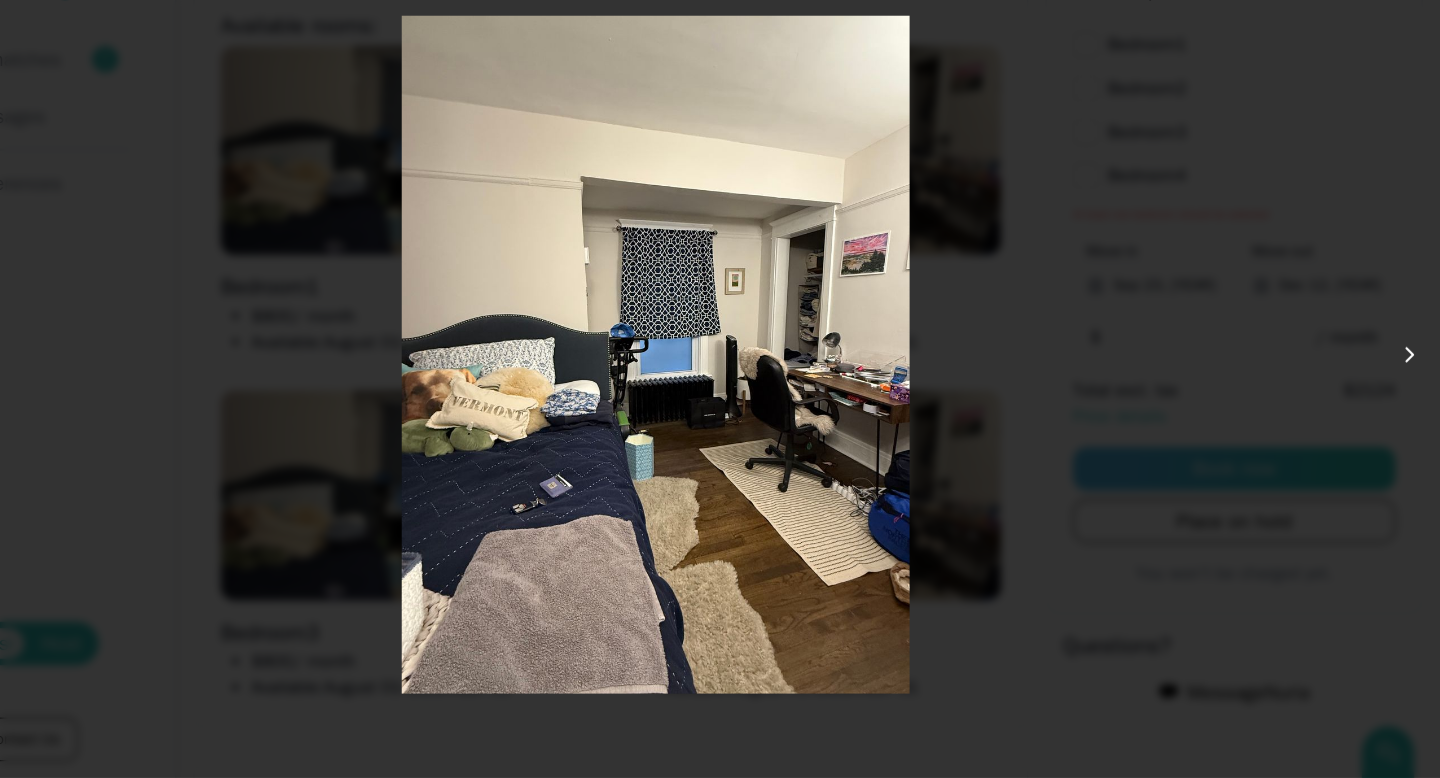 click 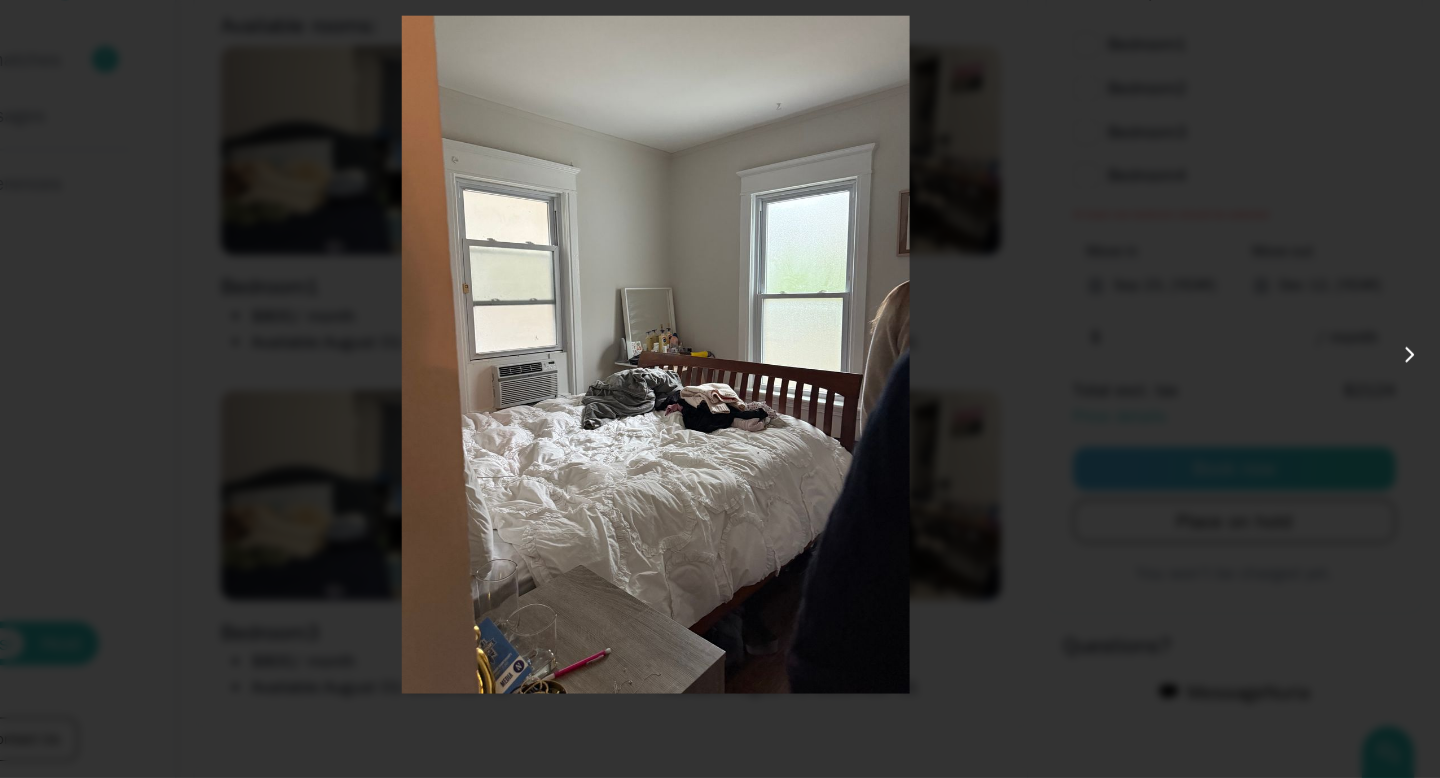 click 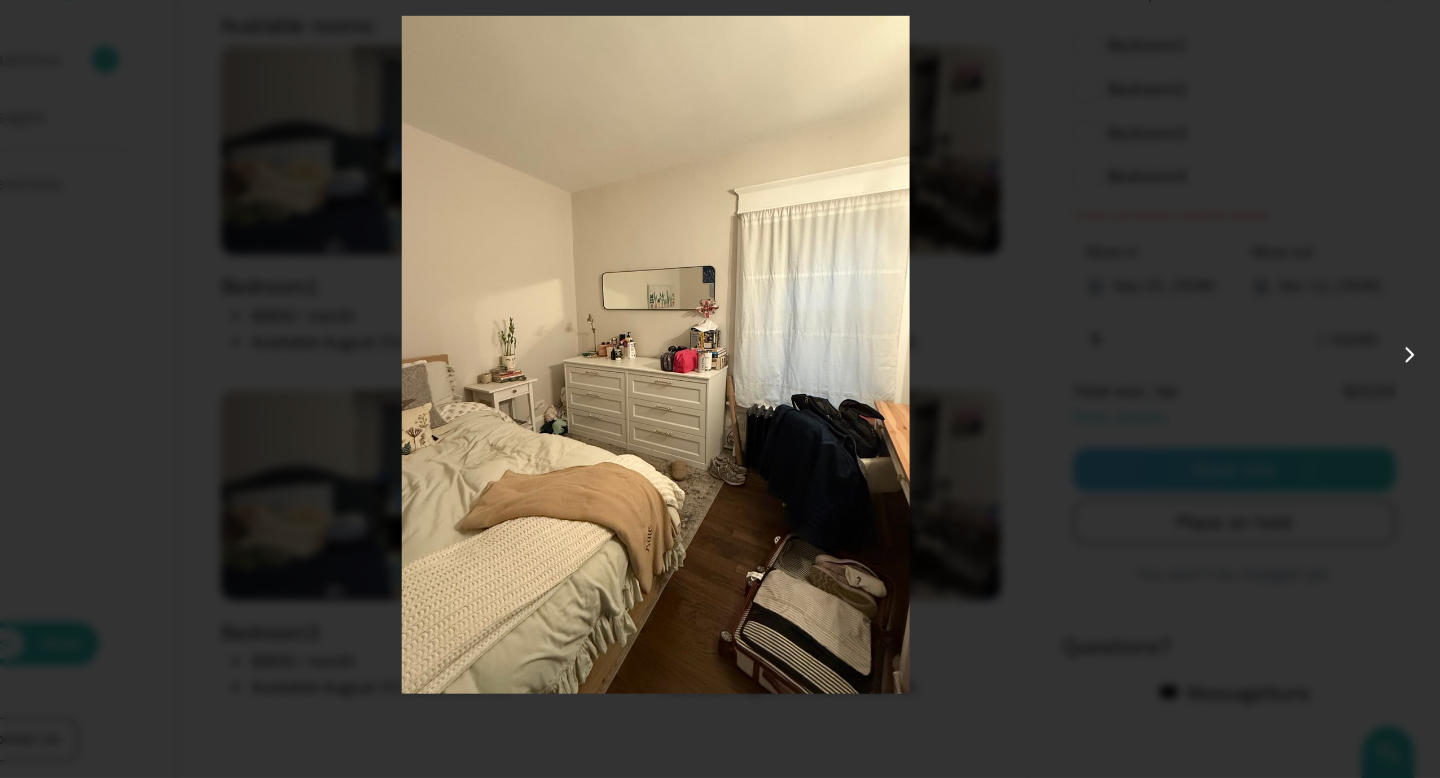 click 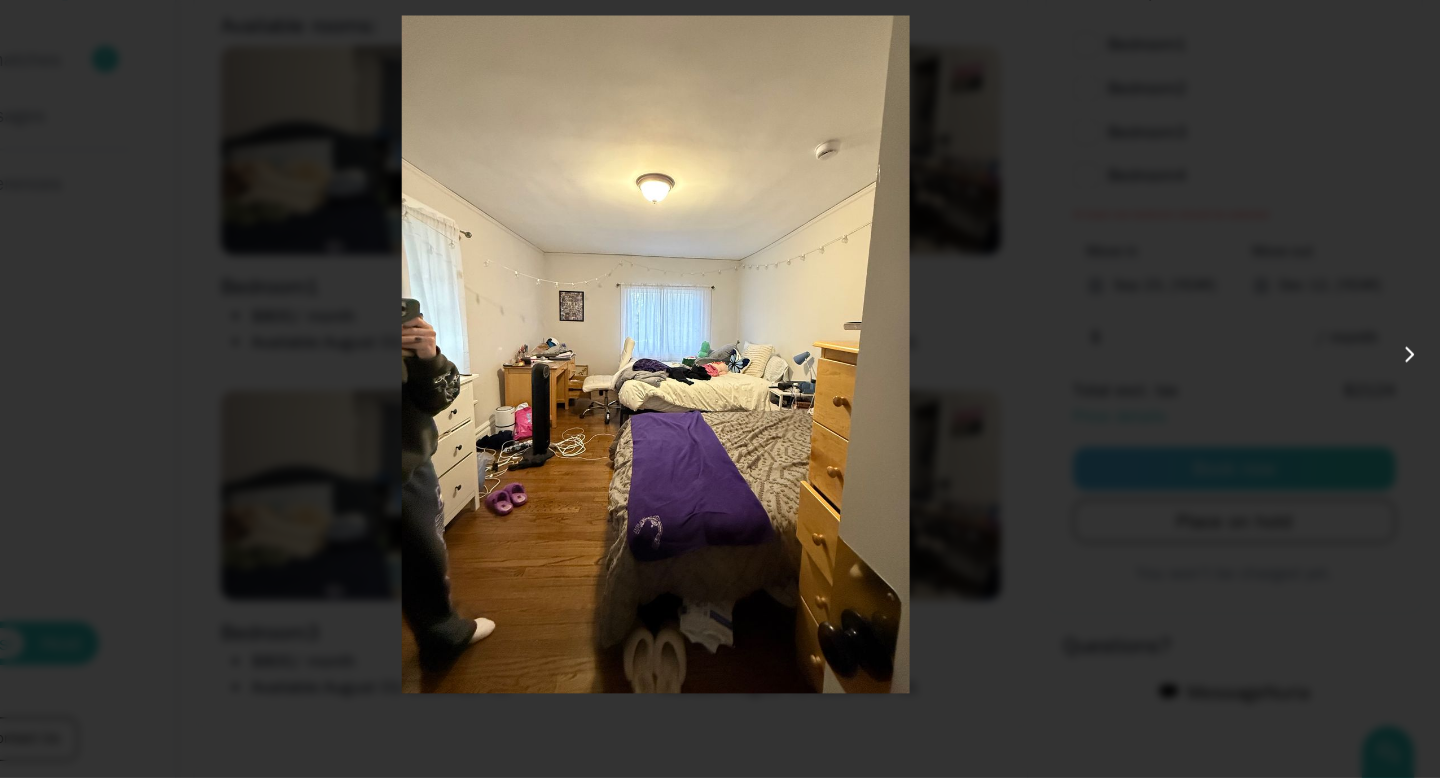click 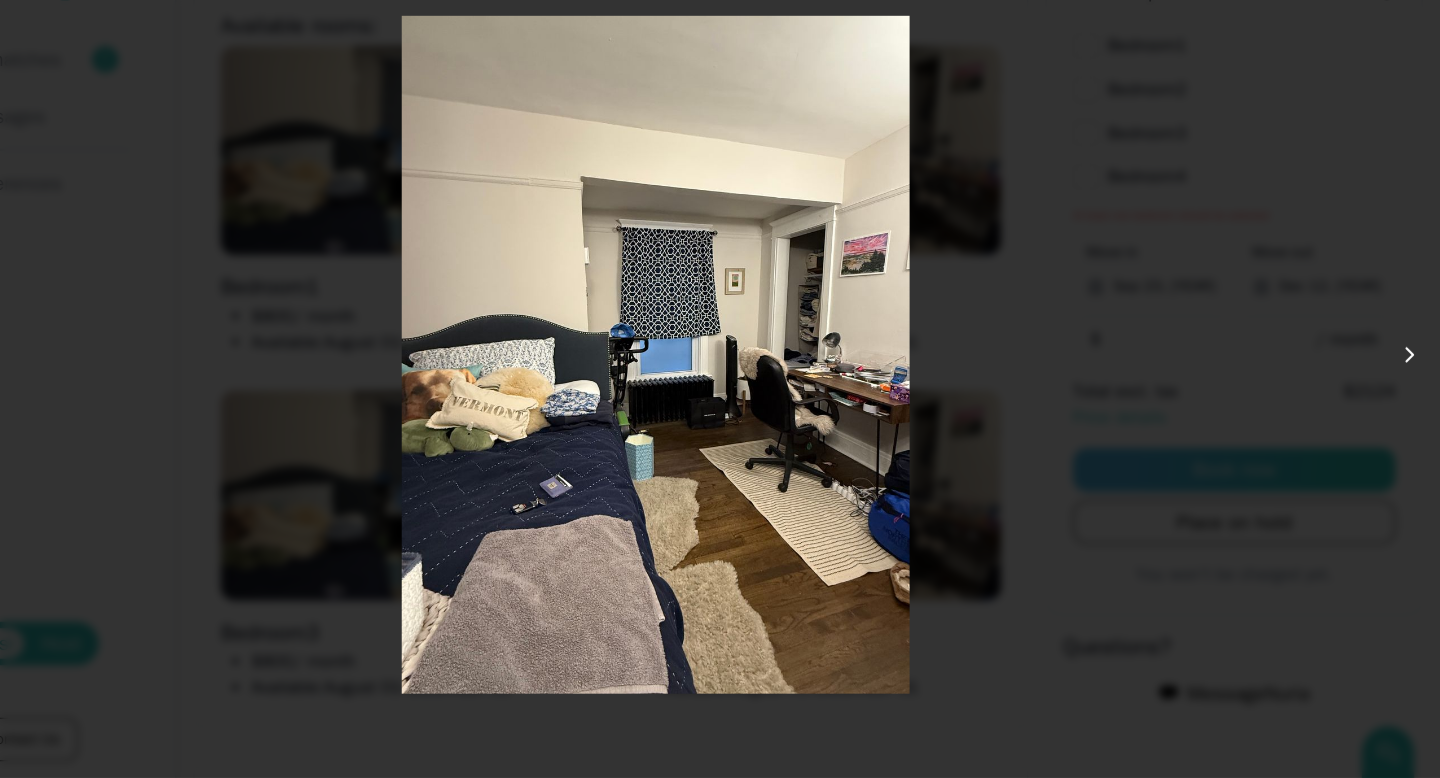 click 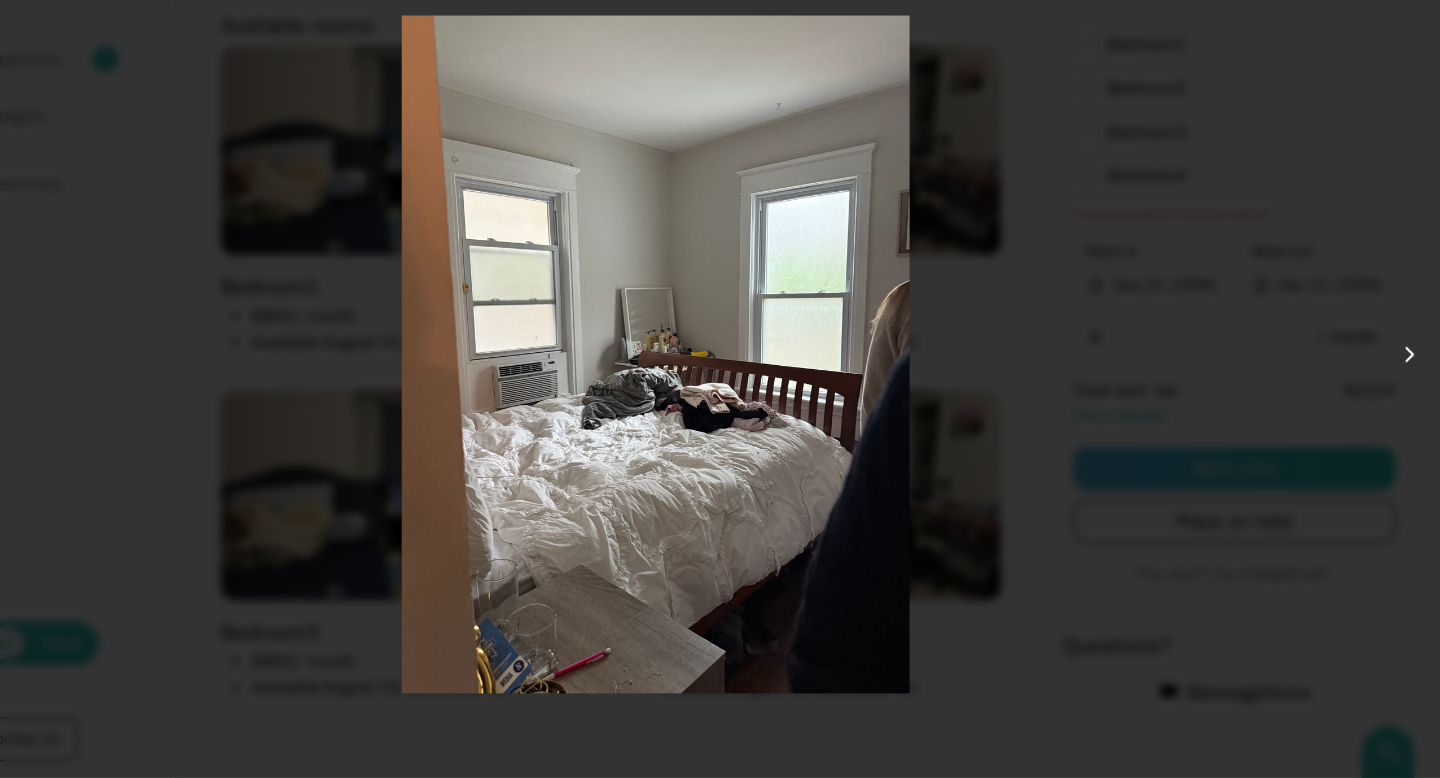 click on "4  photos Close 2  /  4" at bounding box center [720, 389] 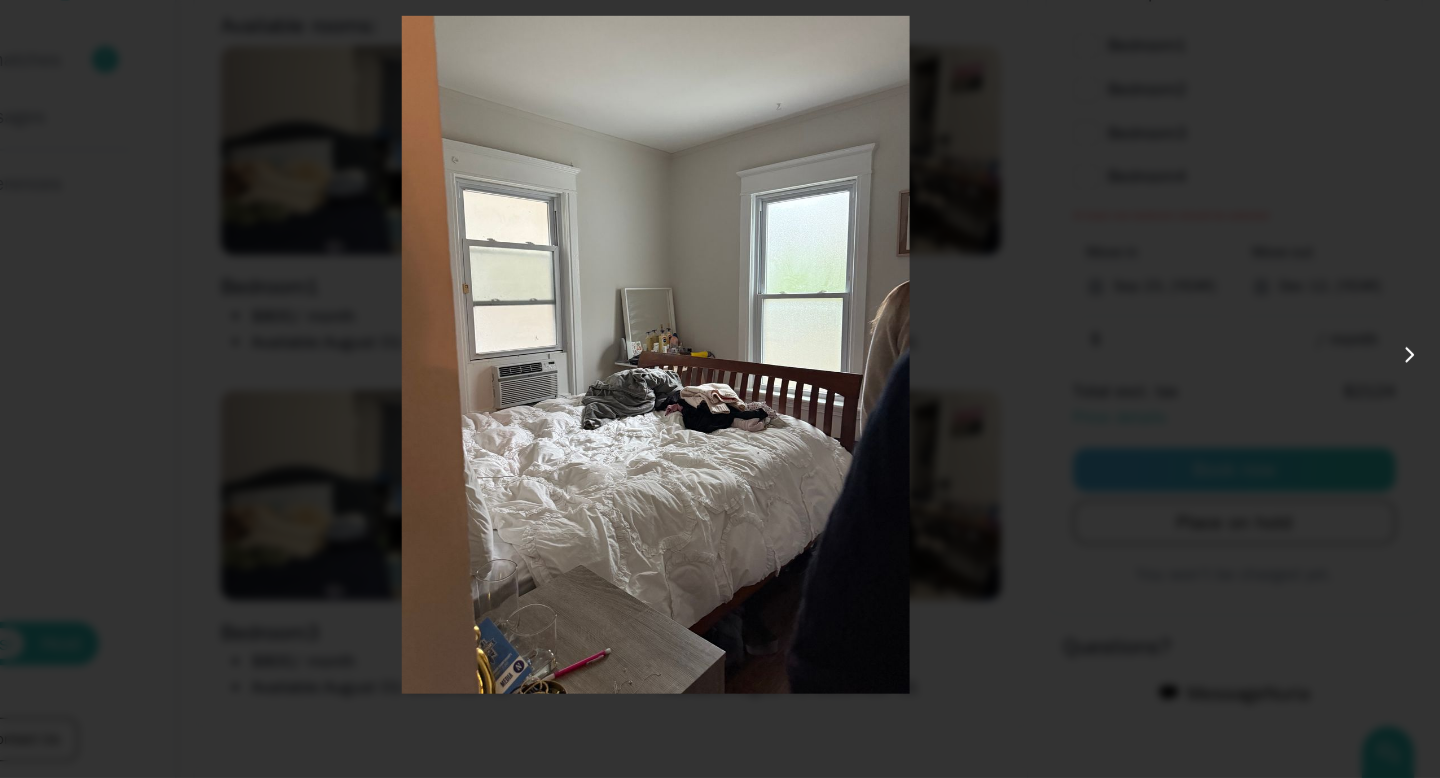 click at bounding box center [720, 389] 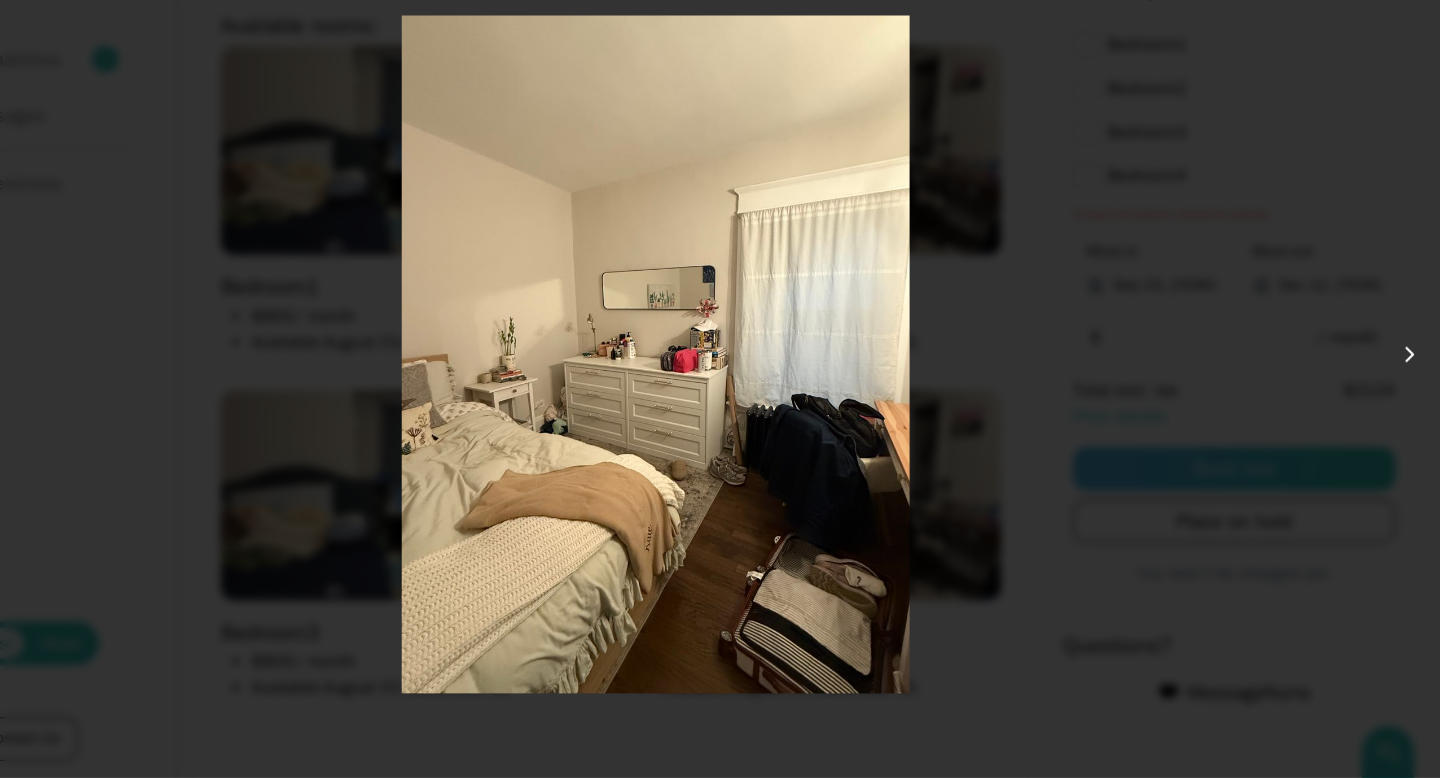 click at bounding box center [720, 389] 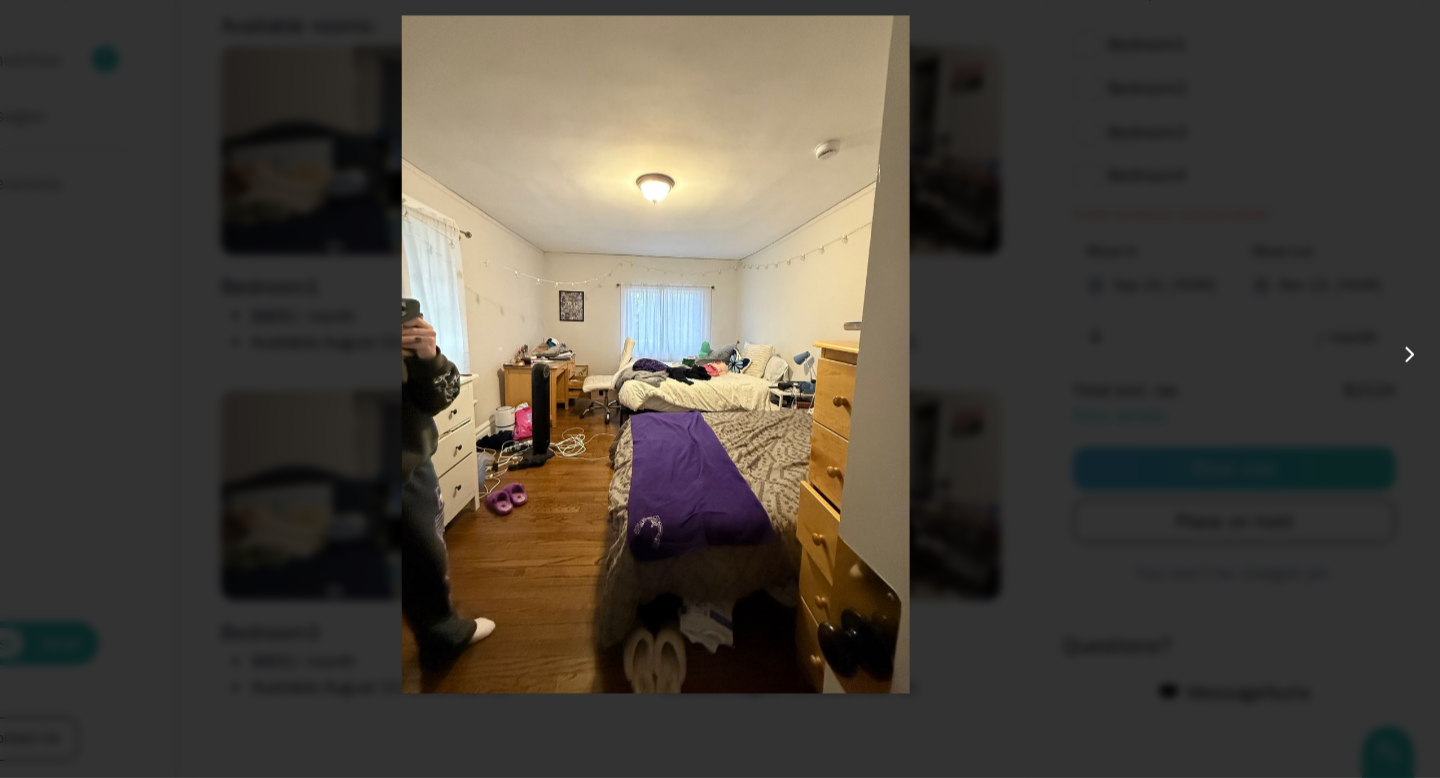 click at bounding box center (720, 389) 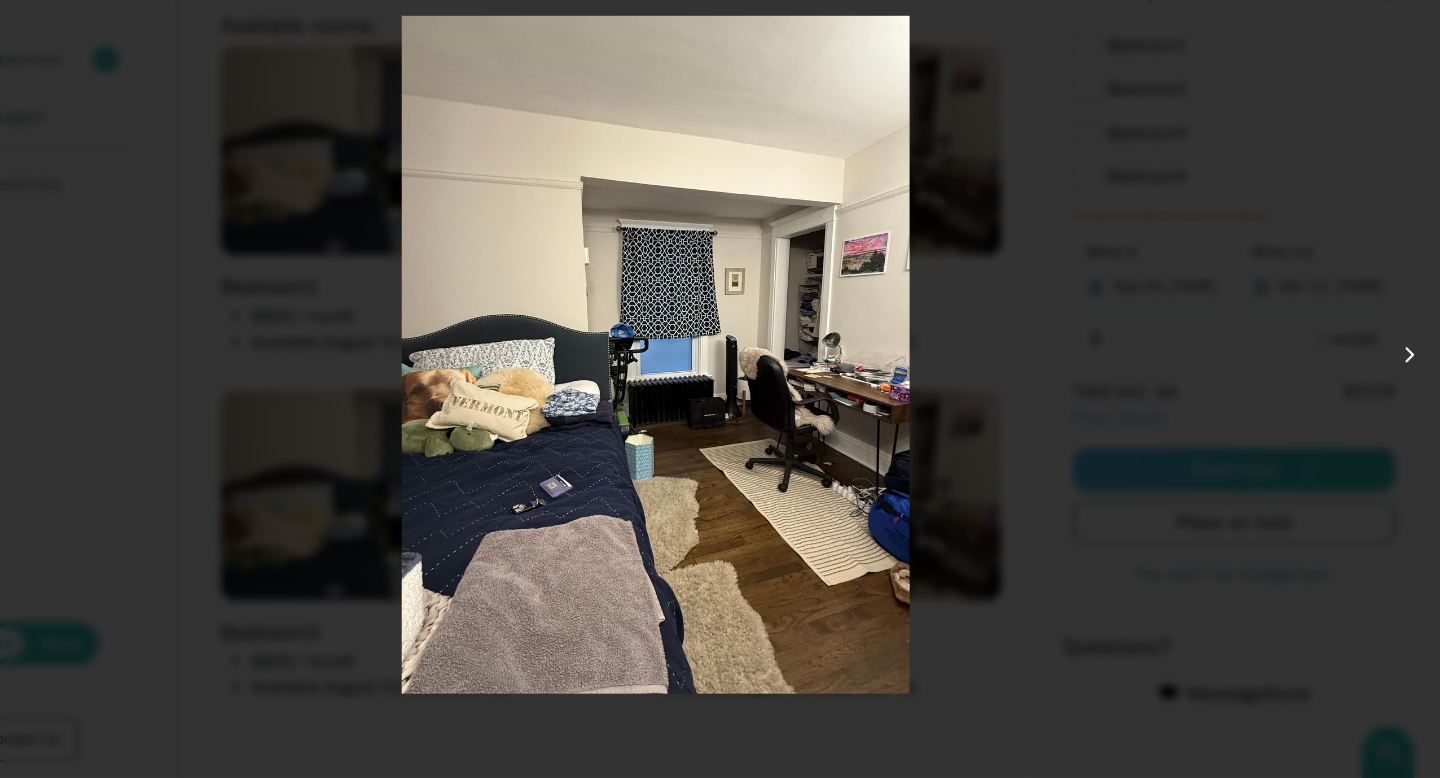 click at bounding box center (720, 389) 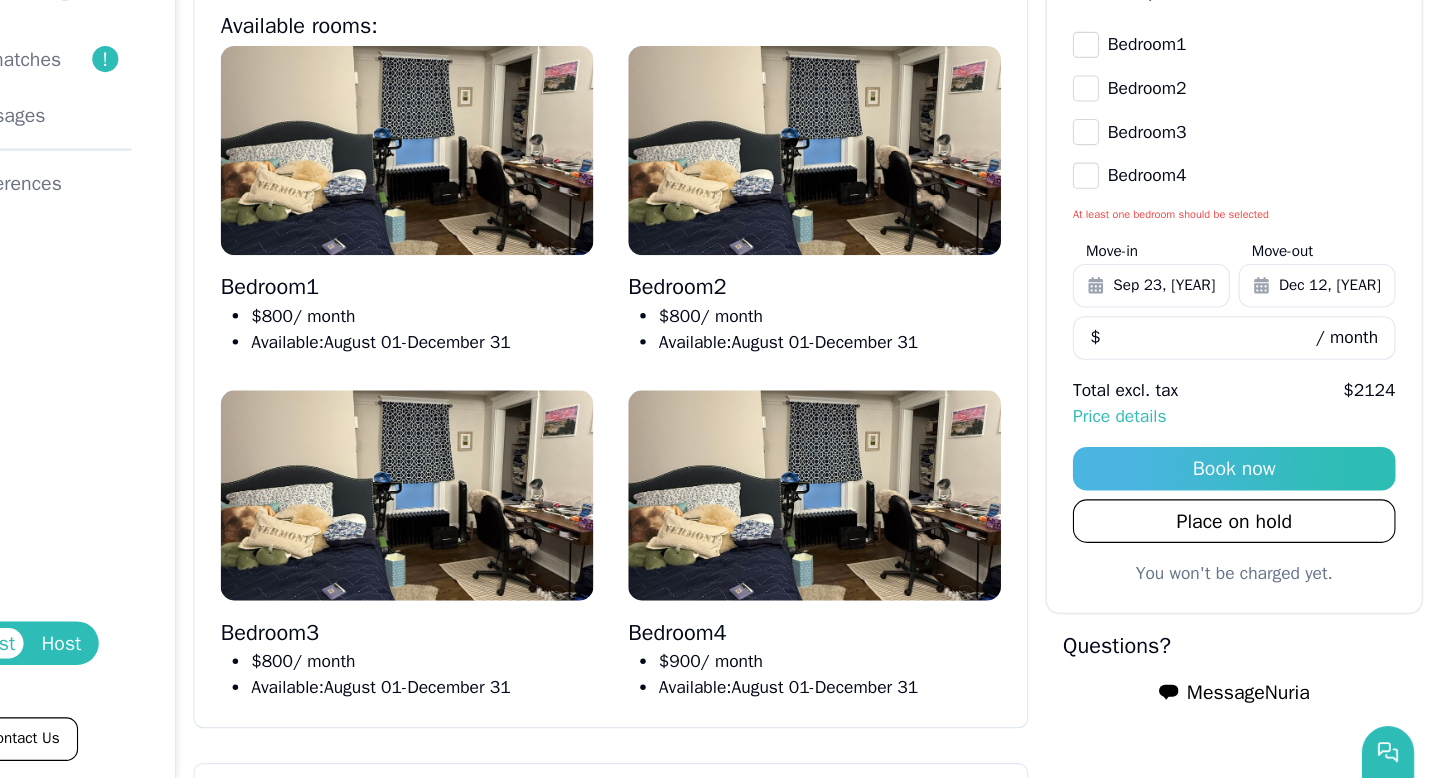 scroll, scrollTop: 0, scrollLeft: 0, axis: both 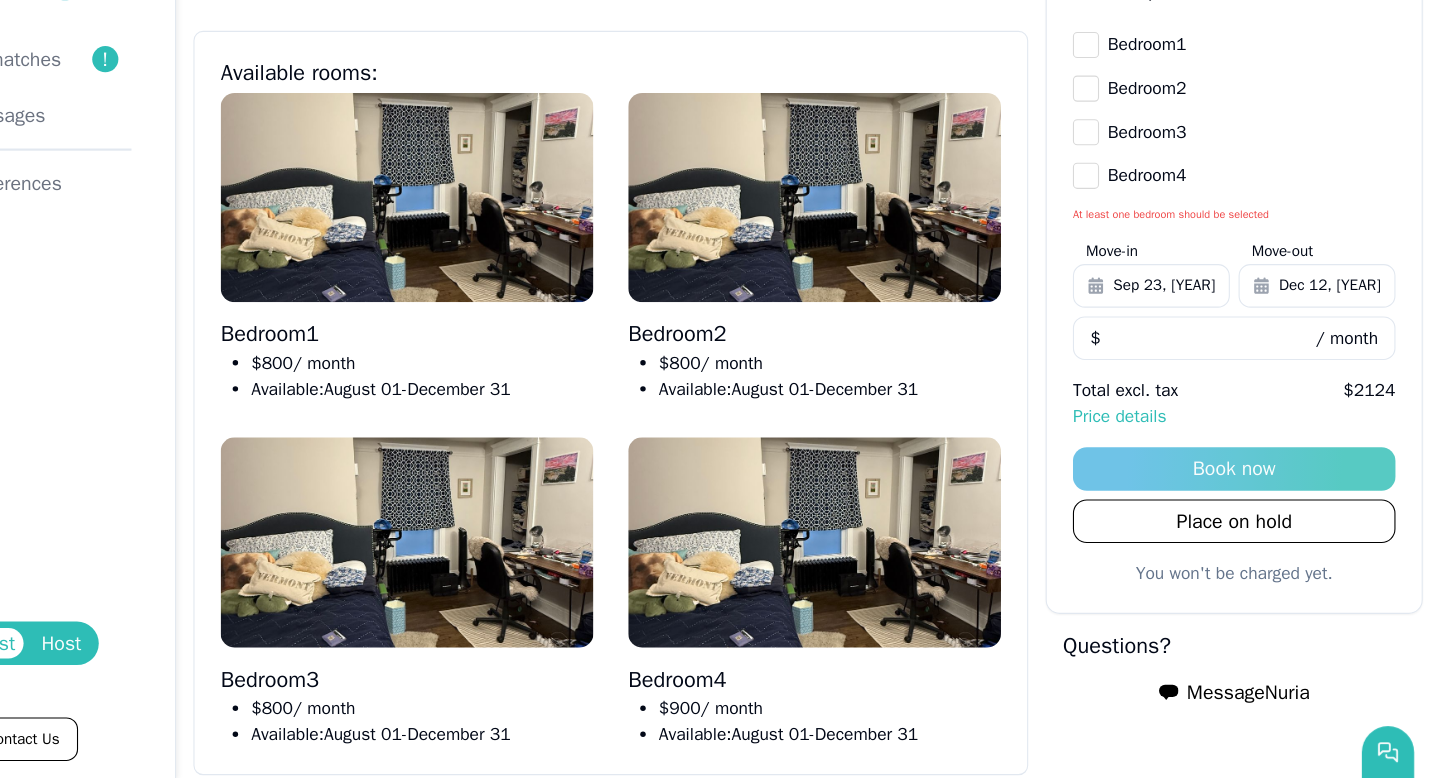 click on "Book now" at bounding box center [1251, 494] 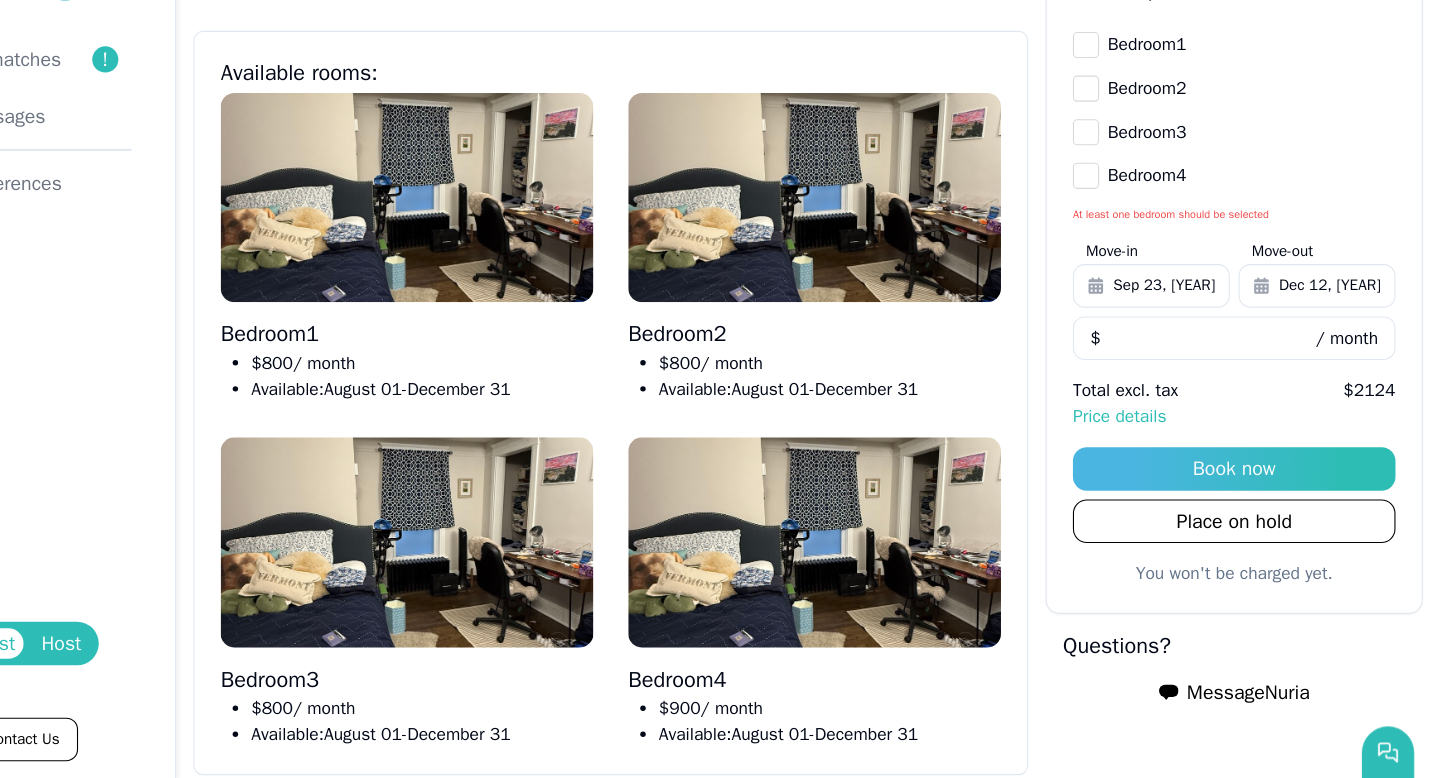 click on "Bedroom  1" at bounding box center [1115, 105] 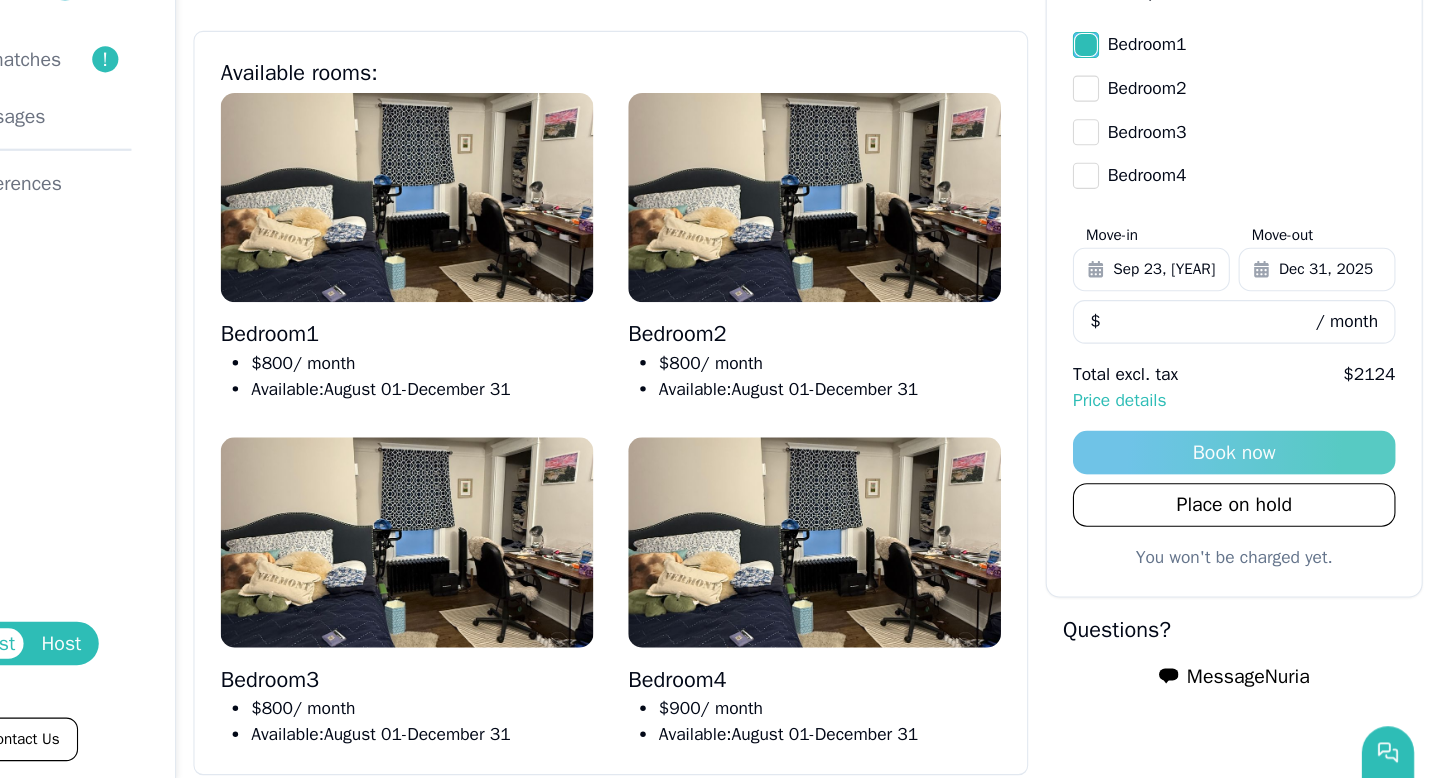 click on "Book now" at bounding box center (1251, 479) 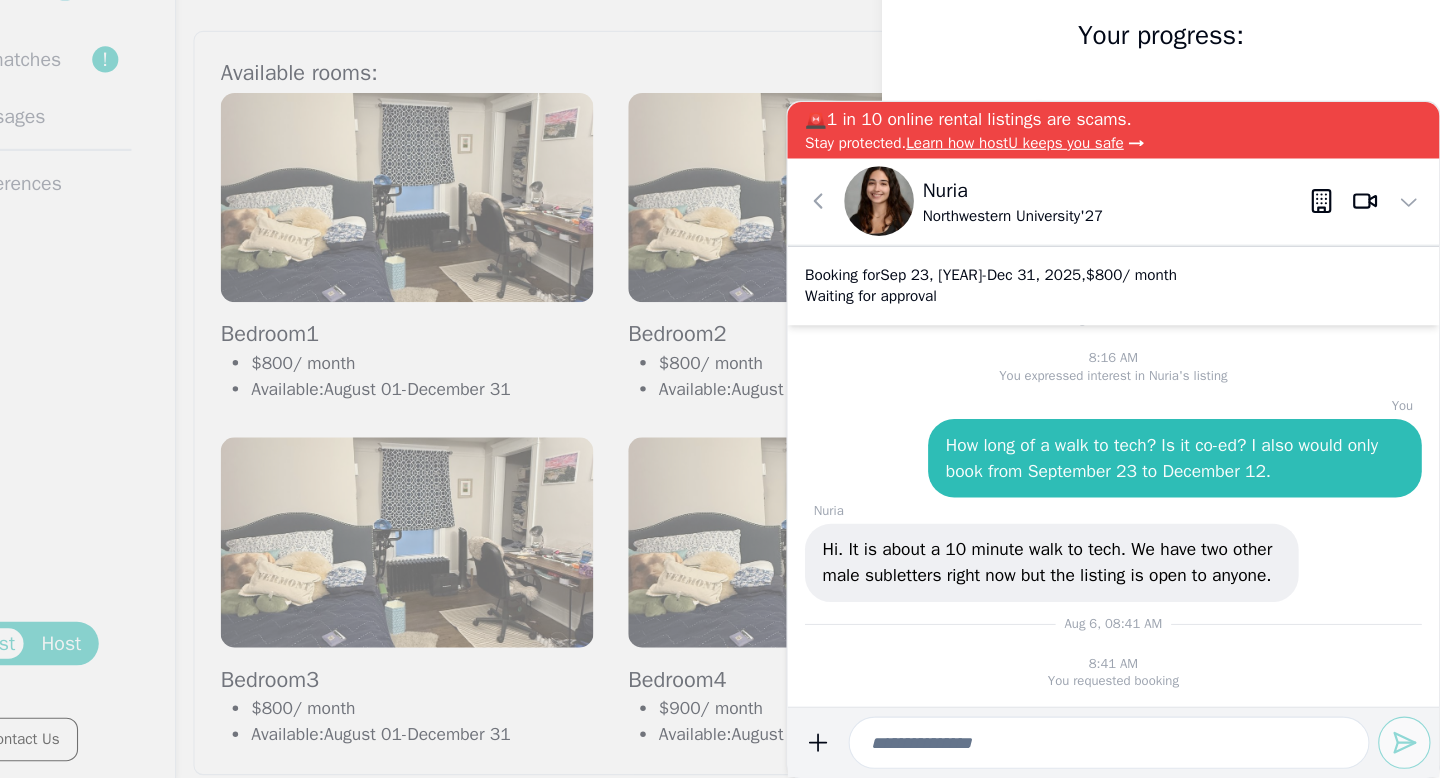 click on "Waiting for approval" at bounding box center [1027, 336] 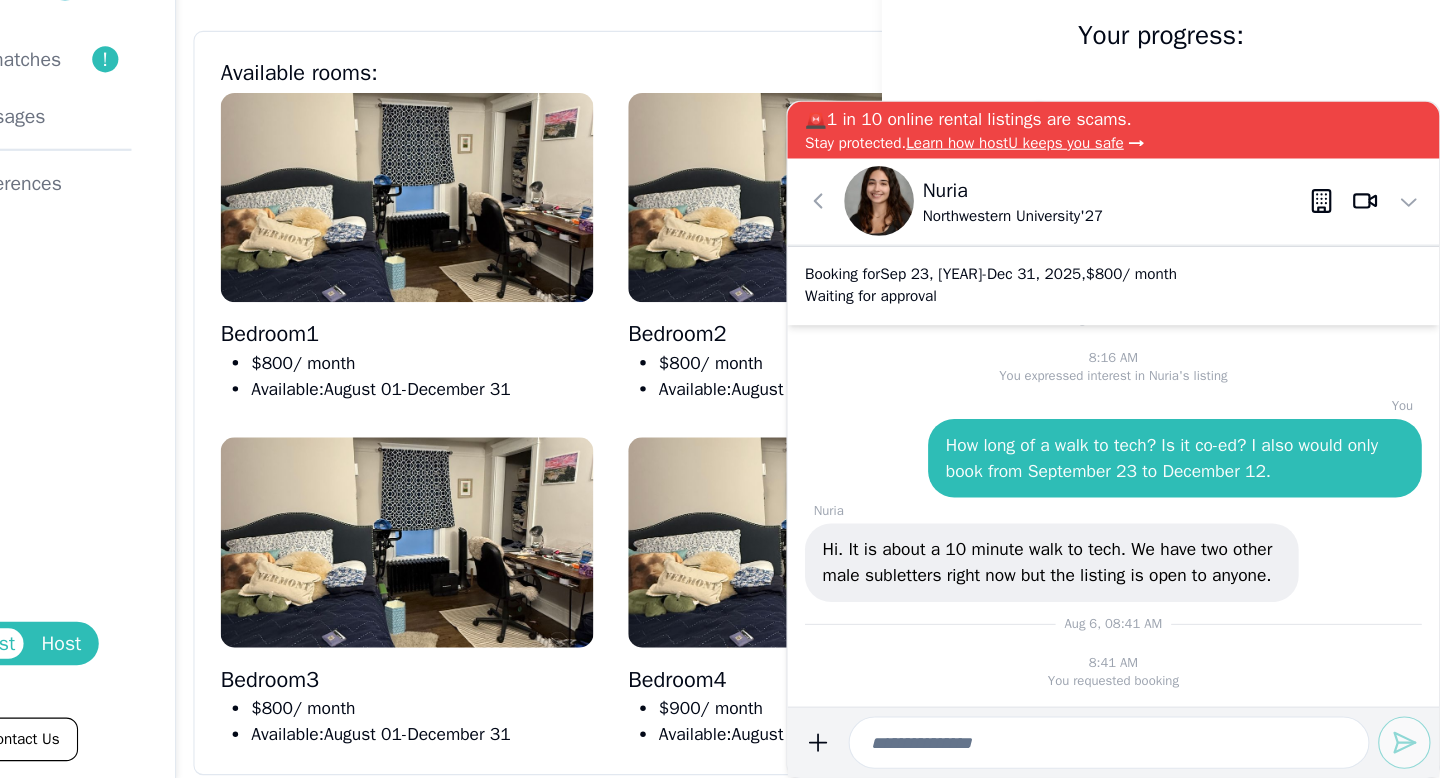 click on "Booking for Sep 23, [YEAR] - Dec 31, [YEAR], $ 800 / month Waiting for approval" at bounding box center [1140, 325] 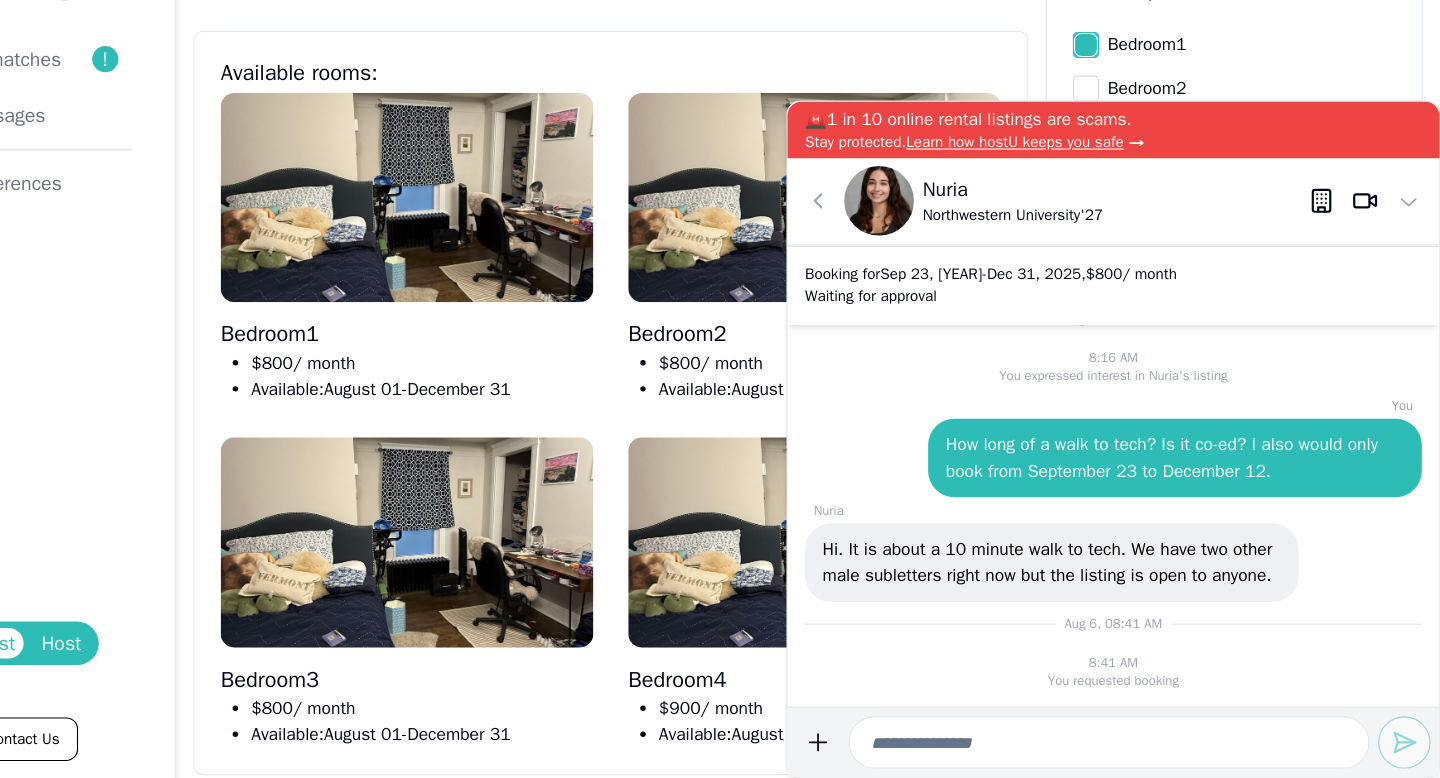 click on "Booking for Sep 23, [YEAR] - Dec 31, [YEAR], $ 800 / month Waiting for approval" at bounding box center [1140, 325] 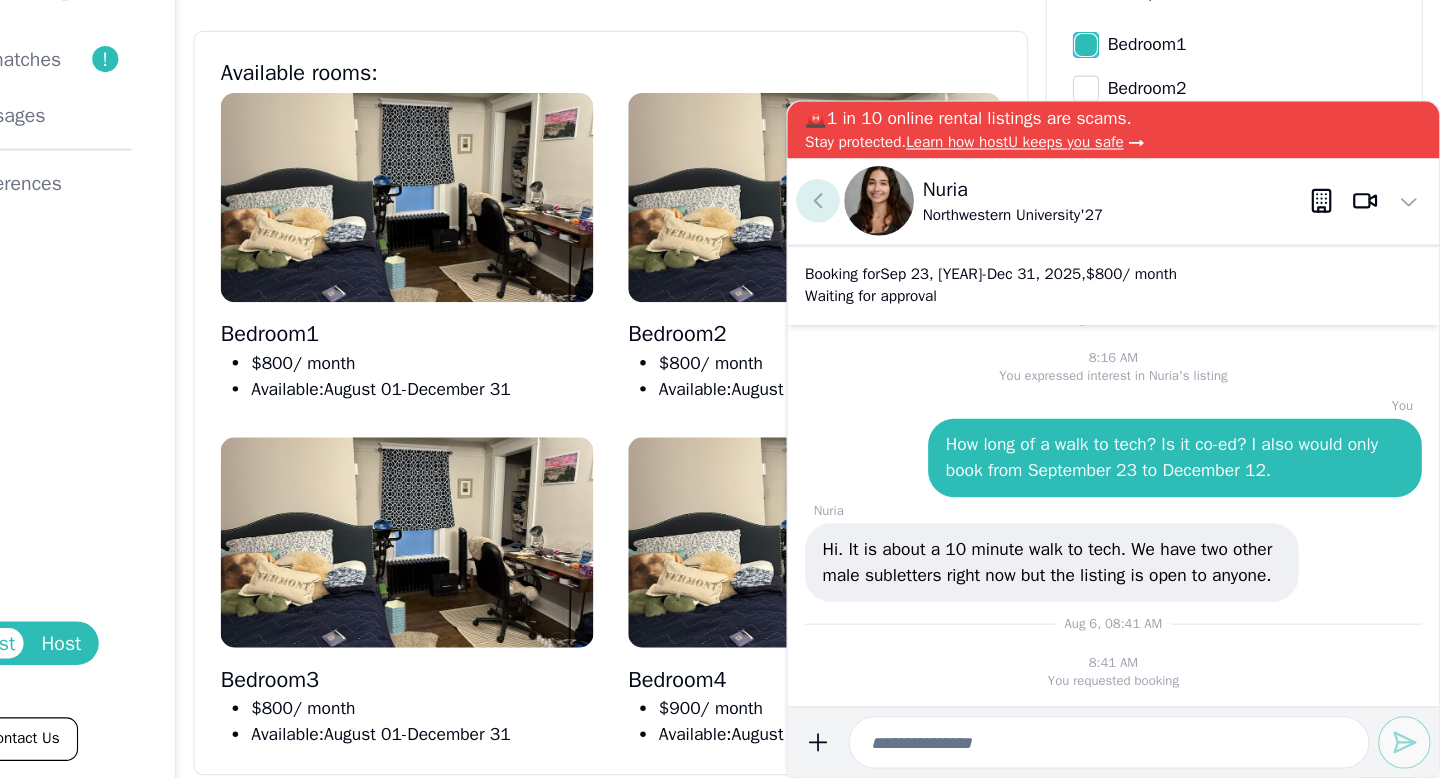 click 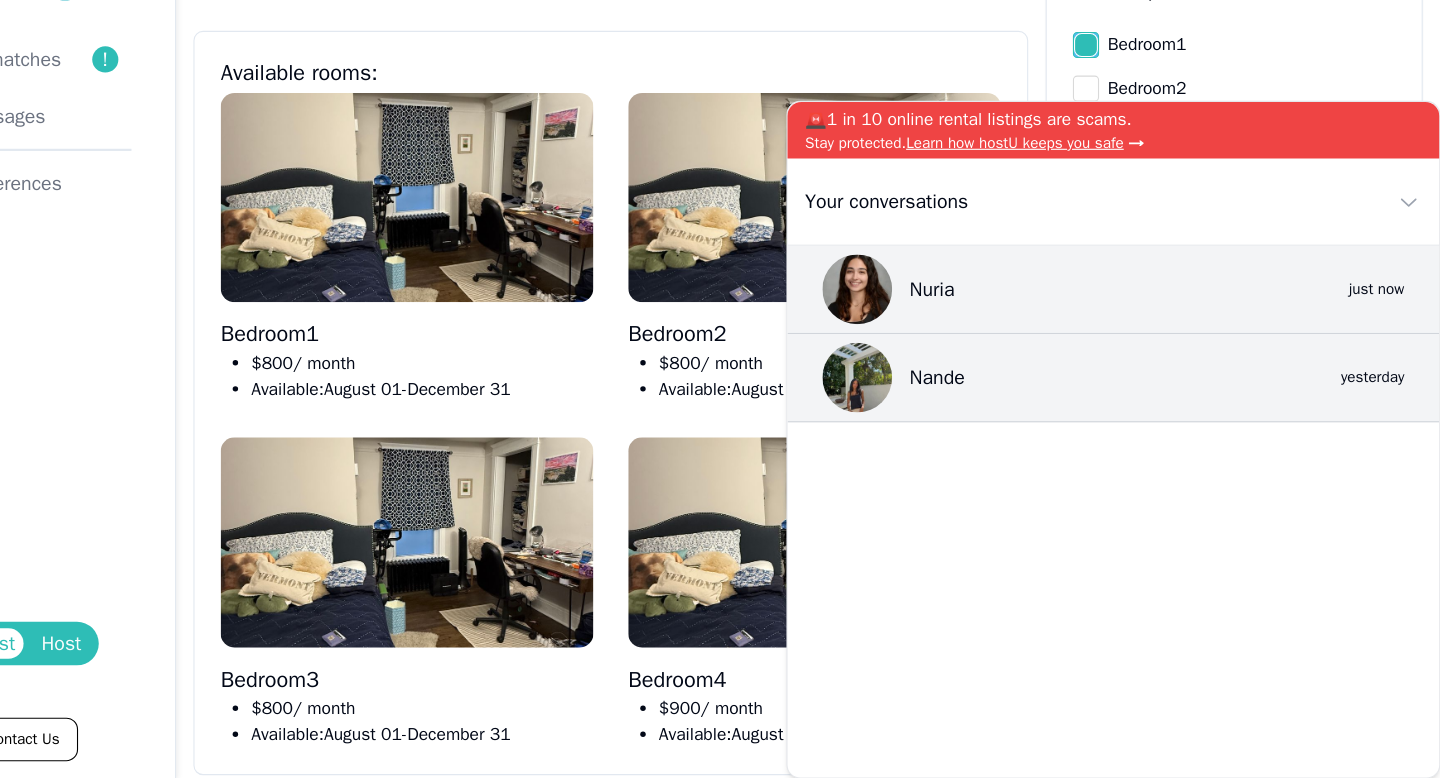 click on "Hosted by Nuria Northwestern University ‘ 27 About the place: Private room in a 5 bedroom, 2 bathroom house Available rooms: Bedroom 1 $ 800 / month Available: August 01 - December 31 Bedroom 2 $ 800 / month Available: August 01 - December 31 Bedroom 3 $ 800 / month Available: August 01 - December 31 Bedroom 4 $ 900 / month Available: August 01 - December 31 Amenities: Furnished Air Conditioning Heater Washer Dryer Refrigerator Freezer Oven Backyard Closet Space Stove Your request: Bedroom 1 Bedroom 2 Bedroom 3 Bedroom 4 Move-in Sep 23, [YEAR] Move-out Dec 31, [YEAR] *** $ / month Total excl. tax $ 2614 Price details Book now Place on hold You won't be charged yet. Questions? Message Nuria Hosted by Nuria Northwestern University ‘ 27" at bounding box center [860, 491] 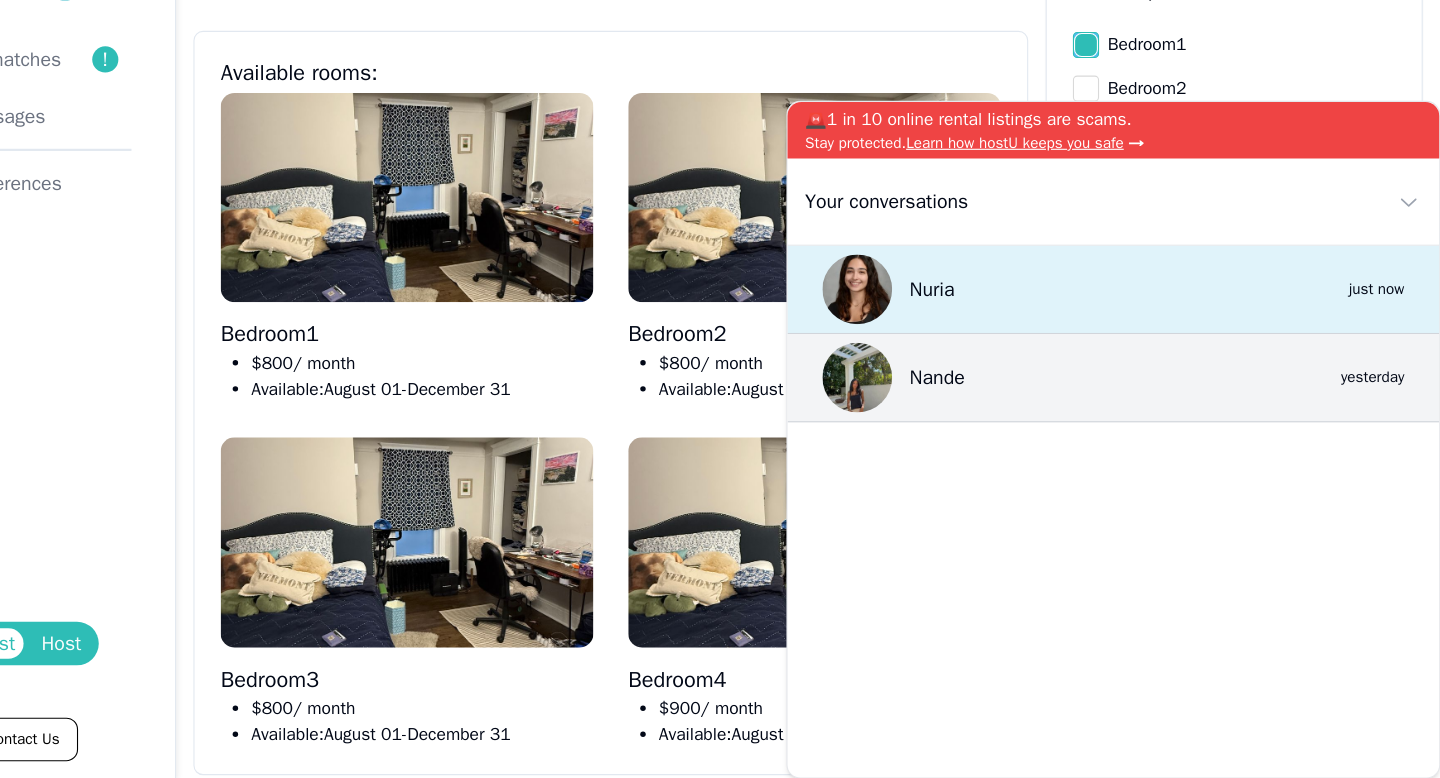 click on "Nuria 0 just now" at bounding box center [1140, 329] 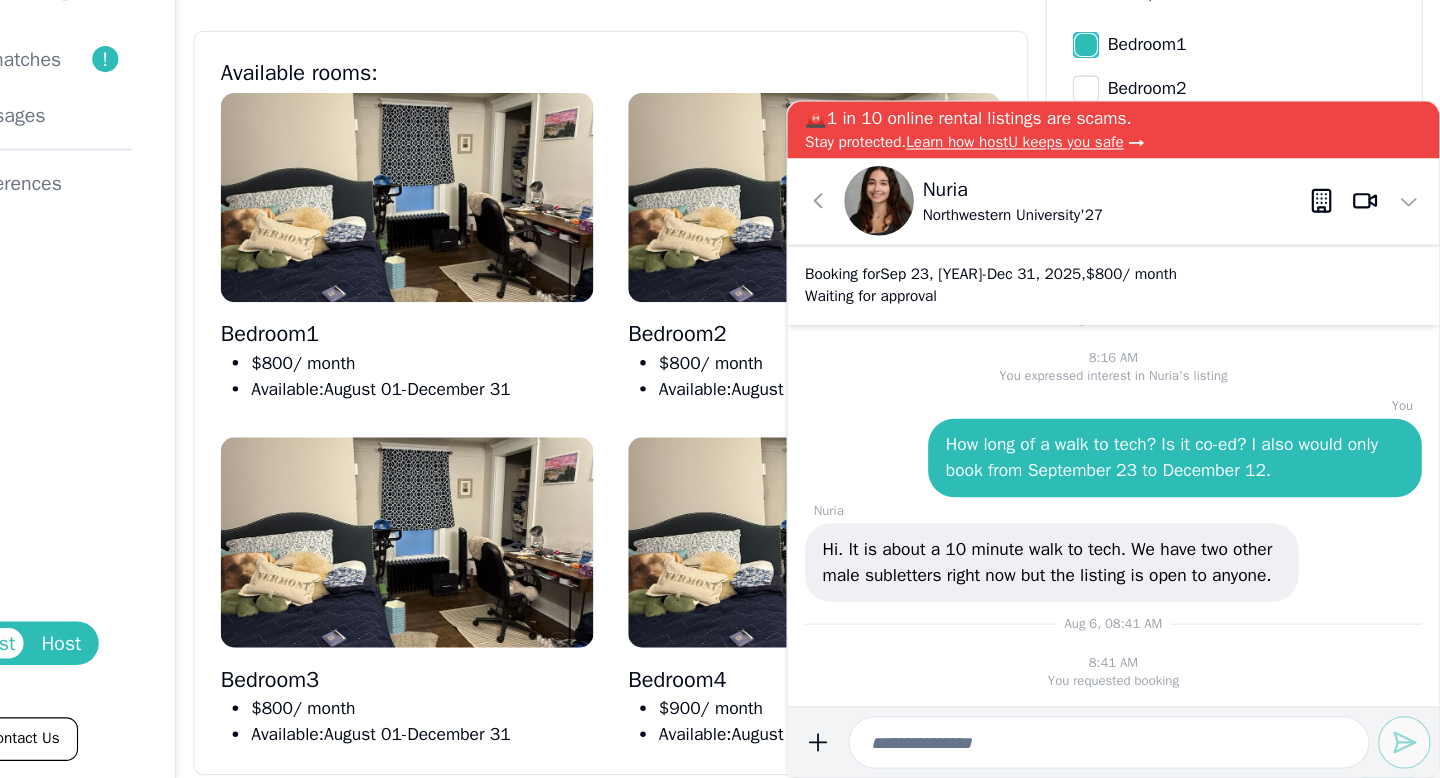 scroll, scrollTop: 0, scrollLeft: 0, axis: both 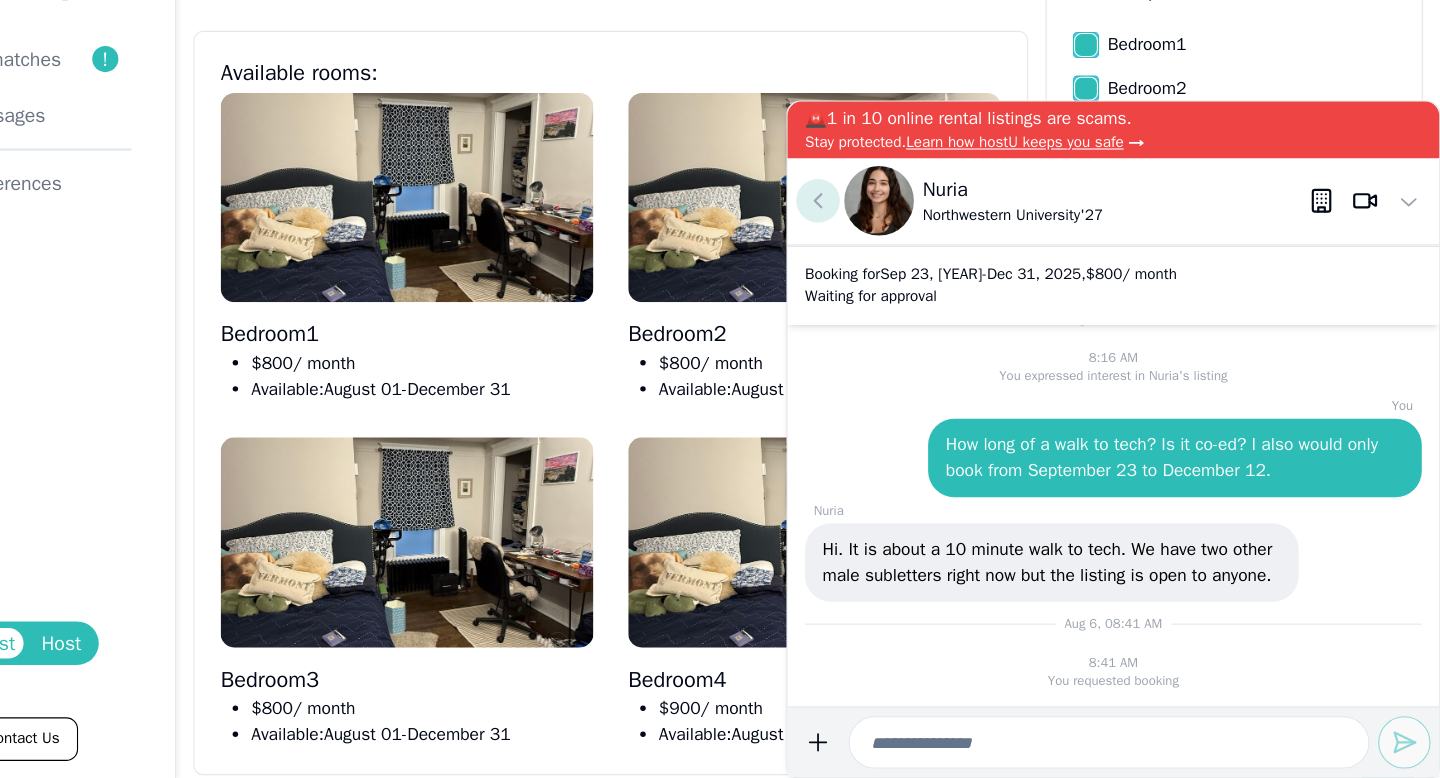 click at bounding box center [869, 248] 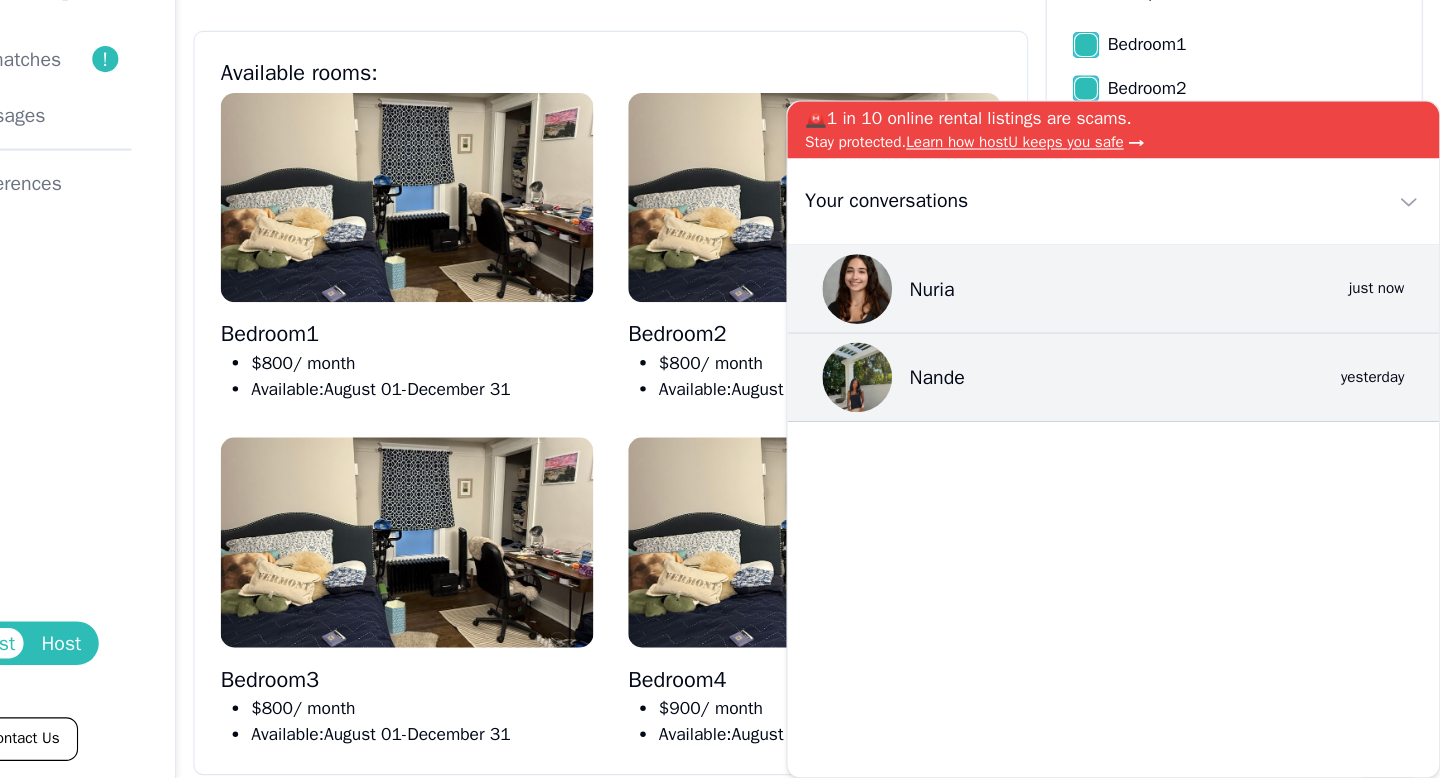 click on "Bedroom 2" at bounding box center [1251, 145] 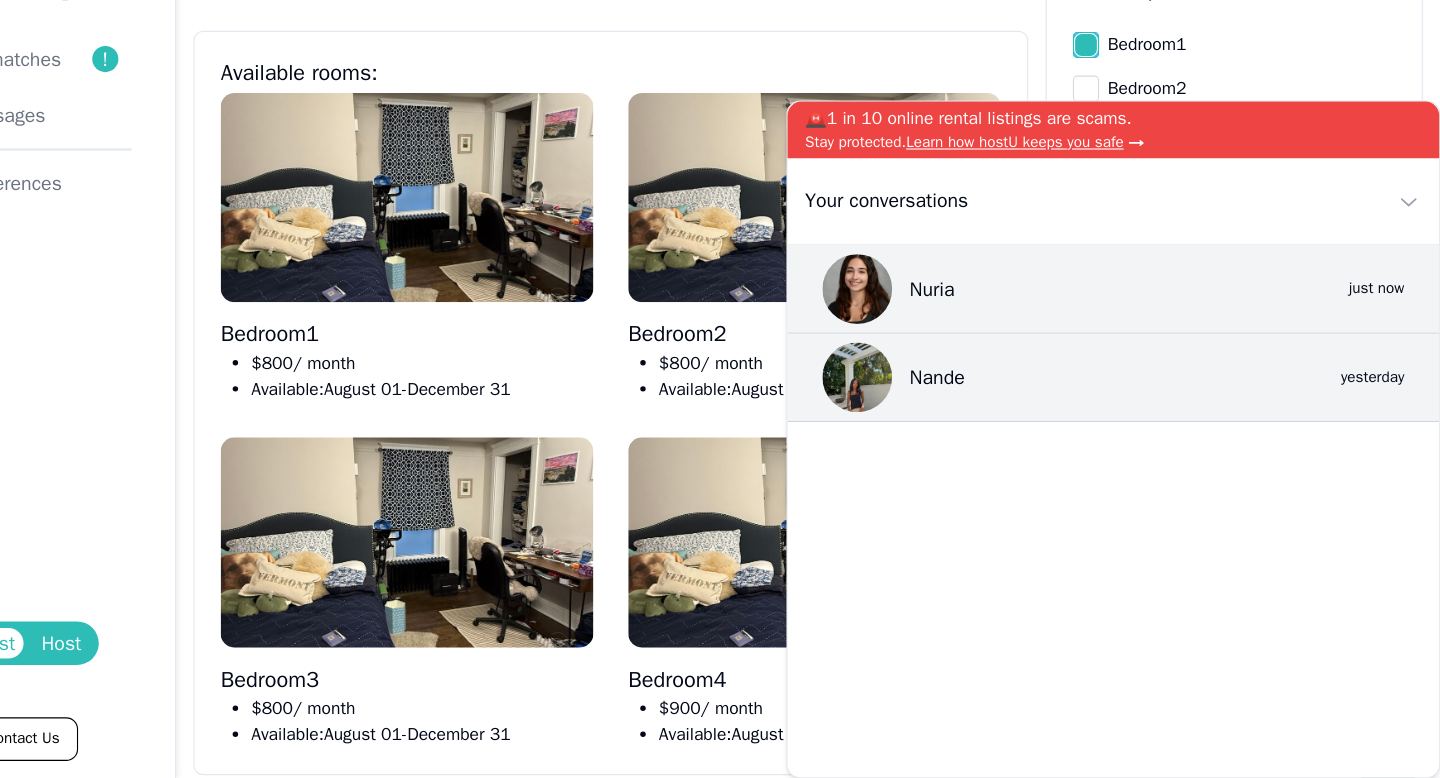 scroll, scrollTop: 0, scrollLeft: 0, axis: both 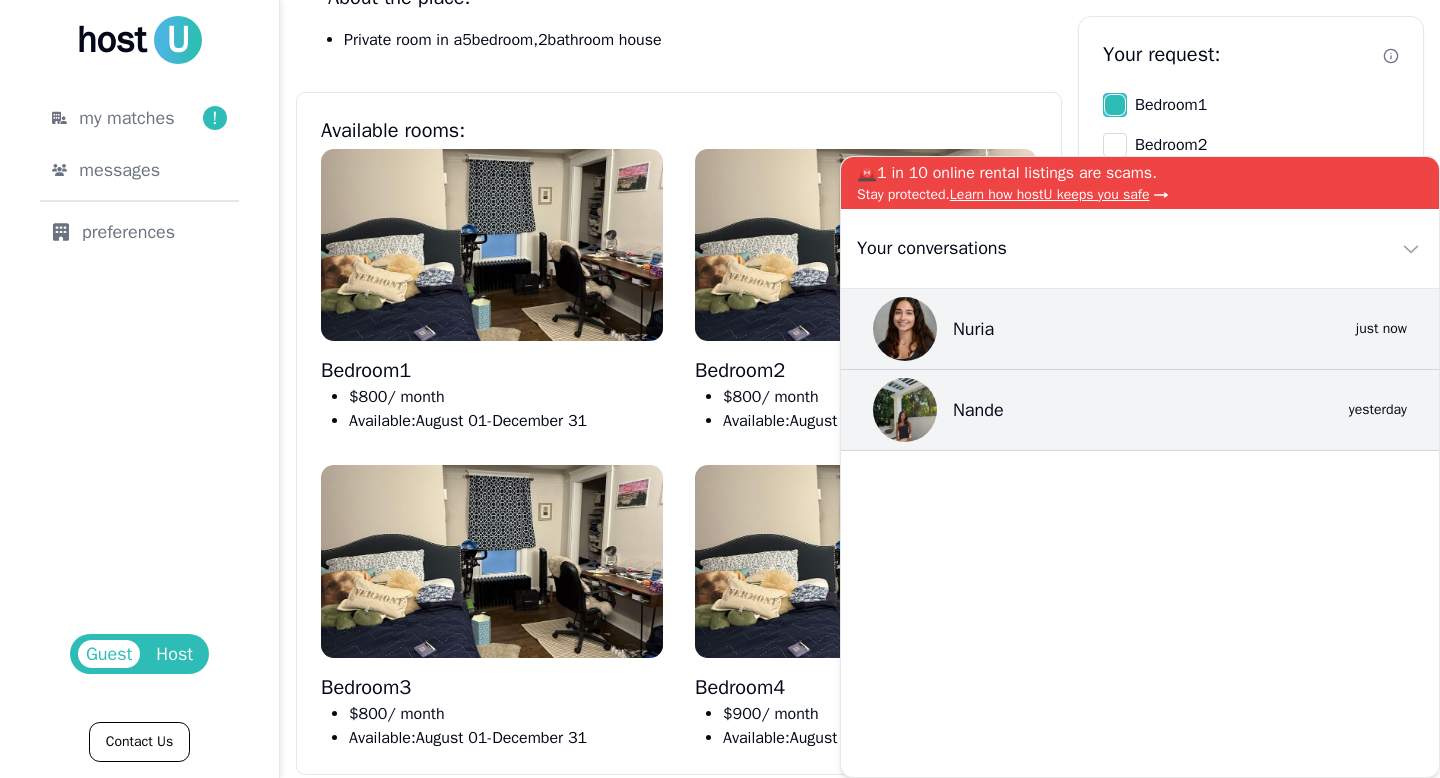 type on "on" 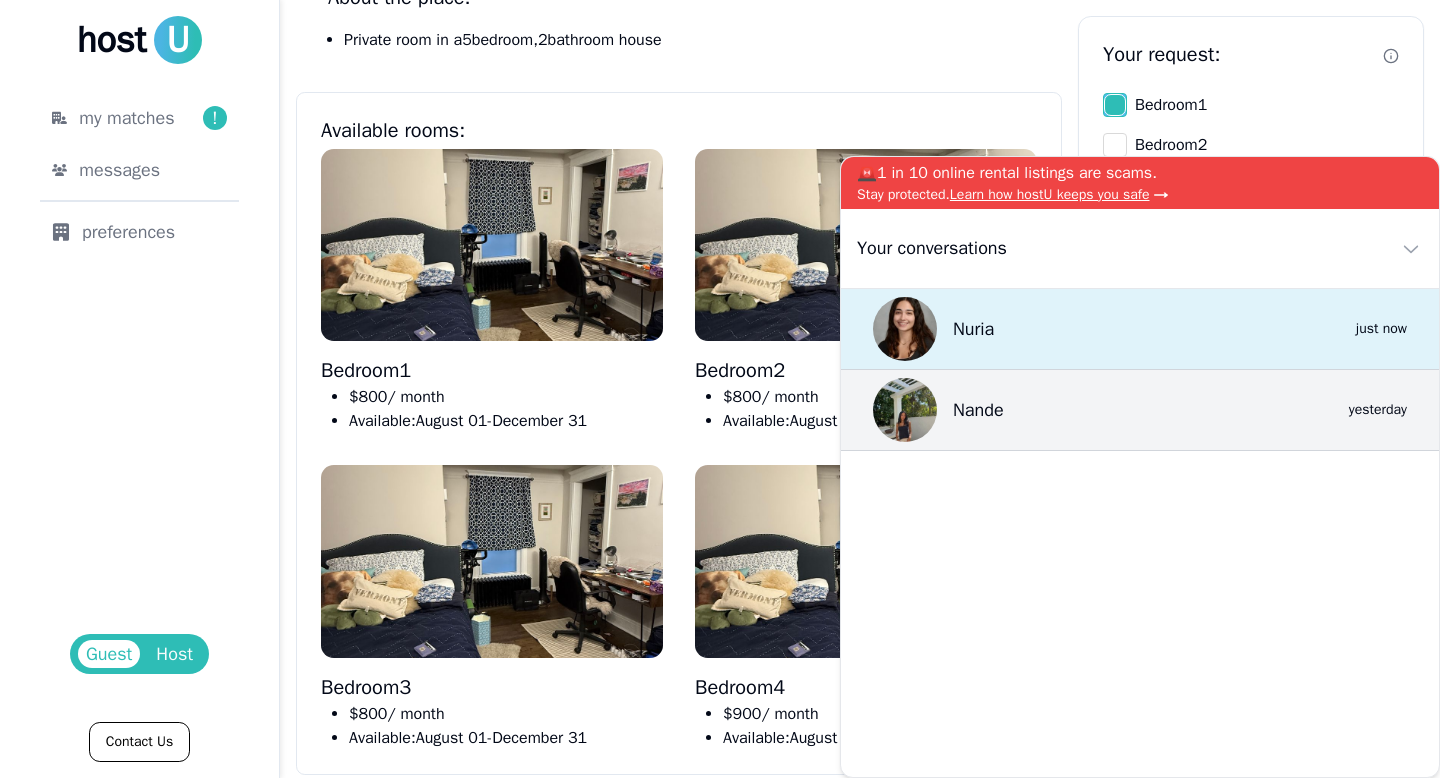 click on "0" at bounding box center [1306, 329] 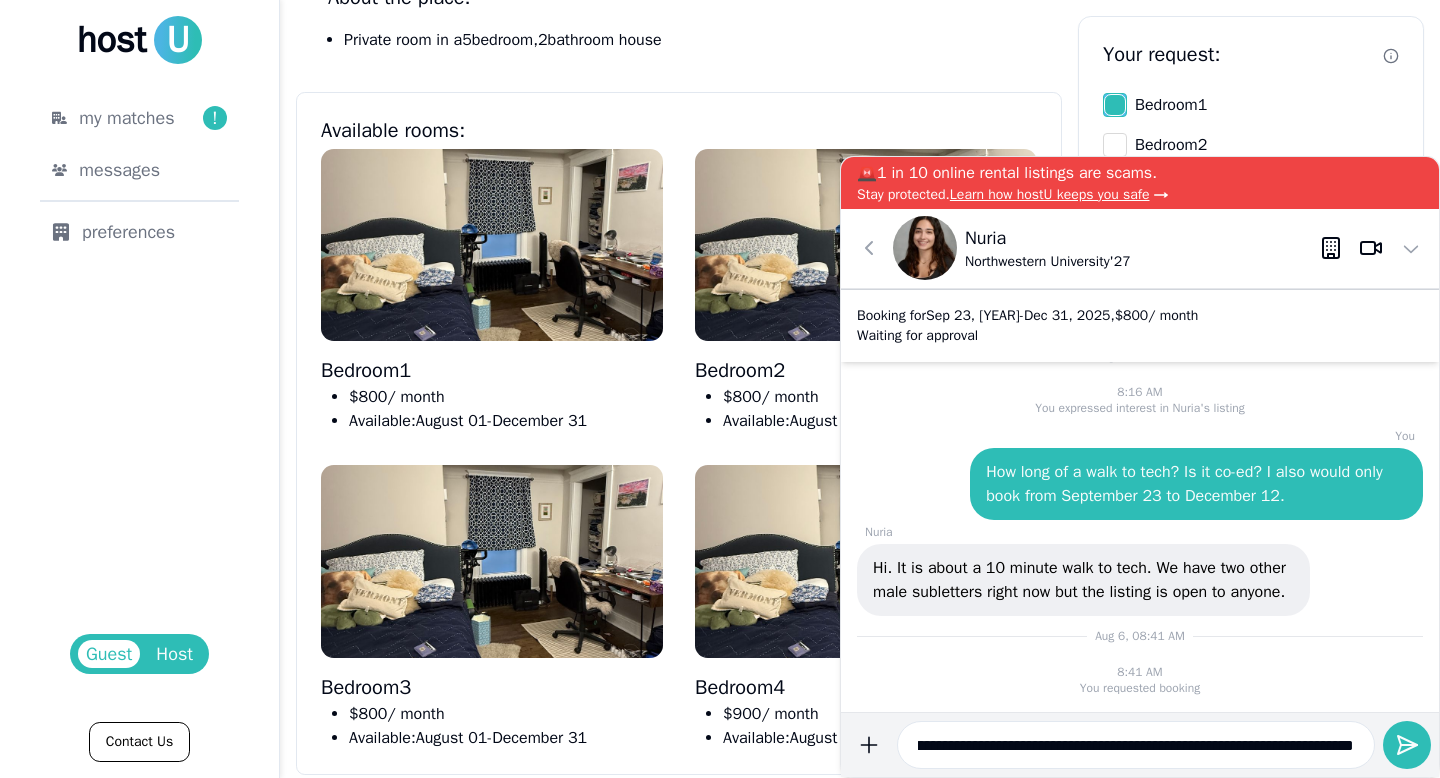 scroll, scrollTop: 0, scrollLeft: 680, axis: horizontal 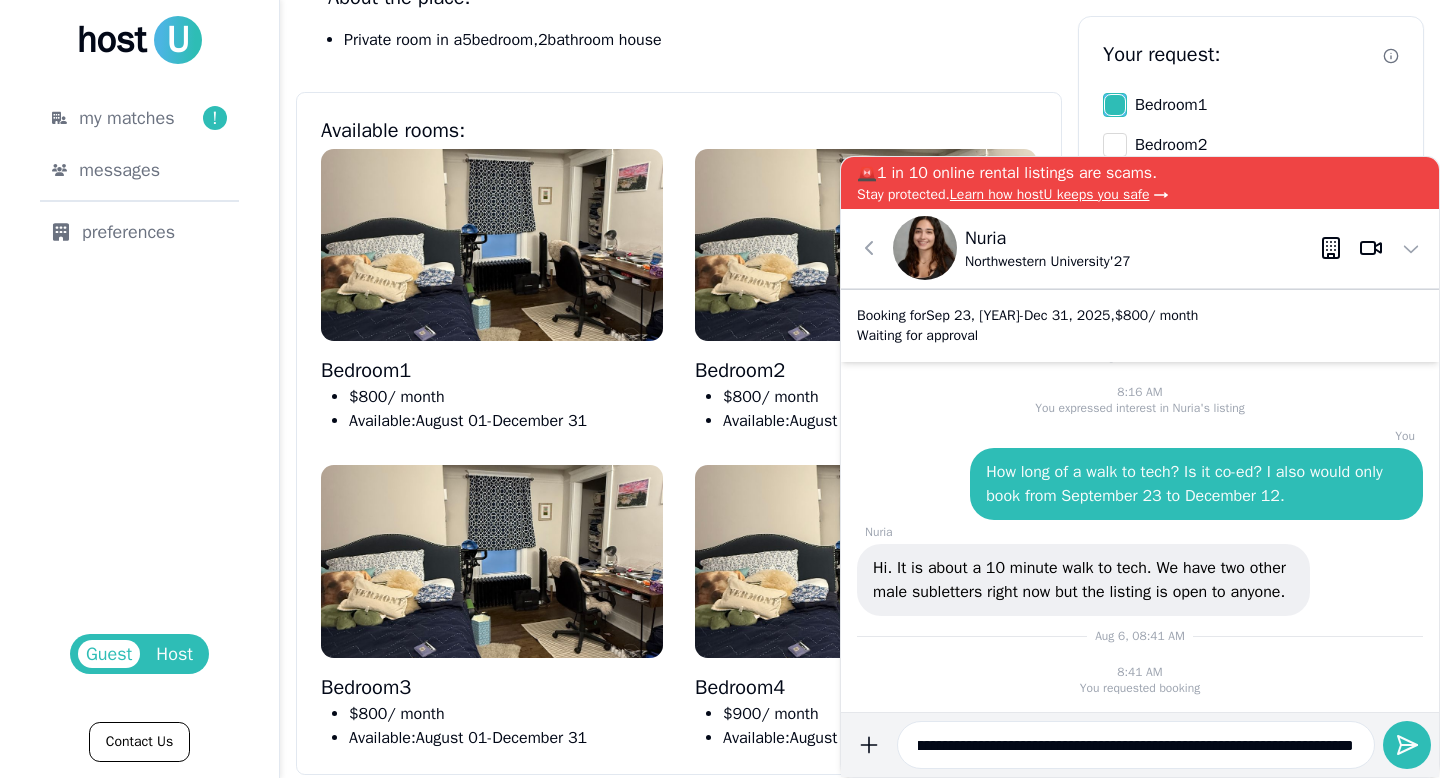 drag, startPoint x: 1362, startPoint y: 756, endPoint x: 1001, endPoint y: 742, distance: 361.27136 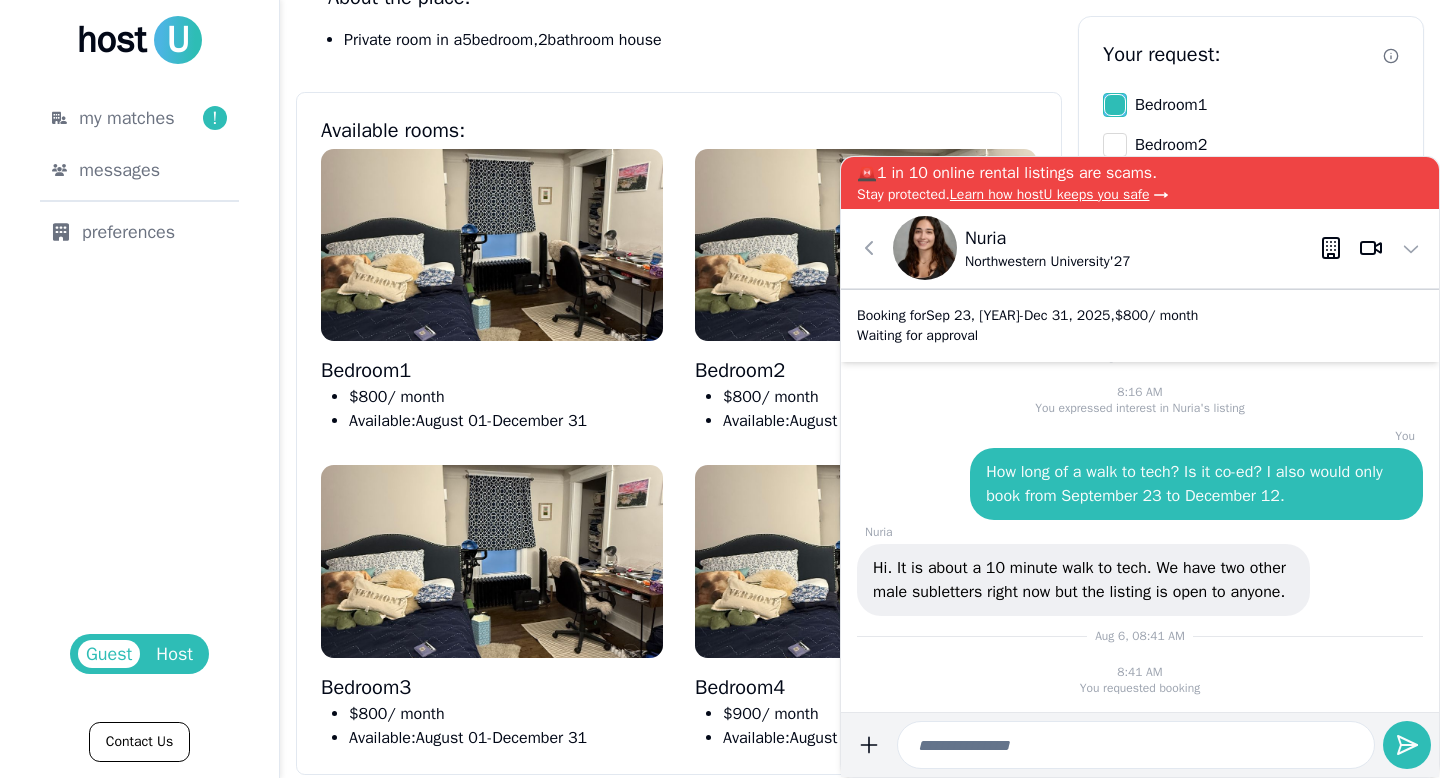 scroll, scrollTop: 0, scrollLeft: 0, axis: both 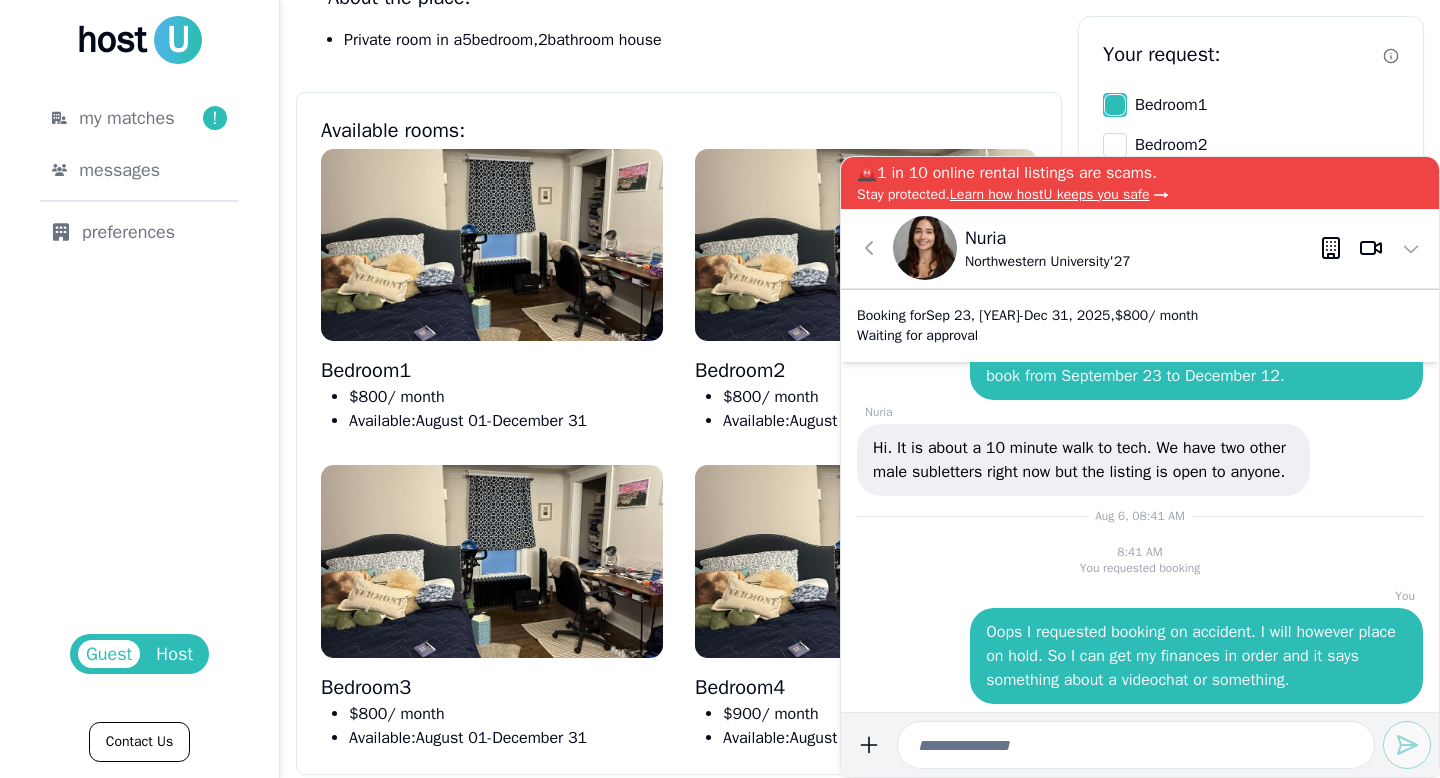 click on "Hosted by Nuria Northwestern University ‘ 27 About the place: Private room in a 5 bedroom, 2 bathroom house Available rooms: Bedroom 1 $ 800 / month Available: August 01 - December 31 Bedroom 2 $ 800 / month Available: August 01 - December 31 Bedroom 3 $ 800 / month Available: August 01 - December 31 Bedroom 4 $ 900 / month Available: August 01 - December 31 Amenities: Furnished Air Conditioning Heater Washer Dryer Refrigerator Freezer Oven Backyard Closet Space Stove" at bounding box center [679, 491] 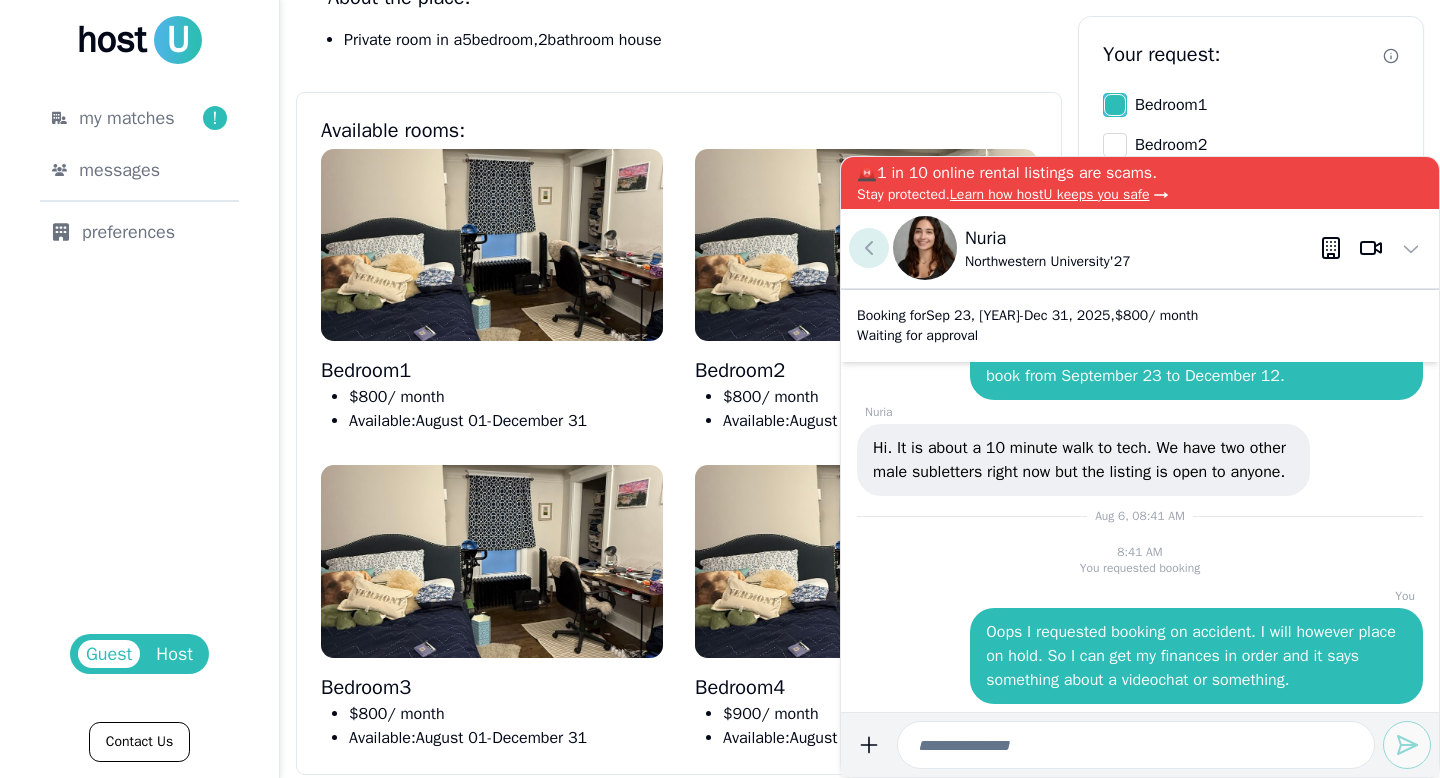 click 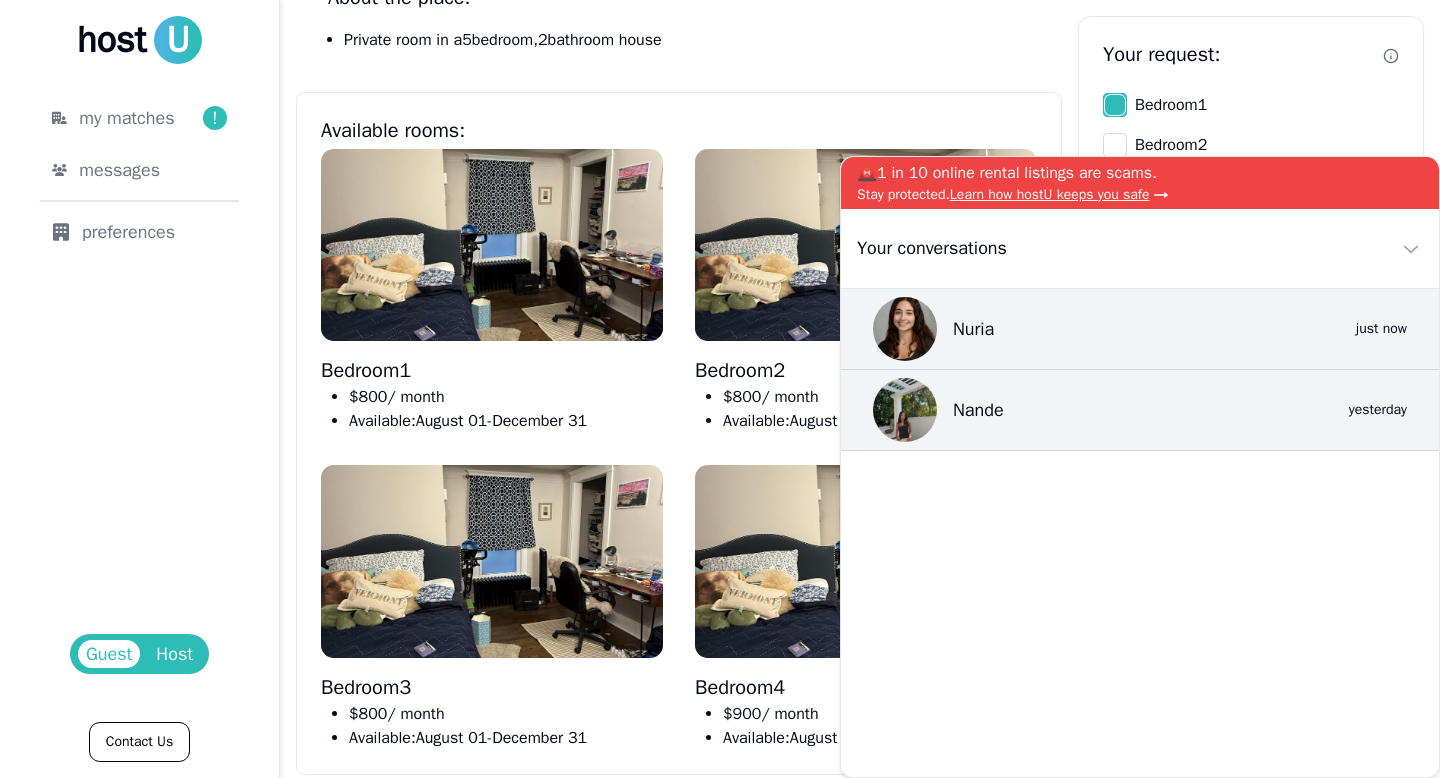 click on "Nuria's room Private room in a 5 bedroom house Show all photos Overview About the place Available rooms Amenities Location Hosted by Nuria Northwestern University ‘ 27 About the place: Private room in a 5 bedroom, 2 bathroom house Available rooms: Bedroom 1 $ 800 / month Available: August 01 - December 31 Bedroom 2 $ 800 / month Available: August 01 - December 31 Bedroom 3 $ 800 / month Available: August 01 - December 31 Bedroom 4 $ 900 / month Available: August 01 - December 31 Amenities: Furnished Air Conditioning Heater Washer Dryer Refrigerator Freezer Oven Backyard Closet Space Stove Your request: Bedroom 1 on Bedroom 2 Bedroom 3 Bedroom 4 Move-in Sep 23, [YEAR] Move-out Dec 31, [YEAR] *** $ / month Total excl. tax $ 2640 Price details Book now Place on hold You won't be charged yet. Questions? Message Nuria Hosted by Nuria Northwestern University ‘ 27 Location:" at bounding box center [860, 391] 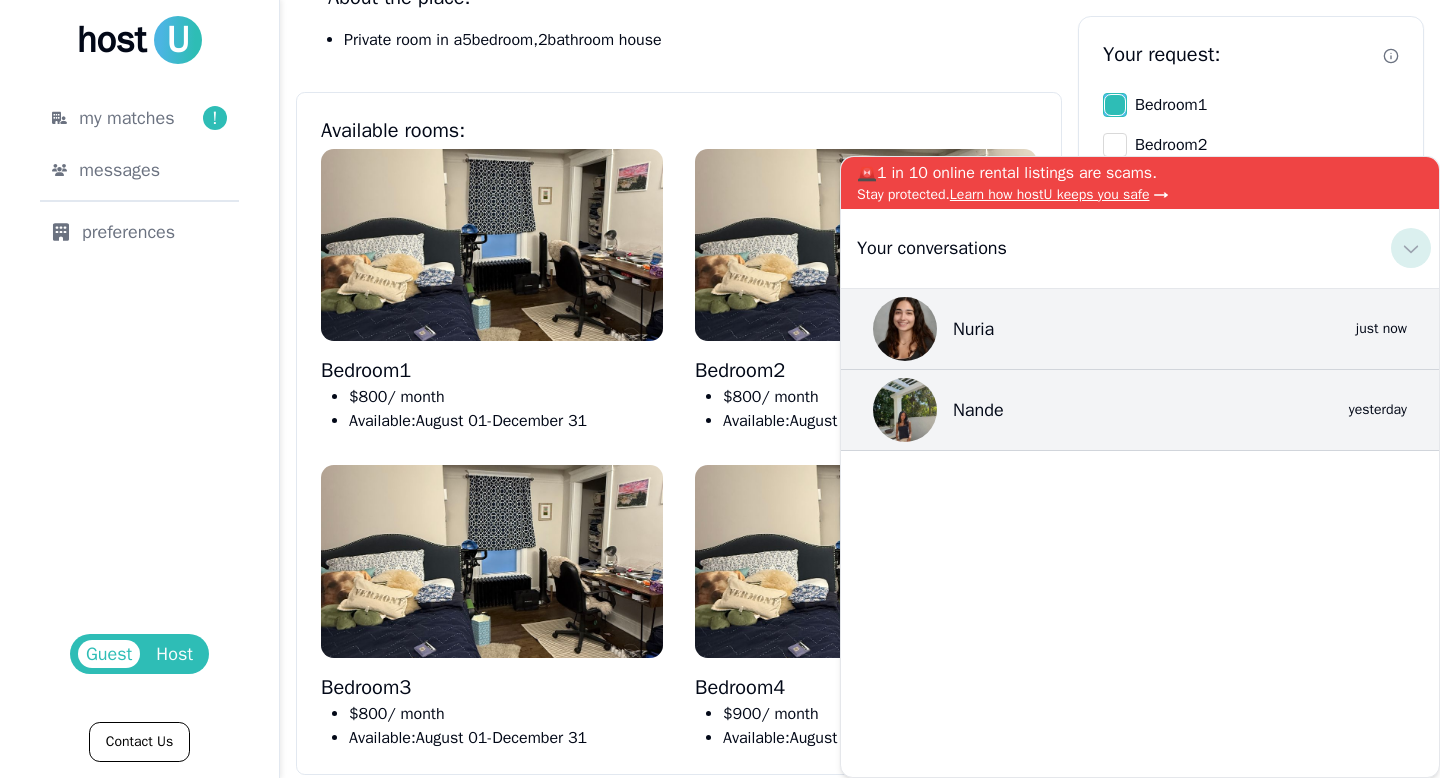 click at bounding box center [1411, 248] 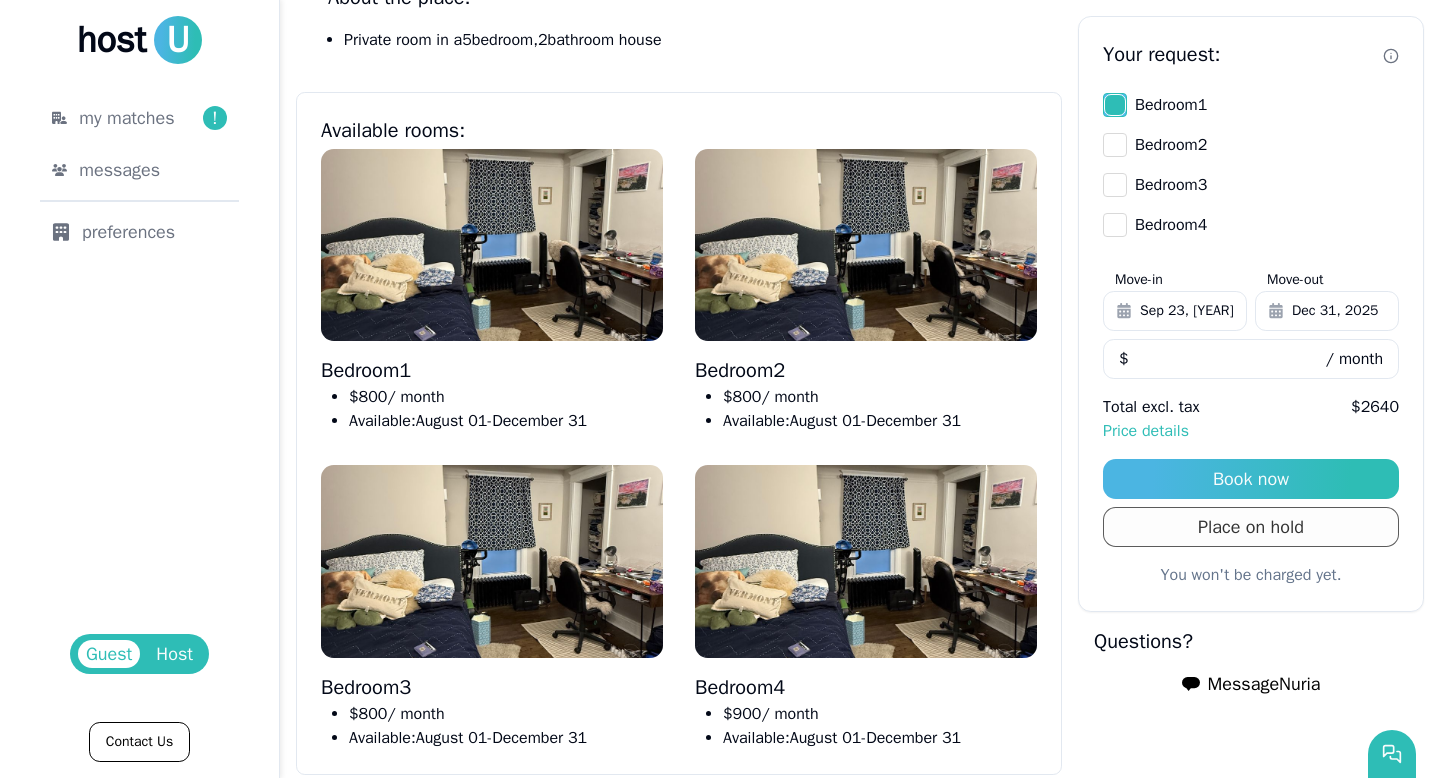 click on "Place on hold" at bounding box center (1251, 527) 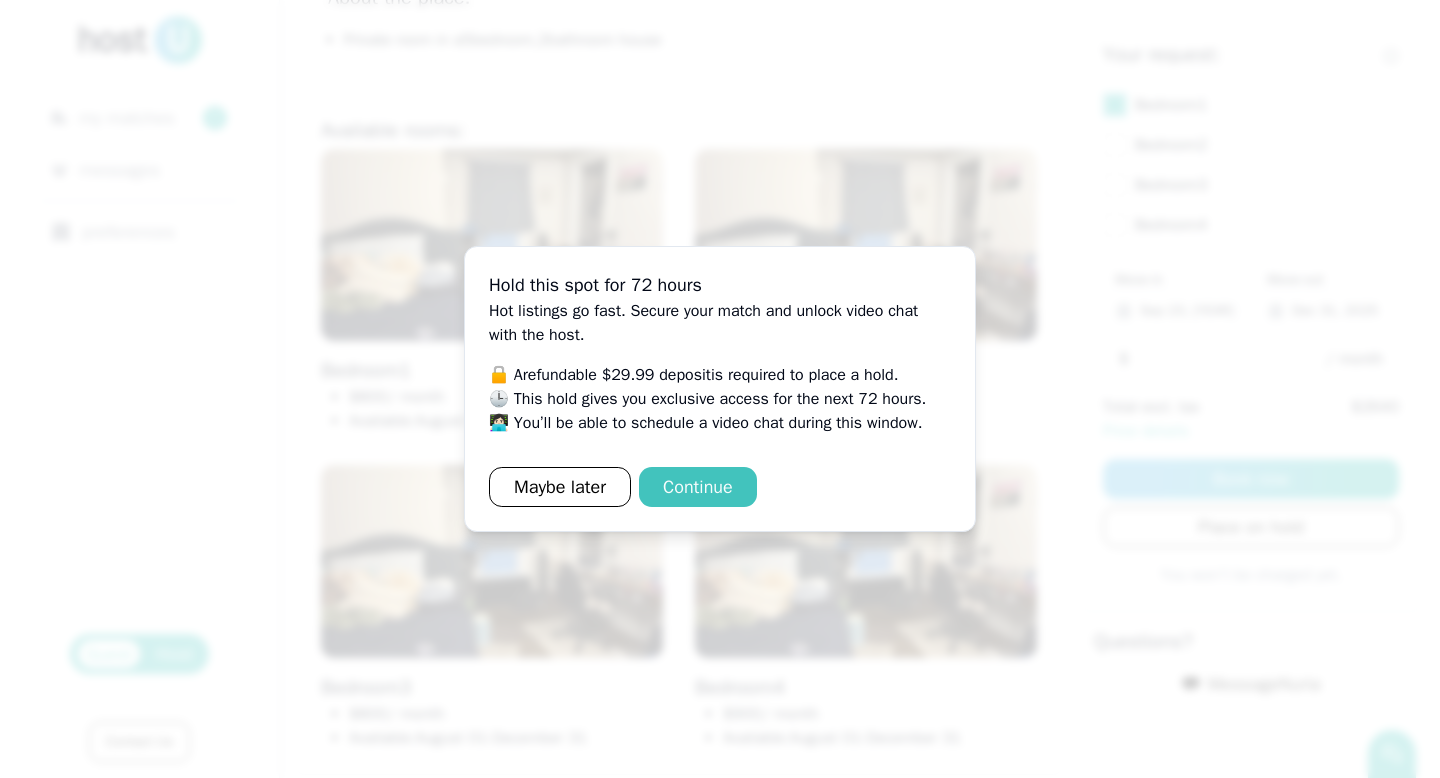 click on "Continue" at bounding box center [698, 487] 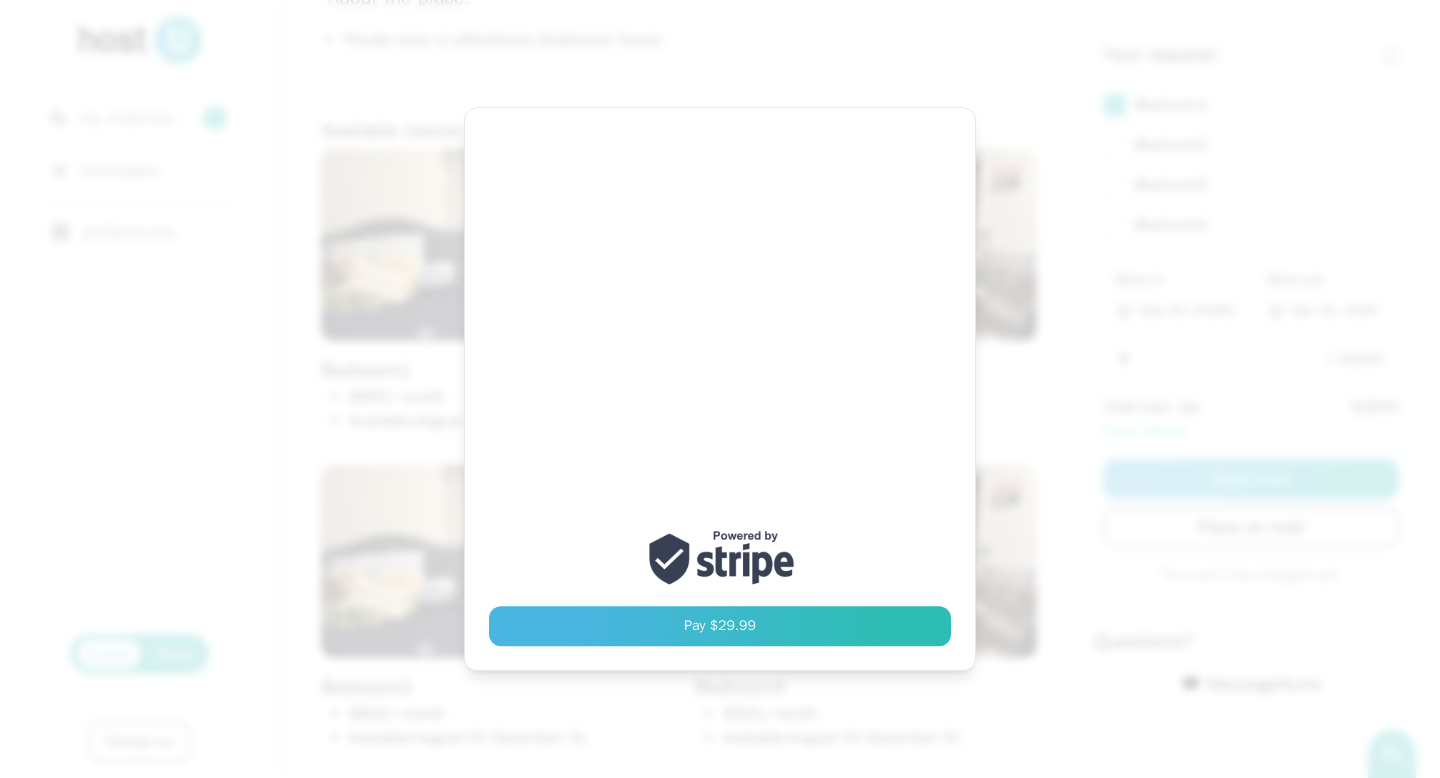 click at bounding box center (720, 389) 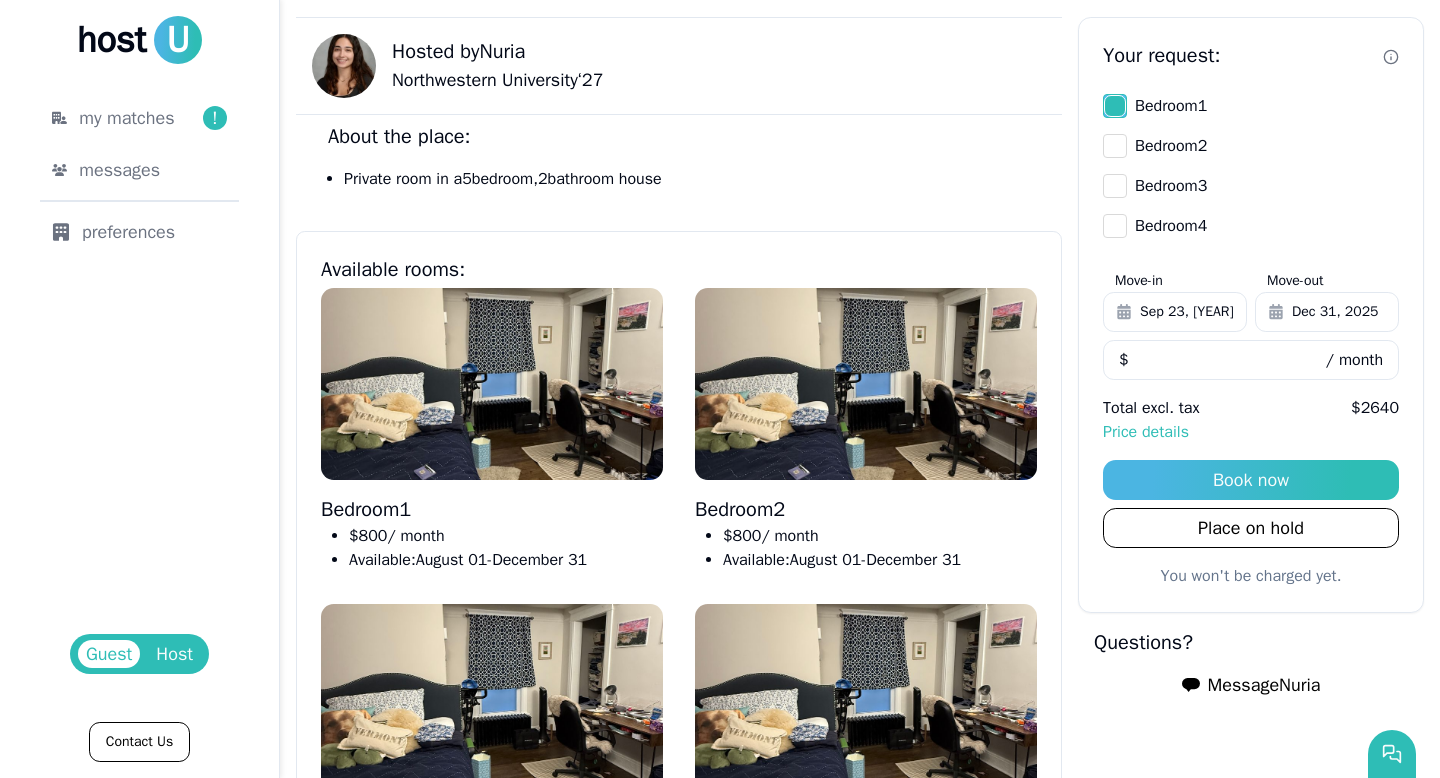 scroll, scrollTop: 843, scrollLeft: 0, axis: vertical 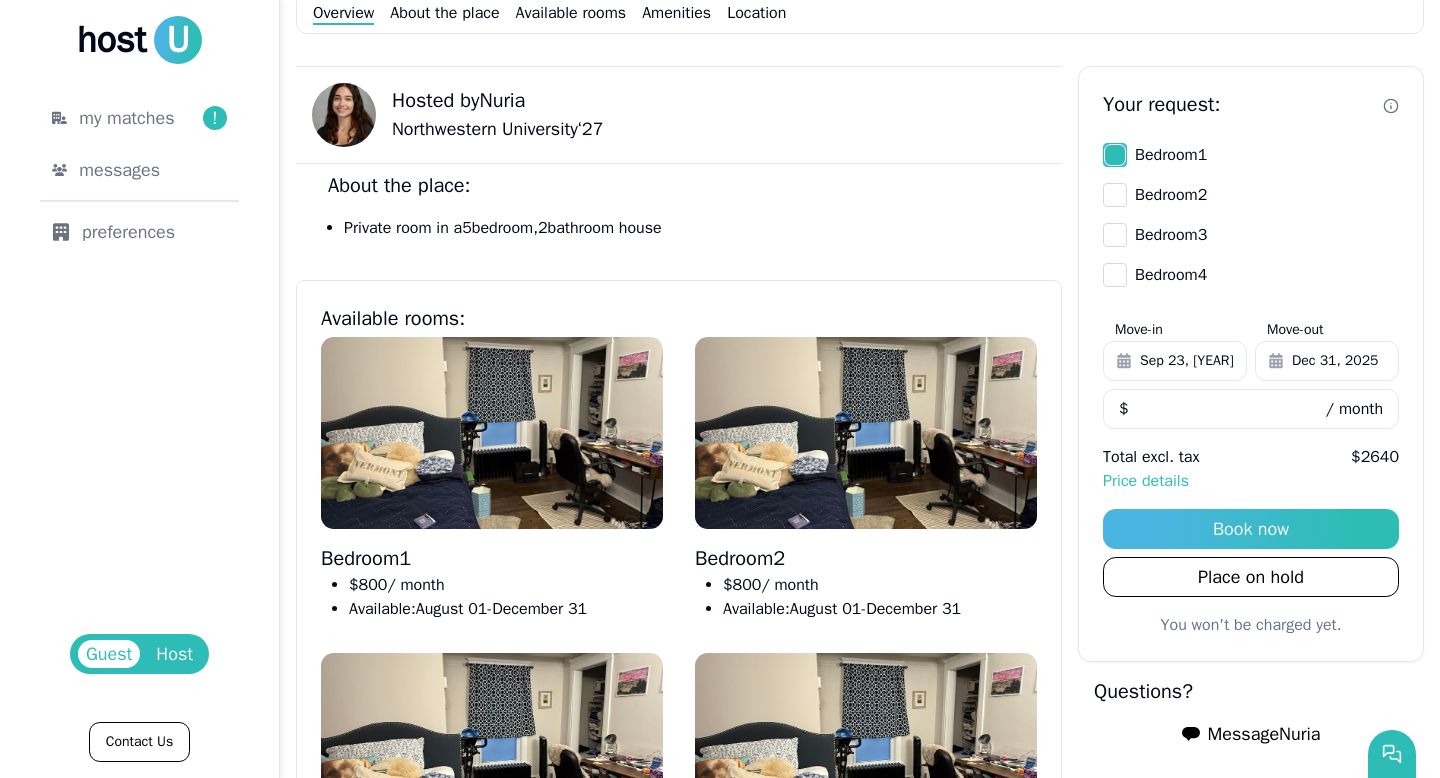 click on "Message Nuria" at bounding box center (1264, 734) 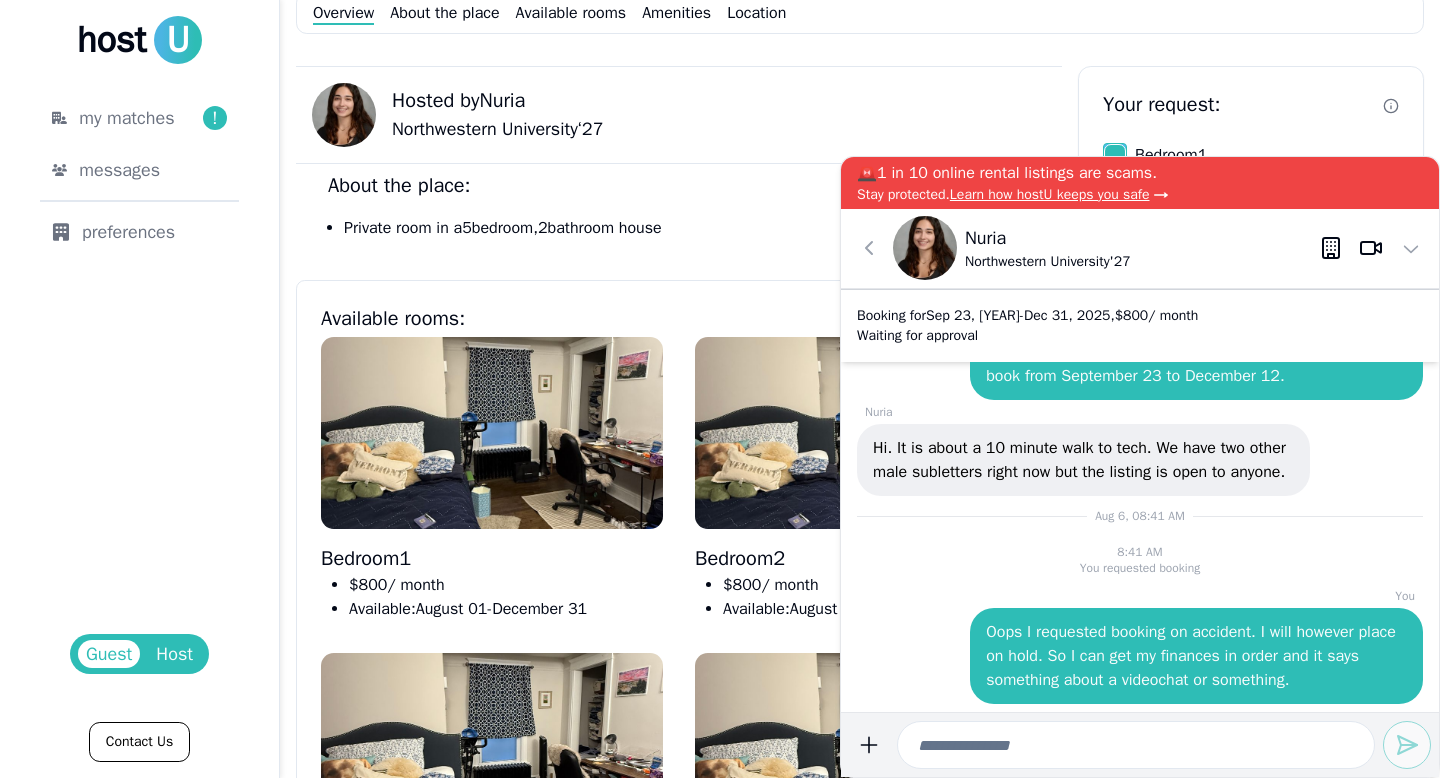 click on "Oops I requested booking on accident. I will however place on hold. So I can get my finances in order and it says something about a videochat or something." at bounding box center (1196, 656) 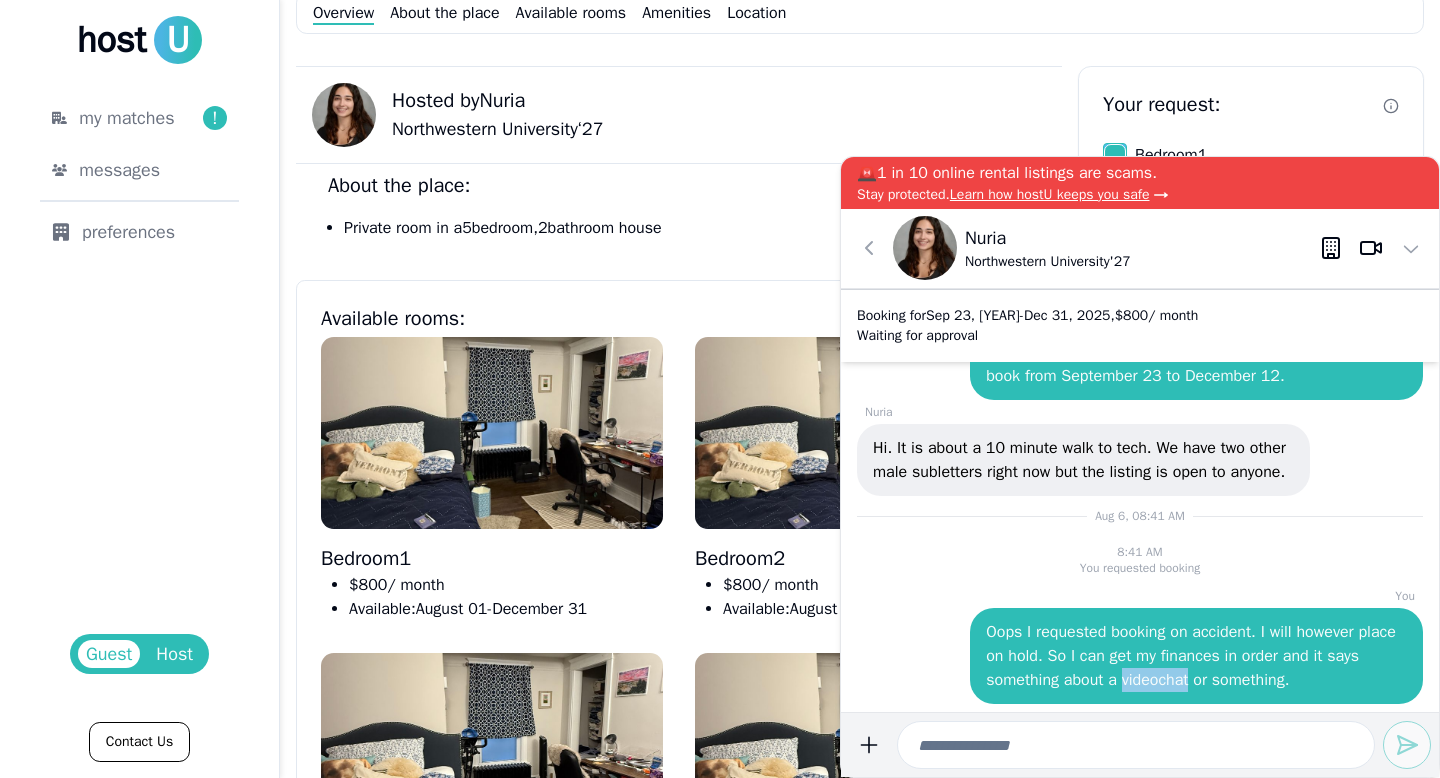 click on "Oops I requested booking on accident. I will however place on hold. So I can get my finances in order and it says something about a videochat or something." at bounding box center (1196, 656) 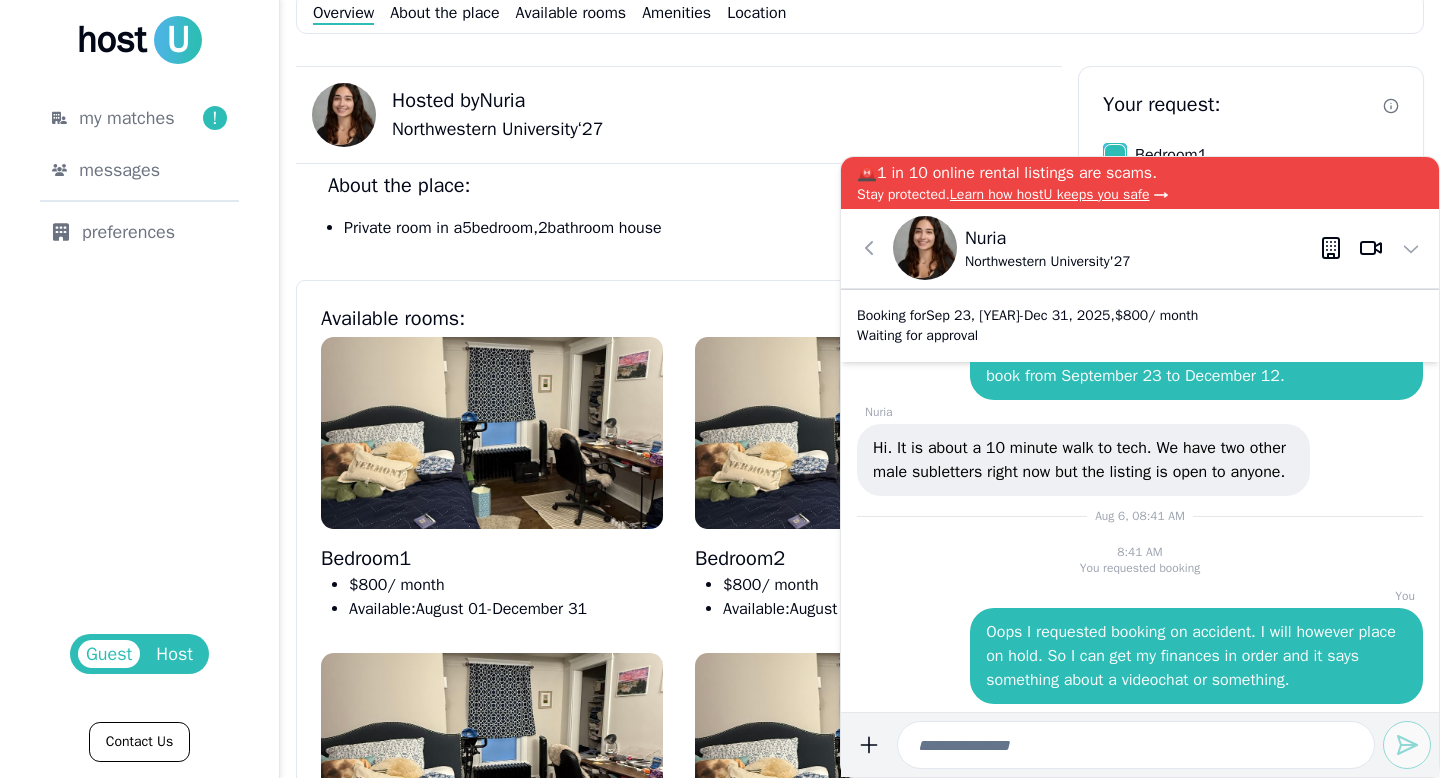 click on "Oops I requested booking on accident. I will however place on hold. So I can get my finances in order and it says something about a videochat or something." at bounding box center (1196, 656) 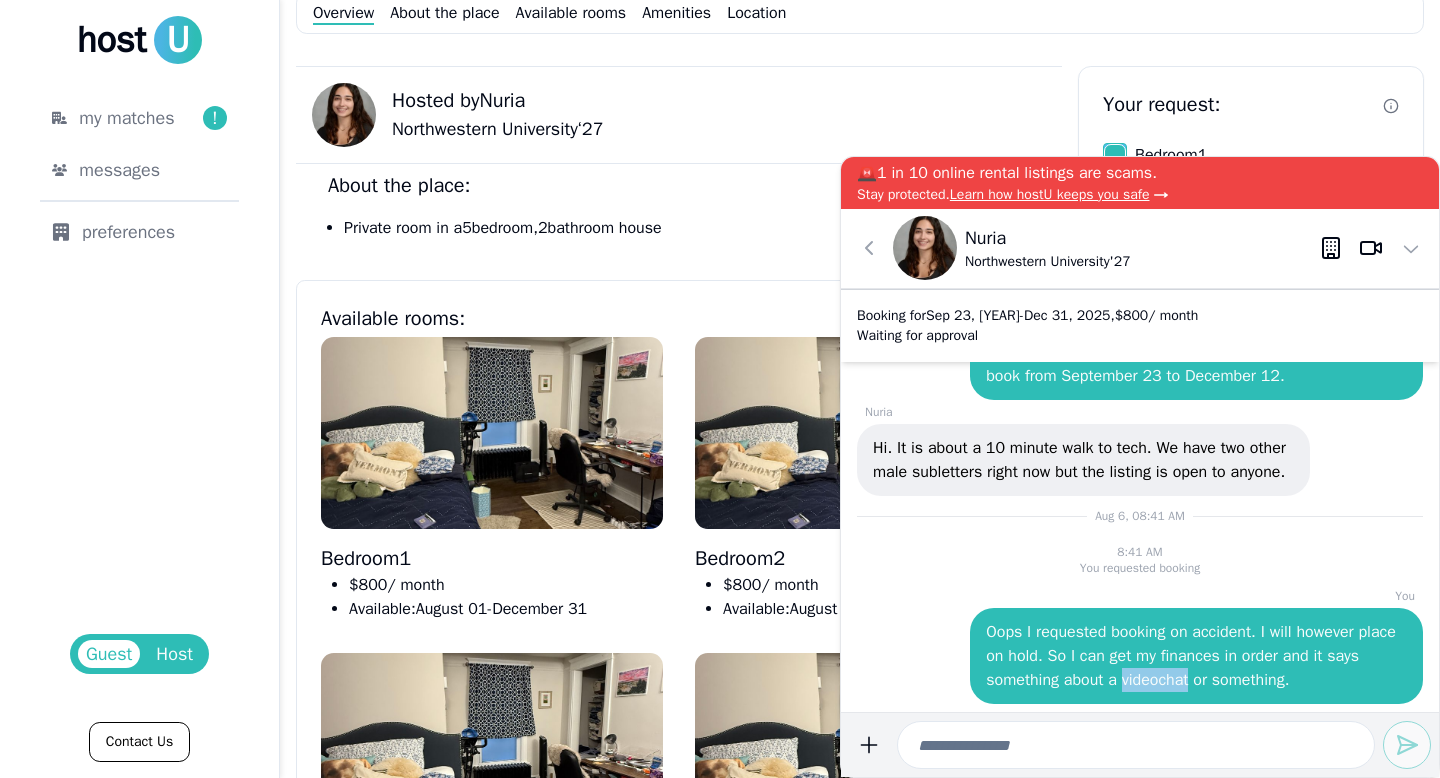 click on "Oops I requested booking on accident. I will however place on hold. So I can get my finances in order and it says something about a videochat or something." at bounding box center (1196, 656) 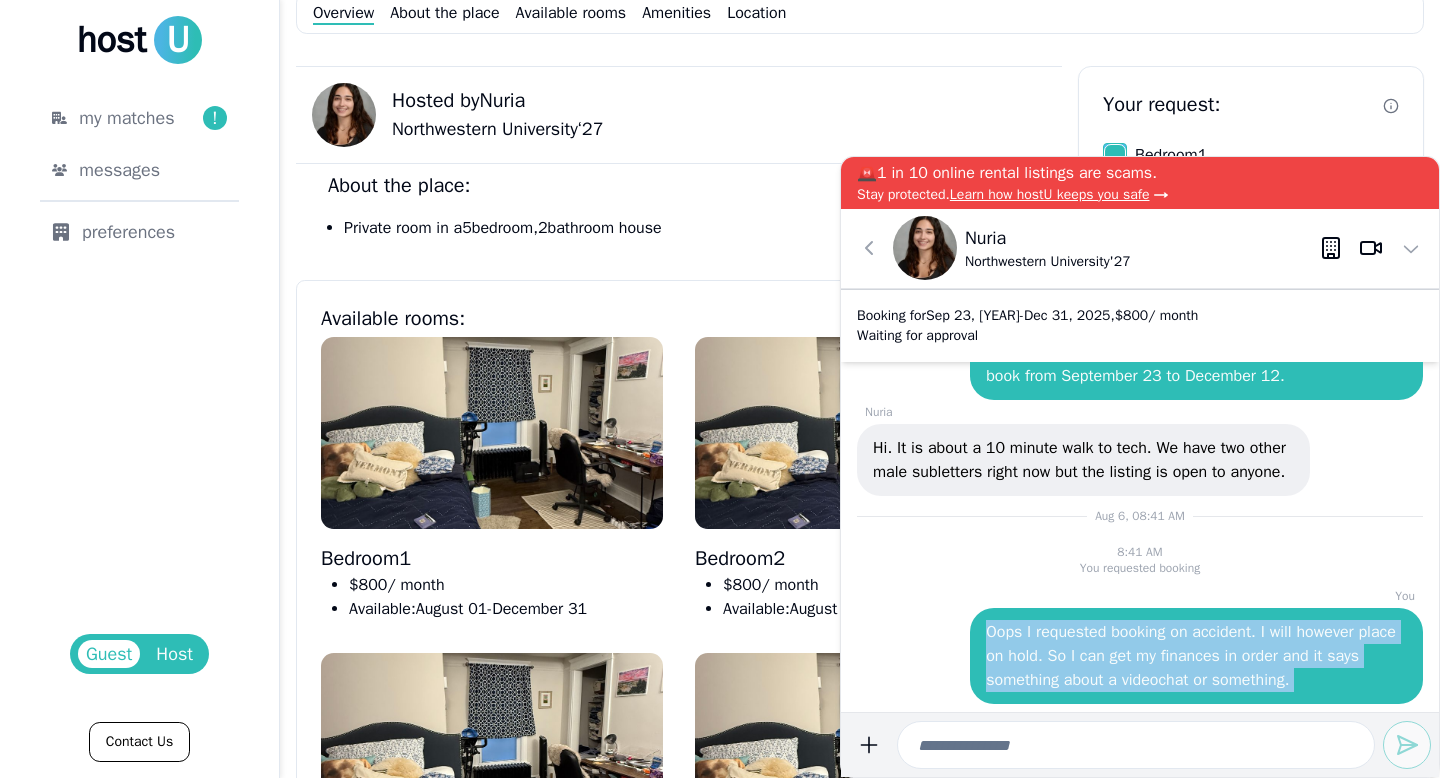 click on "Oops I requested booking on accident. I will however place on hold. So I can get my finances in order and it says something about a videochat or something." at bounding box center [1196, 656] 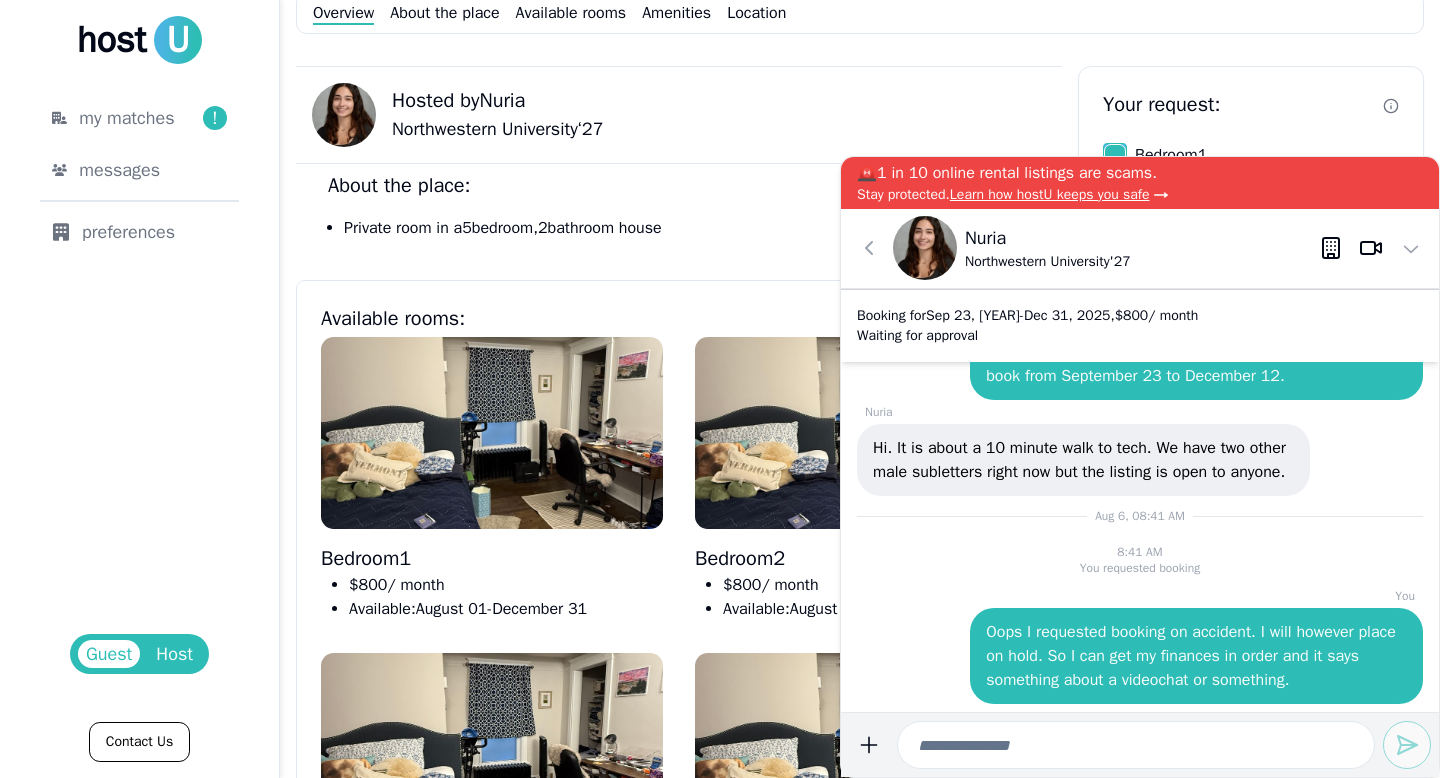 click on "Oops I requested booking on accident. I will however place on hold. So I can get my finances in order and it says something about a videochat or something." at bounding box center (1196, 656) 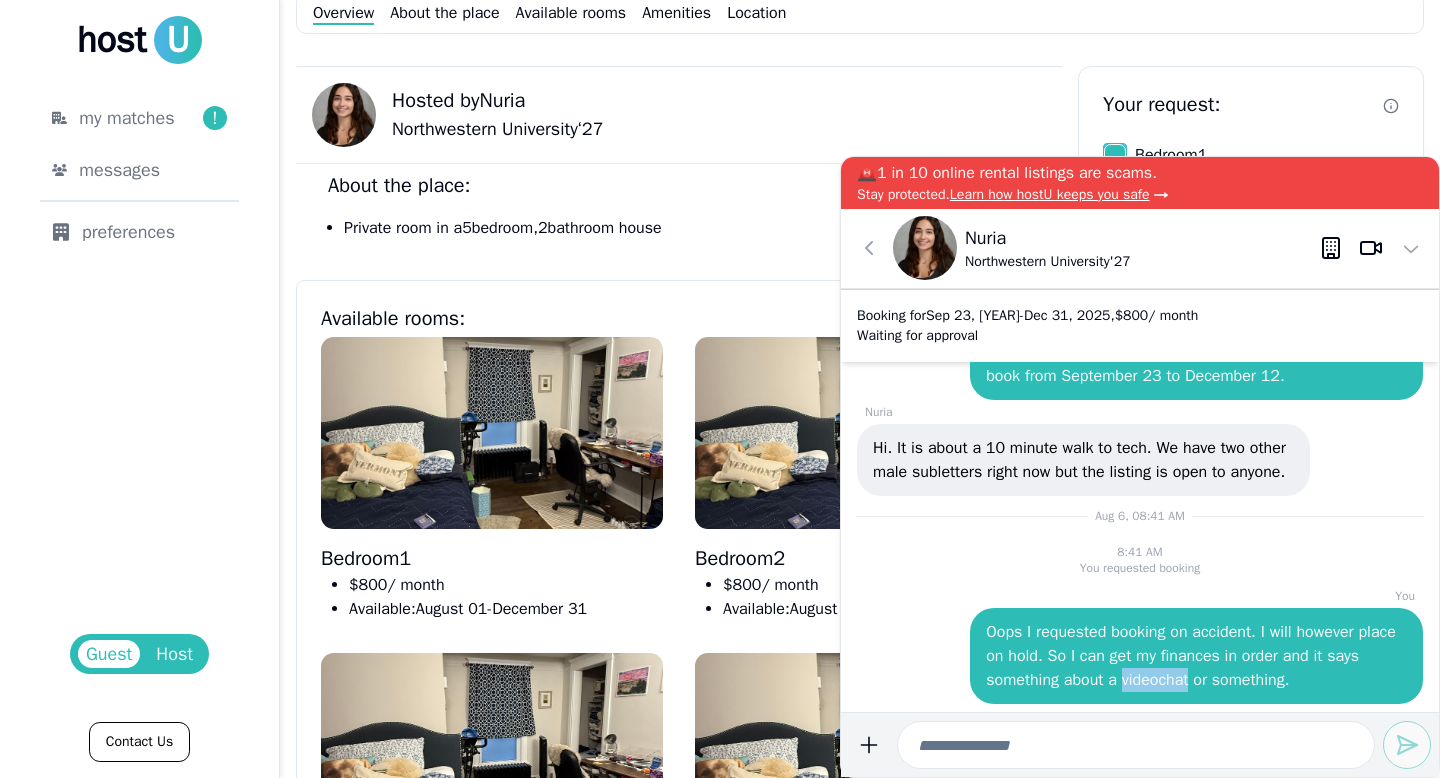 click on "Oops I requested booking on accident. I will however place on hold. So I can get my finances in order and it says something about a videochat or something." at bounding box center (1196, 656) 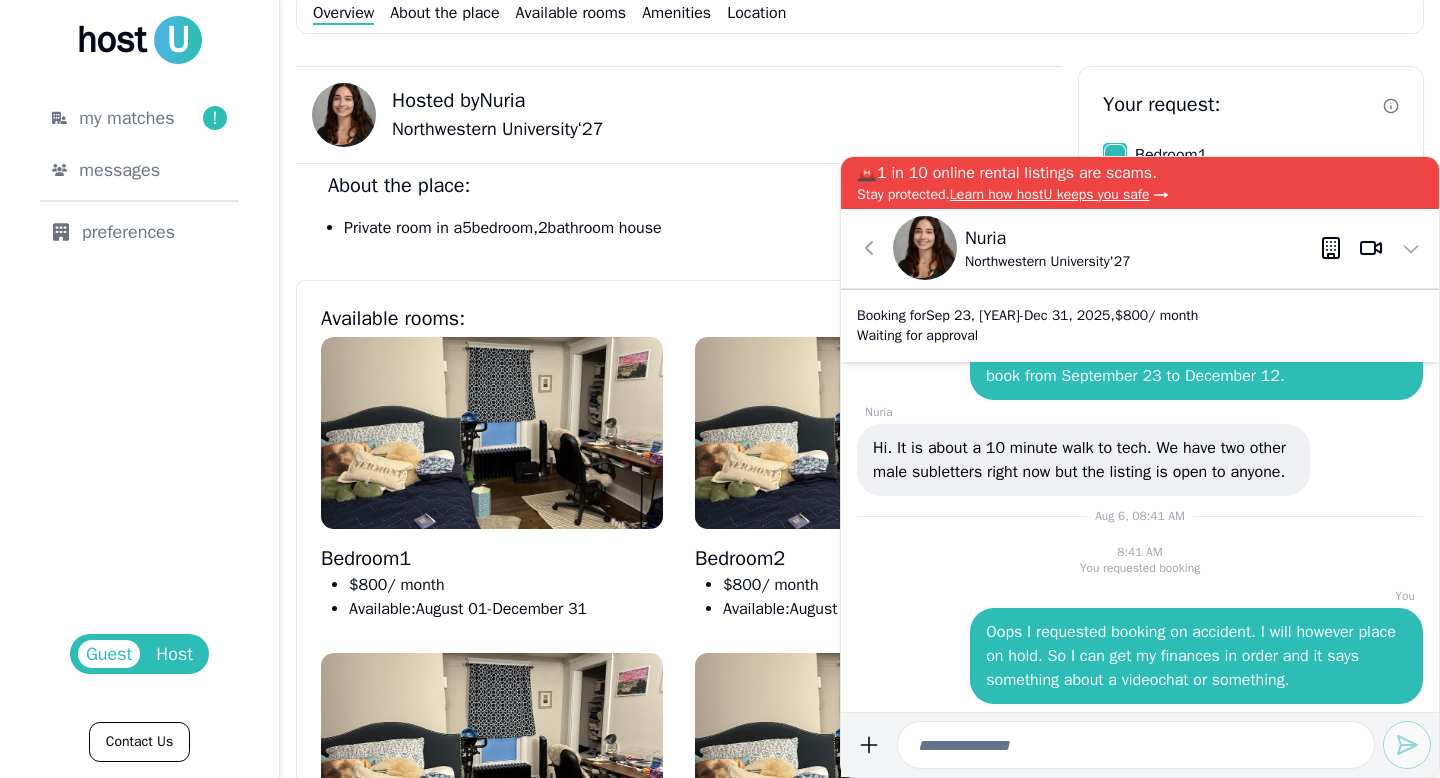 click on "Hosted by Nuria Northwestern University ‘ 27 About the place: Private room in a 5 bedroom, 2 bathroom house Available rooms: Bedroom 1 $ 800 / month Available: August 01 - December 31 Bedroom 2 $ 800 / month Available: August 01 - December 31 Bedroom 3 $ 800 / month Available: August 01 - December 31 Bedroom 4 $ 900 / month Available: August 01 - December 31 Amenities: Furnished Air Conditioning Heater Washer Dryer Refrigerator Freezer Oven Backyard Closet Space Stove Your request: Bedroom 1 on Bedroom 2 Bedroom 3 Bedroom 4 Move-in Sep 23, [YEAR] Move-out Dec 31, [YEAR] *** $ / month Total excl. tax $ 2640 Price details Book now Place on hold You won't be charged yet. Questions? Message Nuria Hosted by Nuria Northwestern University ‘ 27 Location: The exact location will be provided after booking Report this listing" at bounding box center (860, 691) 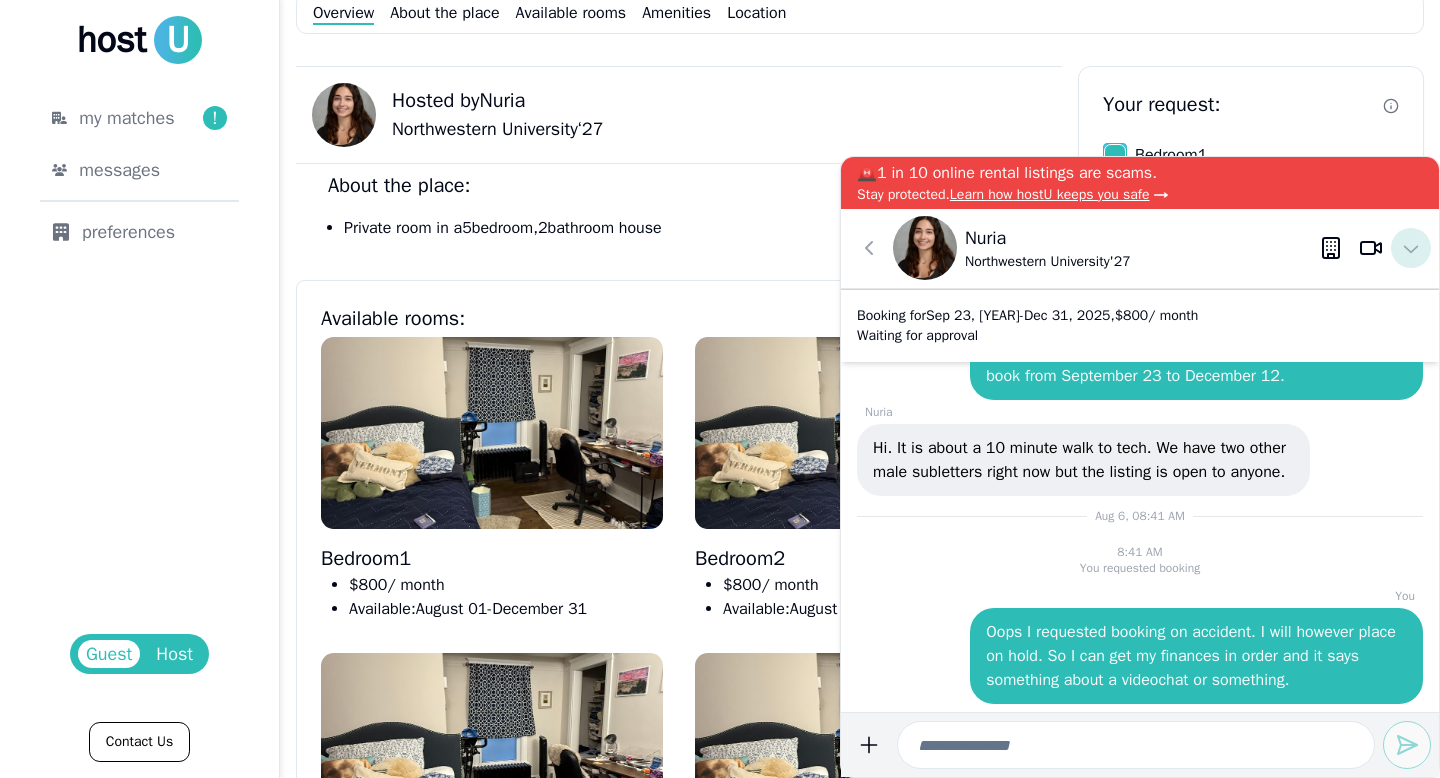 click 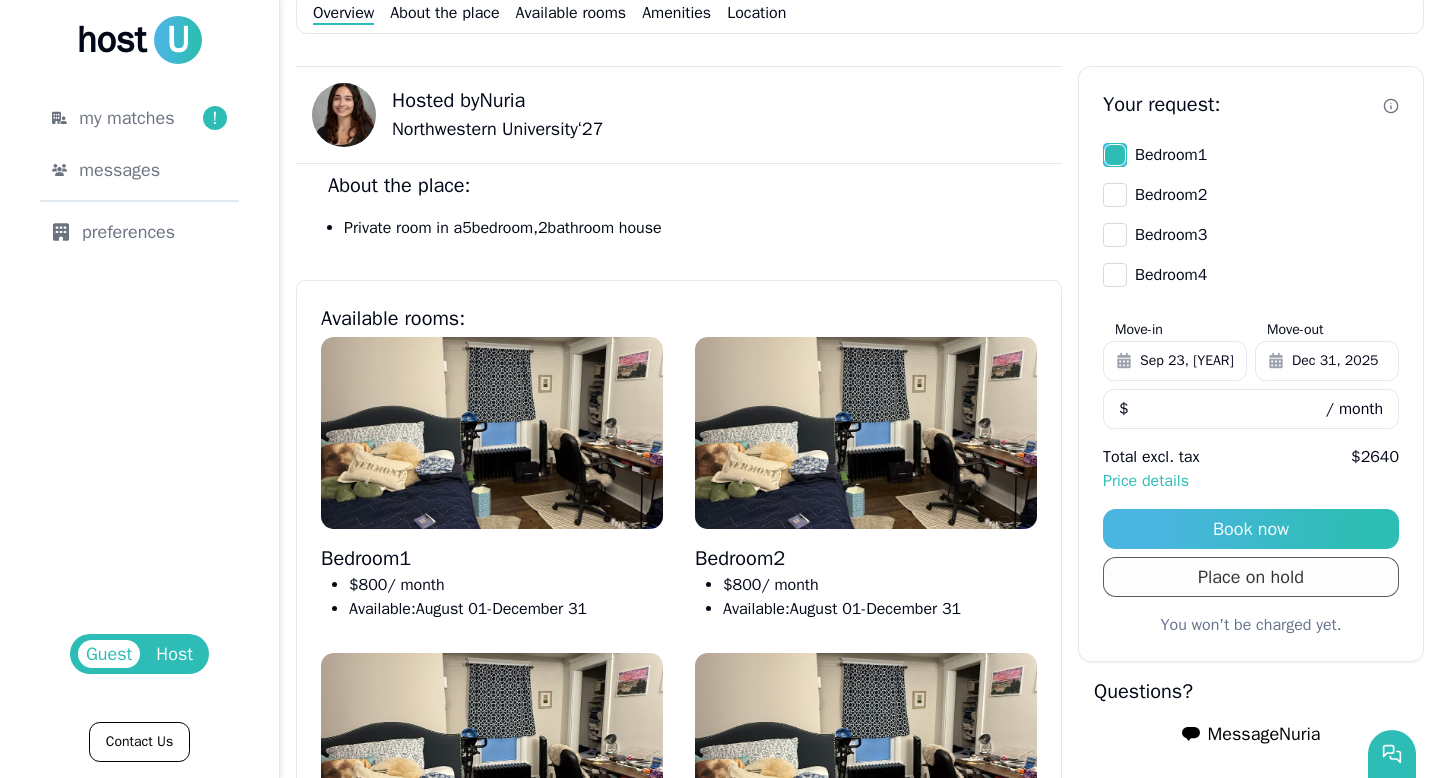 click on "Place on hold" at bounding box center [1251, 577] 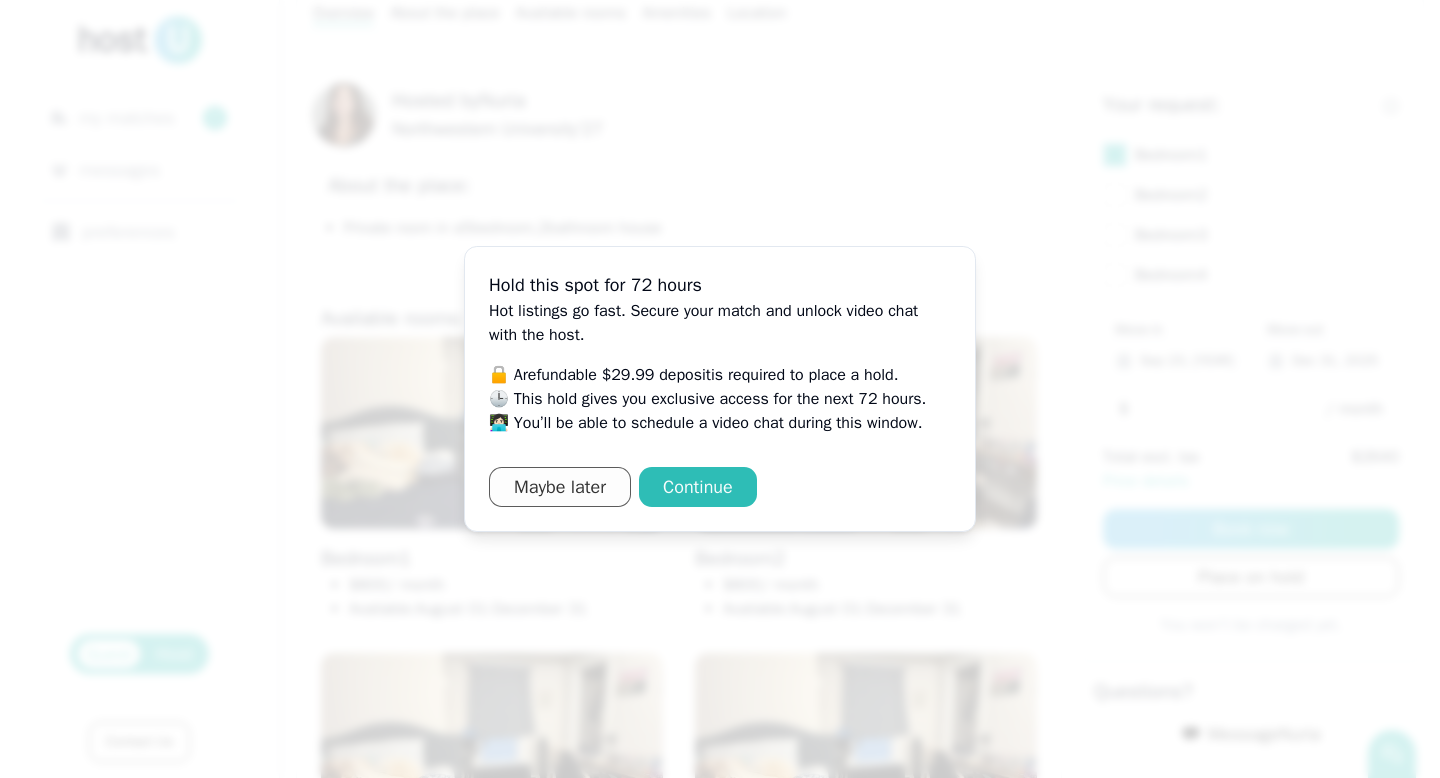 click on "Maybe later" at bounding box center (560, 487) 